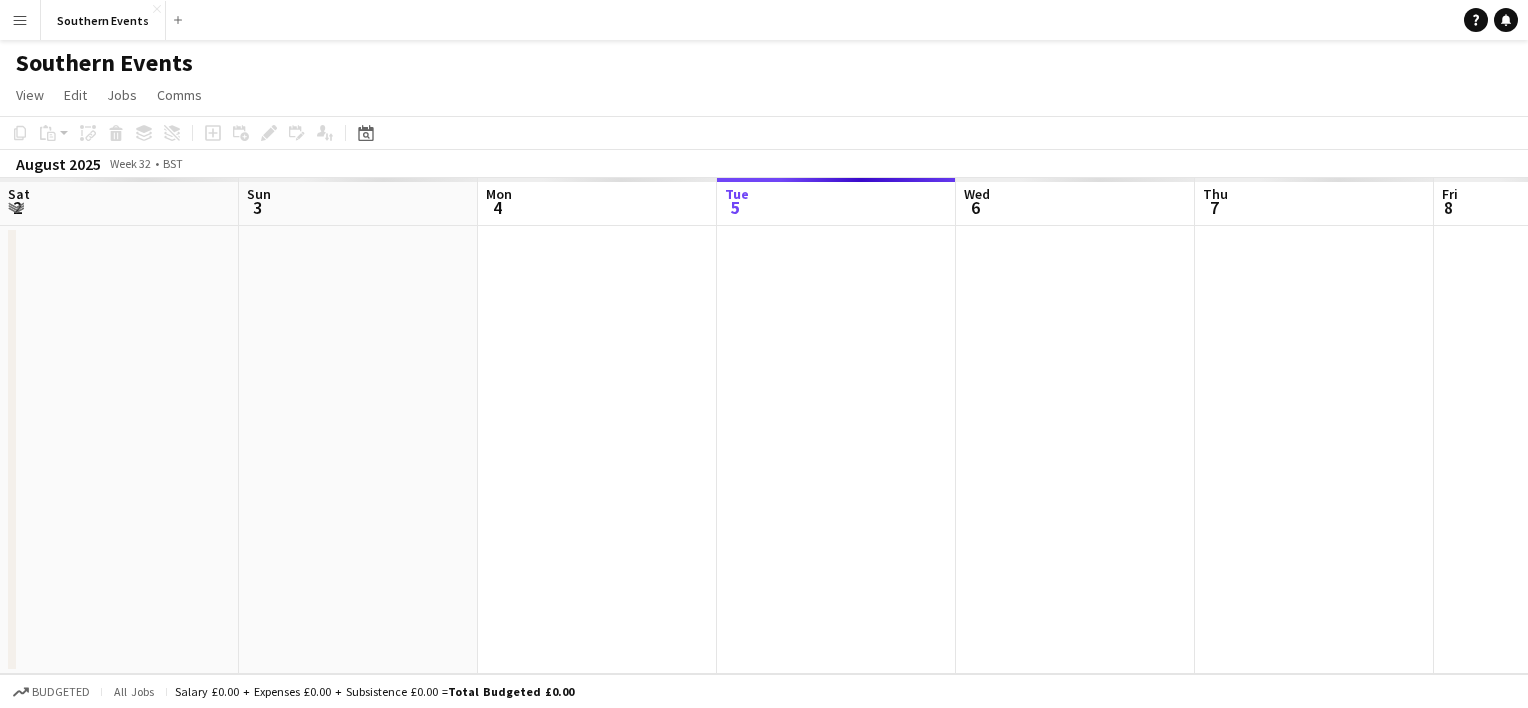 scroll, scrollTop: 0, scrollLeft: 0, axis: both 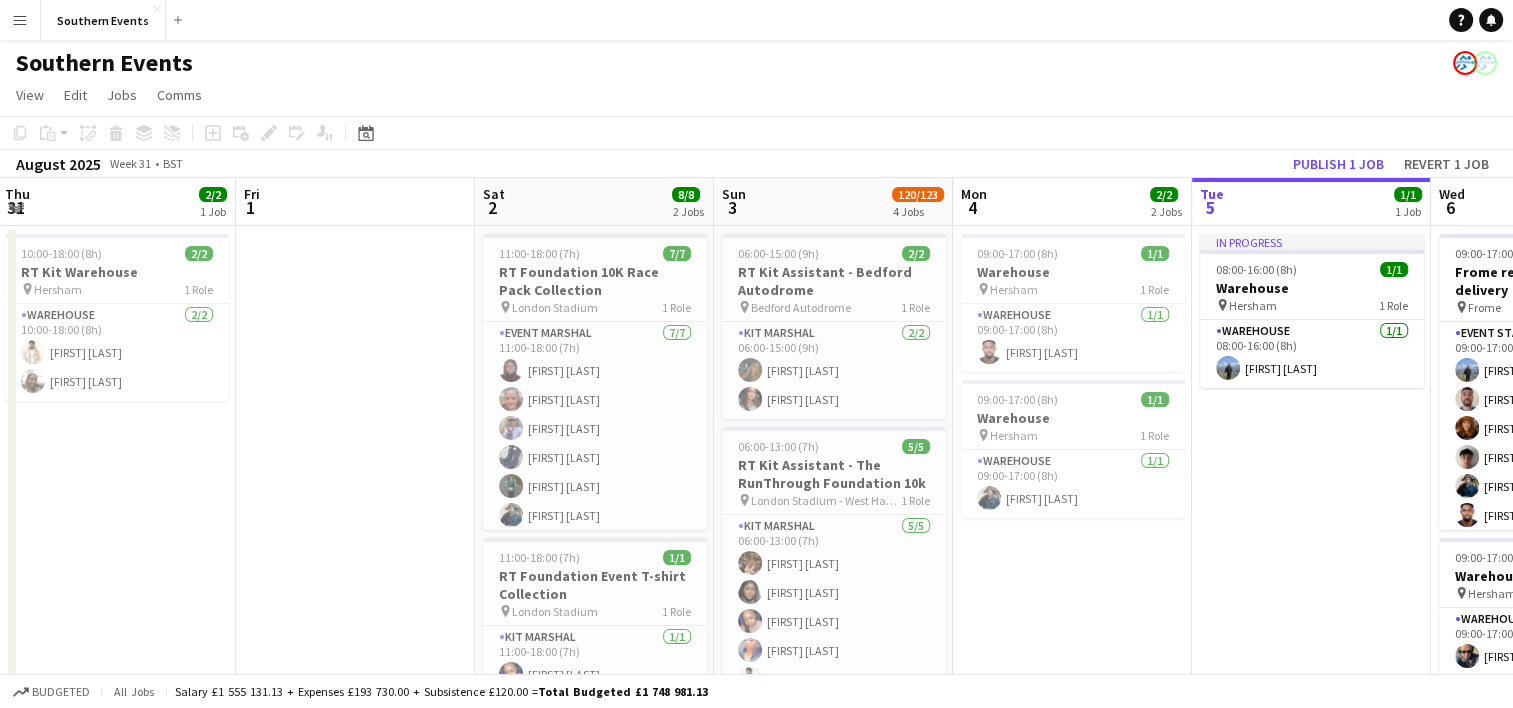 drag, startPoint x: 326, startPoint y: 523, endPoint x: 1212, endPoint y: 422, distance: 891.7382 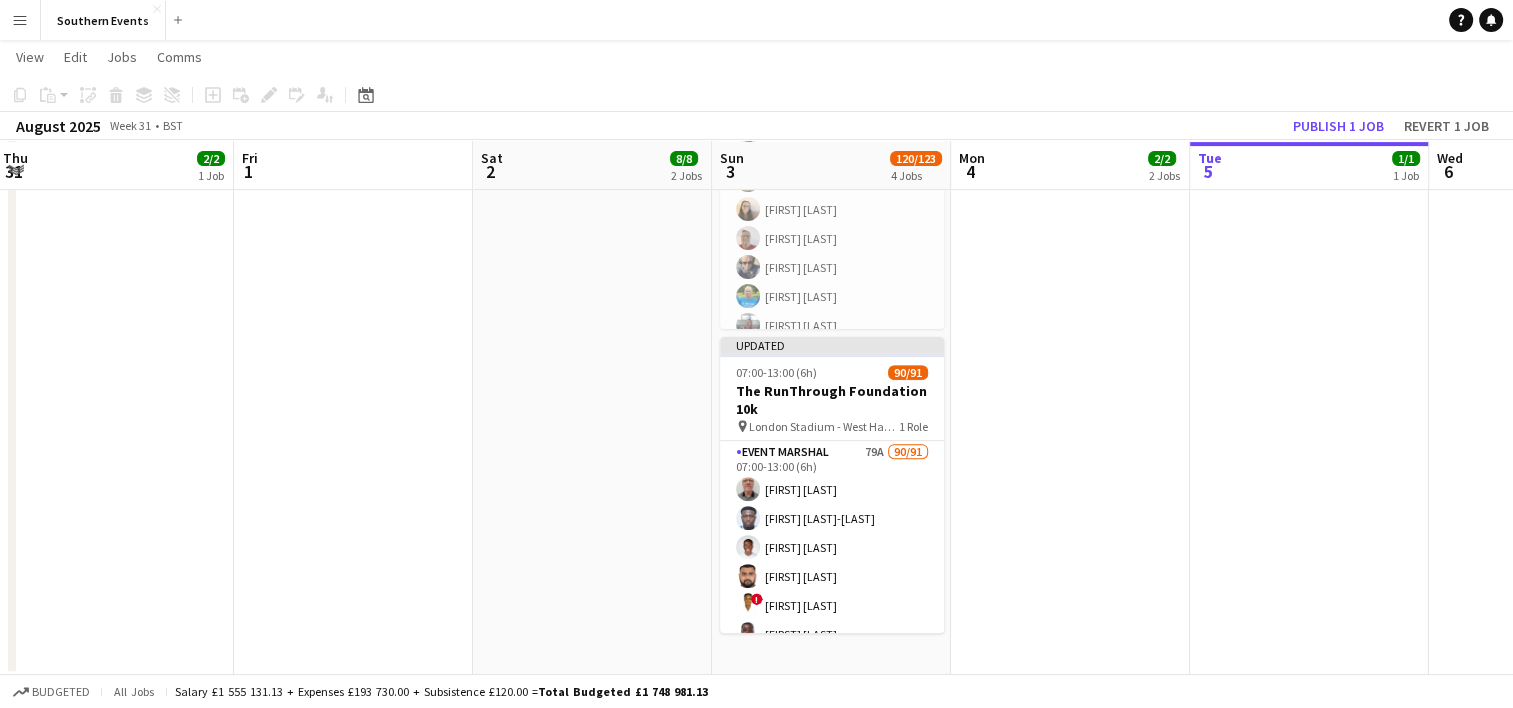 scroll, scrollTop: 674, scrollLeft: 0, axis: vertical 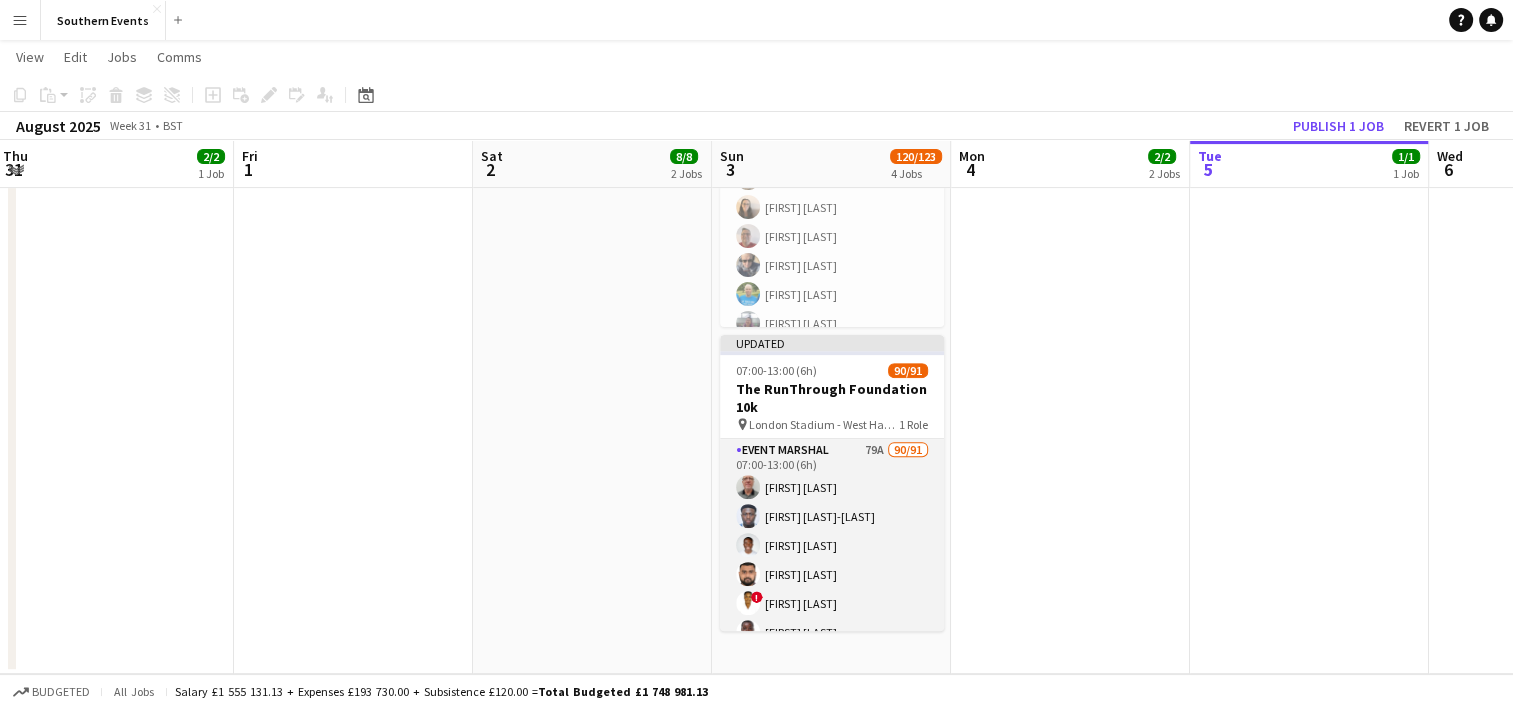 click on "Event Marshal 79A [NUM]/[NUM] [TIME]-[TIME] ([H]h[M]m) Peter Williams Elliot Yeboah-Agyemang Ekow Tachie-Mensah Nirajbhai Patel ! Esther Kissi Wendy Afua Kissi-Agyei stephanie gold ! Fatin Nabilah Bright Adusei Marcin Pisulski Haifa Hanapi Devyang Vaniya Rosario Merola Ben Joyce Donna Richards Fardeen Mulla Ali Saroosh Olamide Awogbadebo Isa Morais Javian Carvalho Abraham Acquaye Edmund Amoh Craig van Eyk Karen King Eddie-Rex Bisong Gracefield Anobaah Attoh Sophie Noble Natalia Khalish Dahsimar Frank Fudzie Batrisyia Muhammad Aminuddin Sourav Das Peter Axby Nick Marsh Harry Dodds Deqa Ali Gabriel Appiah Jessica Lister Fatima Bakar Ain Batrisyia Shaary Paul Martin Stuart Kirkwood Melinda Kirkwood Syris Vige Samuel Oppong-Nkrumah Ellen Williams Chiara Cristoni Mark Kipanda Makayla Paul Lukas Antanaitis sophie Omoata Ayemere Disha Parekh Mbalu Kamara Gurpreet Kaur Sriram Rangarajan Bethany Lawrence Clare McCollum Richard Powell Dhanuvarsha Ramasamy Joanna Li" at bounding box center (832, 1778) 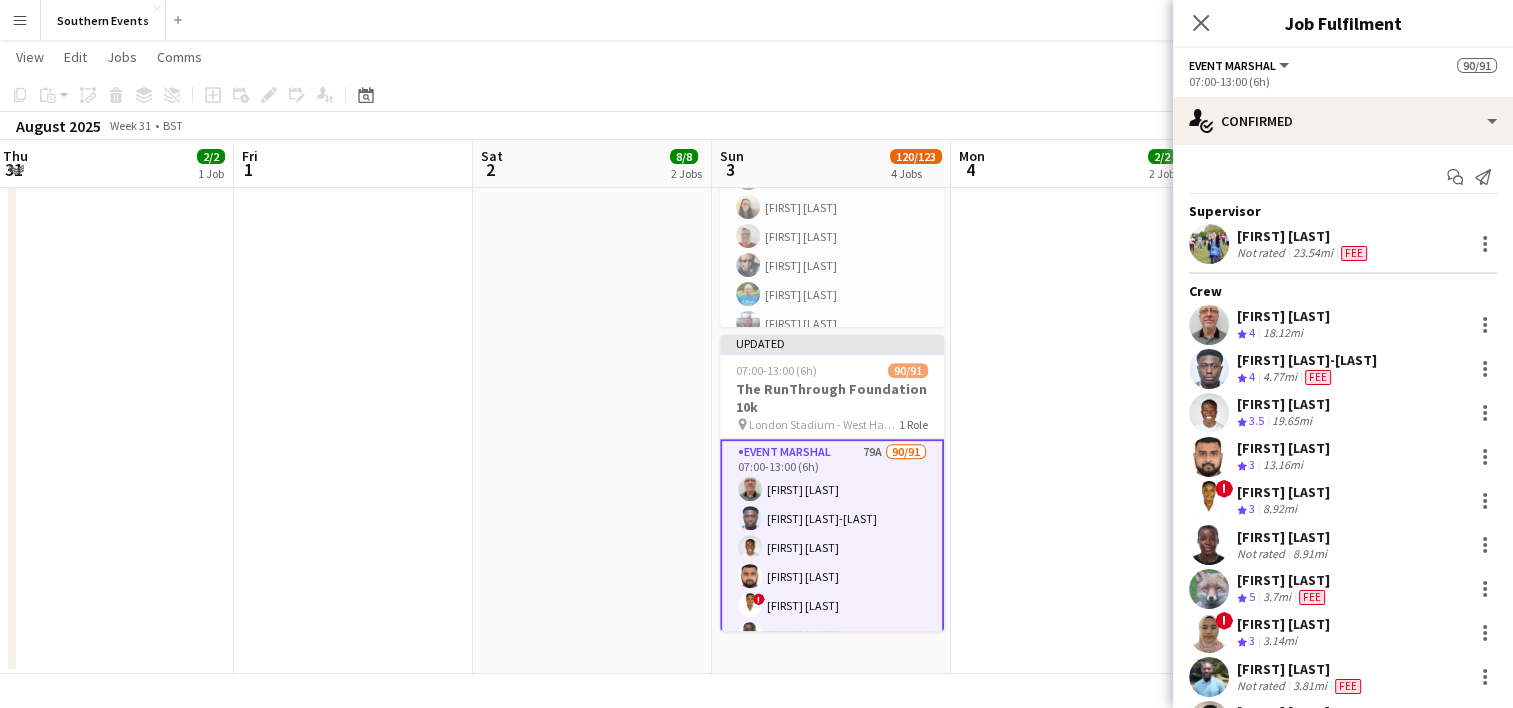 scroll, scrollTop: 2423, scrollLeft: 0, axis: vertical 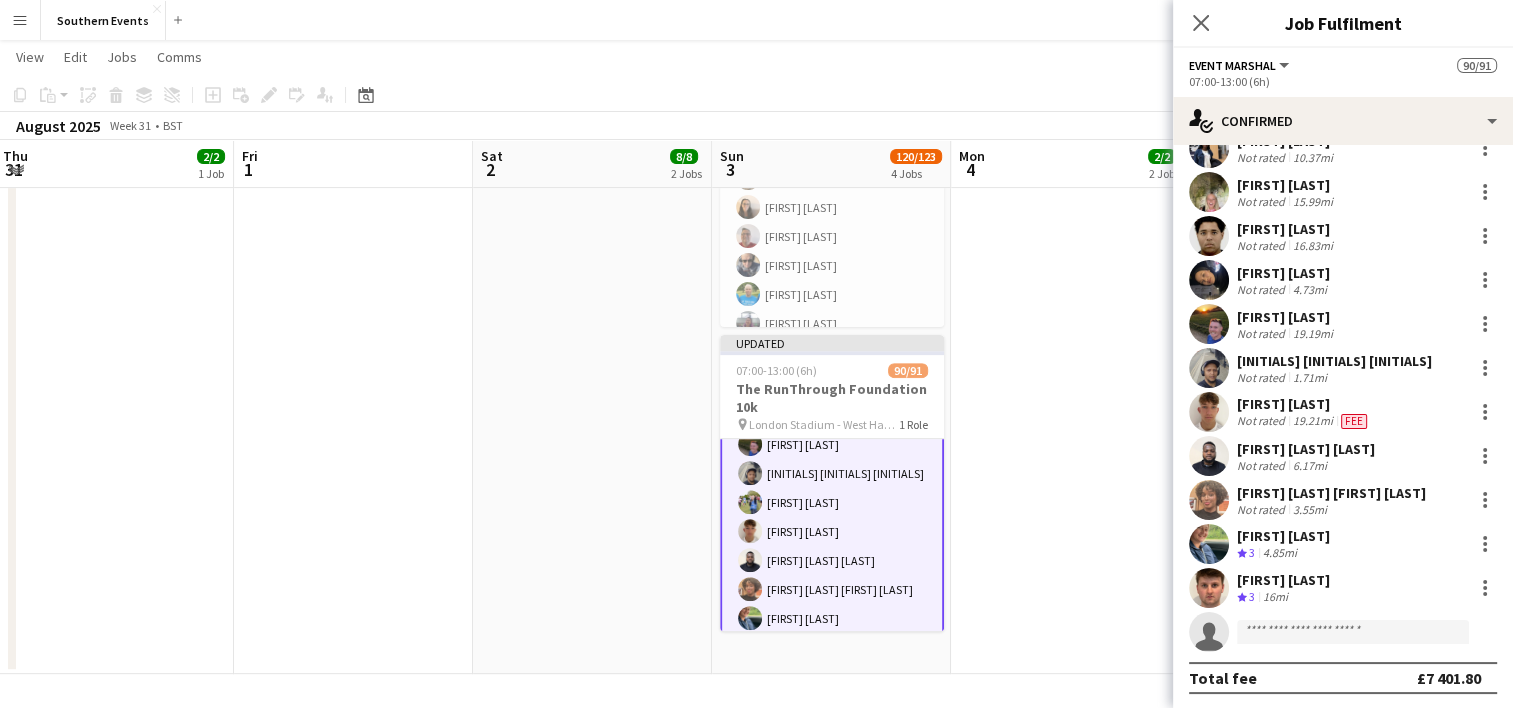 click on "[FIRST] [LAST]" at bounding box center (1304, 404) 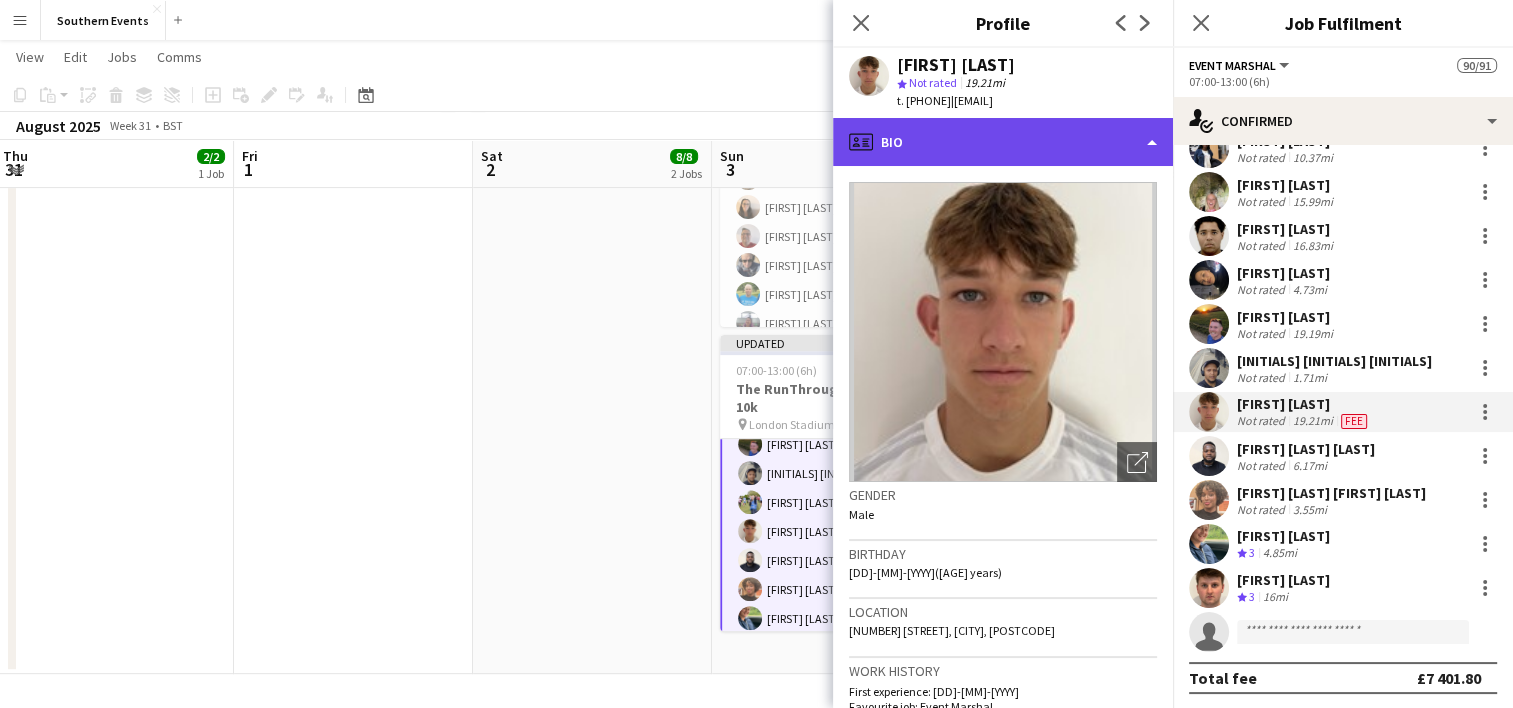 click on "profile
Bio" 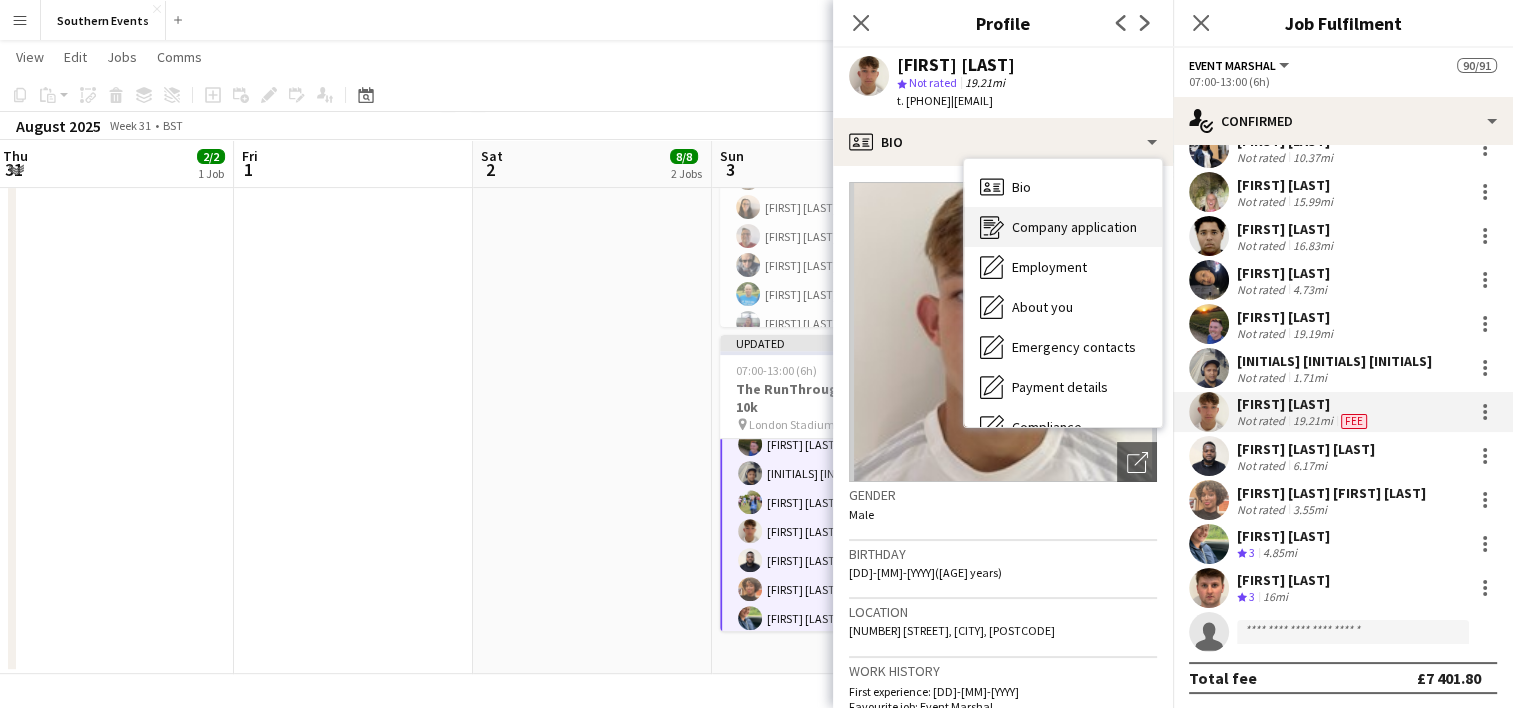 click on "Company application" at bounding box center (1074, 227) 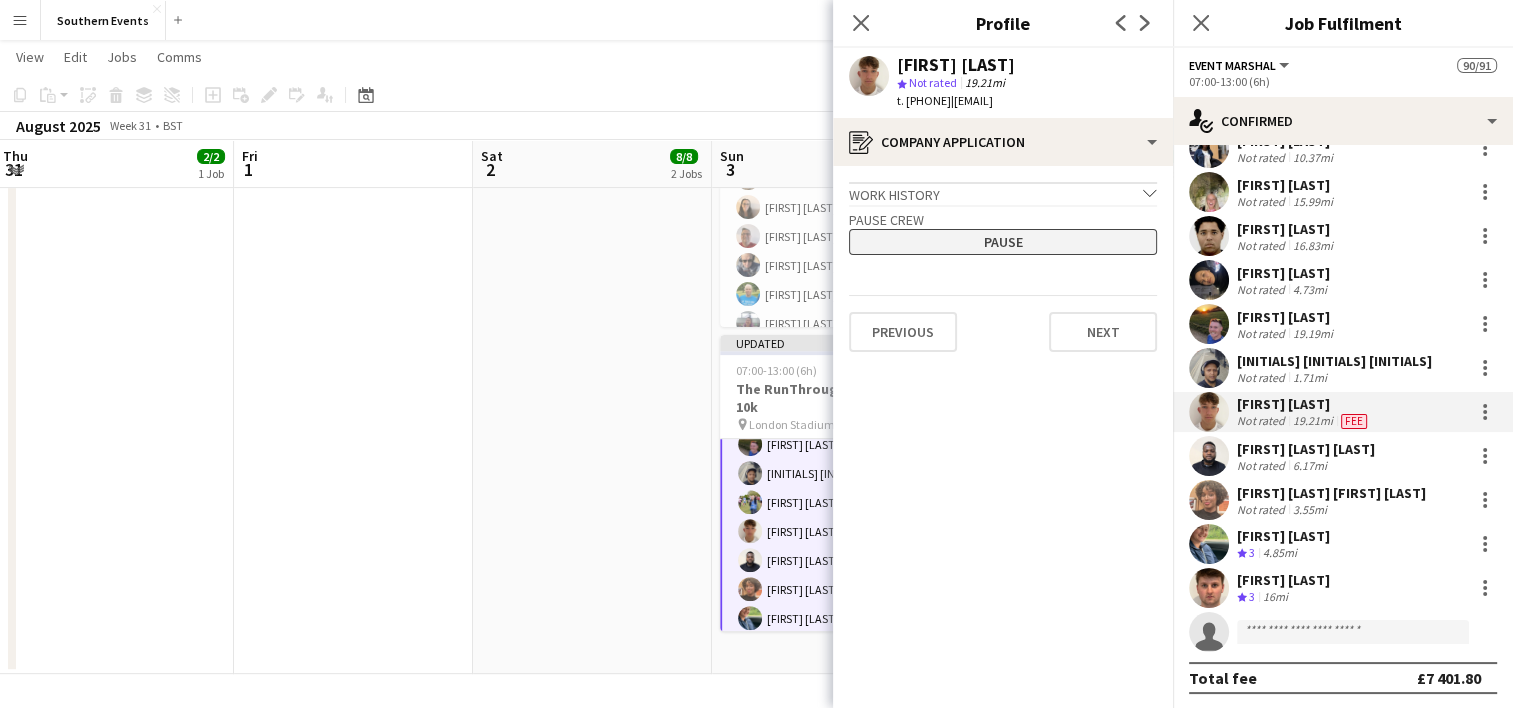 click on "Pause" 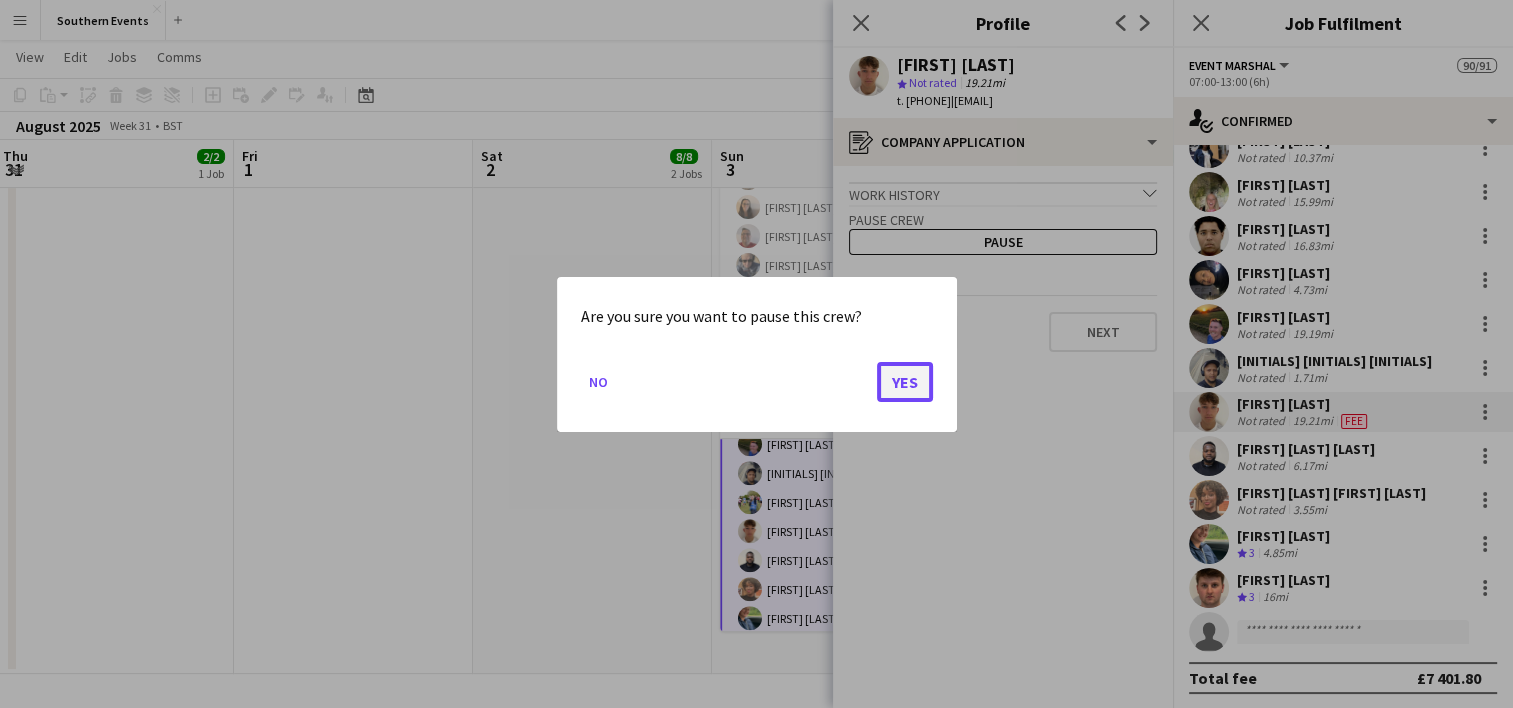 click on "Yes" 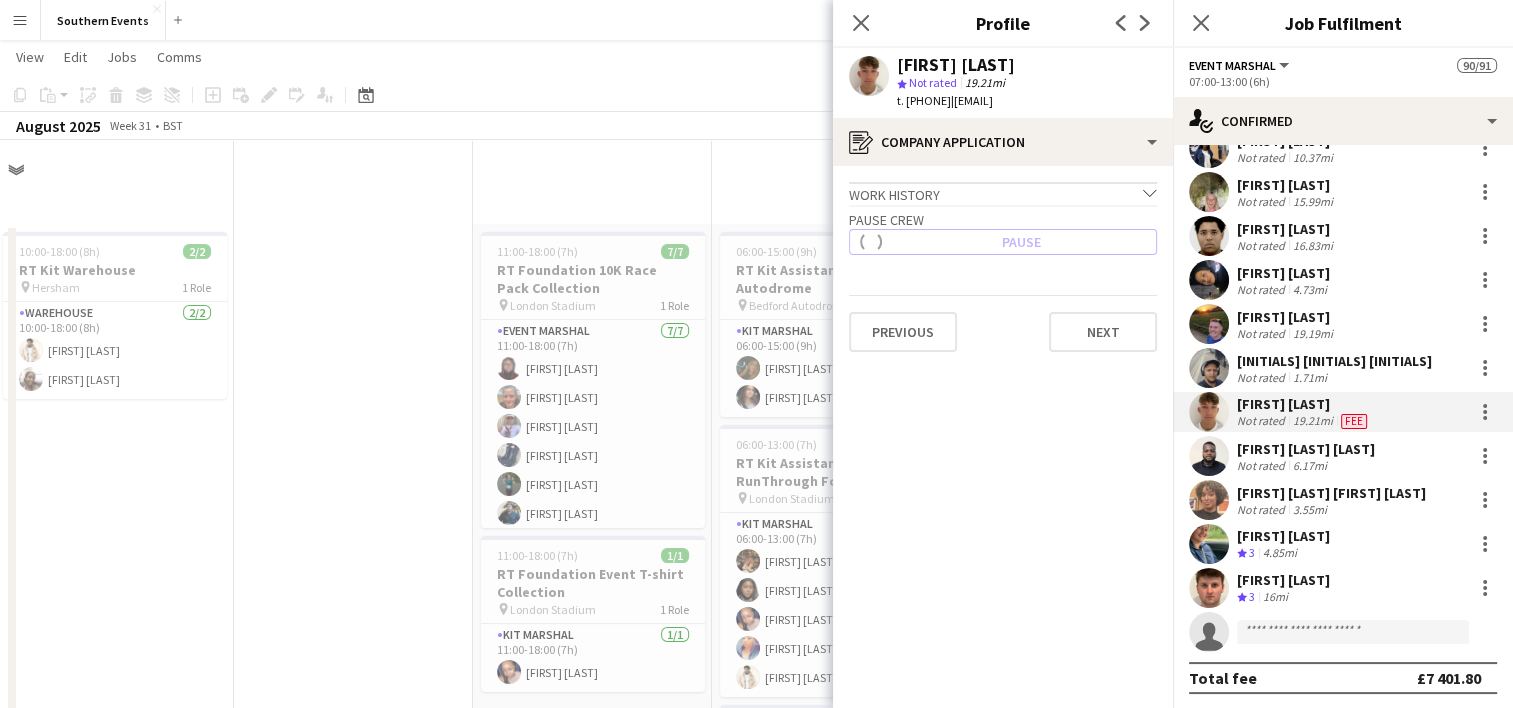 scroll, scrollTop: 674, scrollLeft: 0, axis: vertical 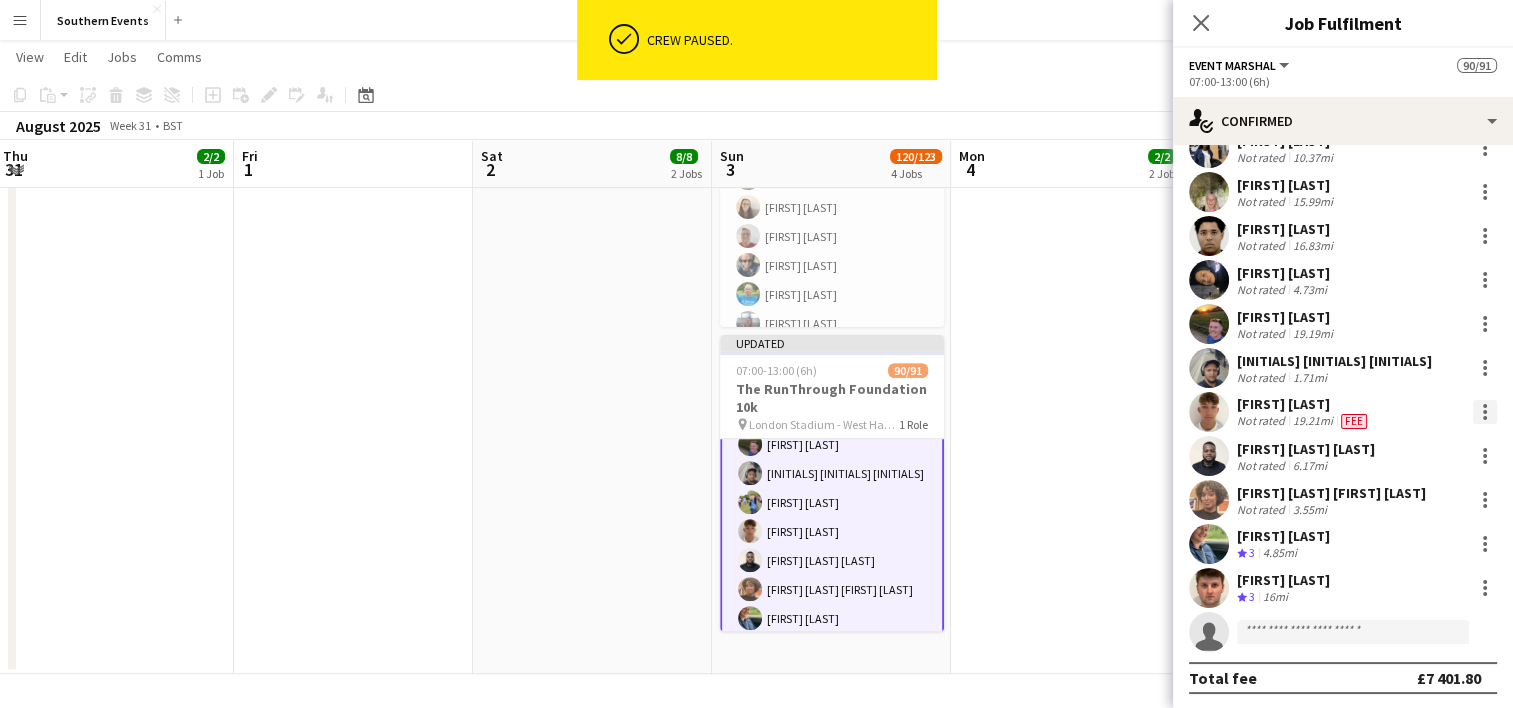 click at bounding box center (1485, 412) 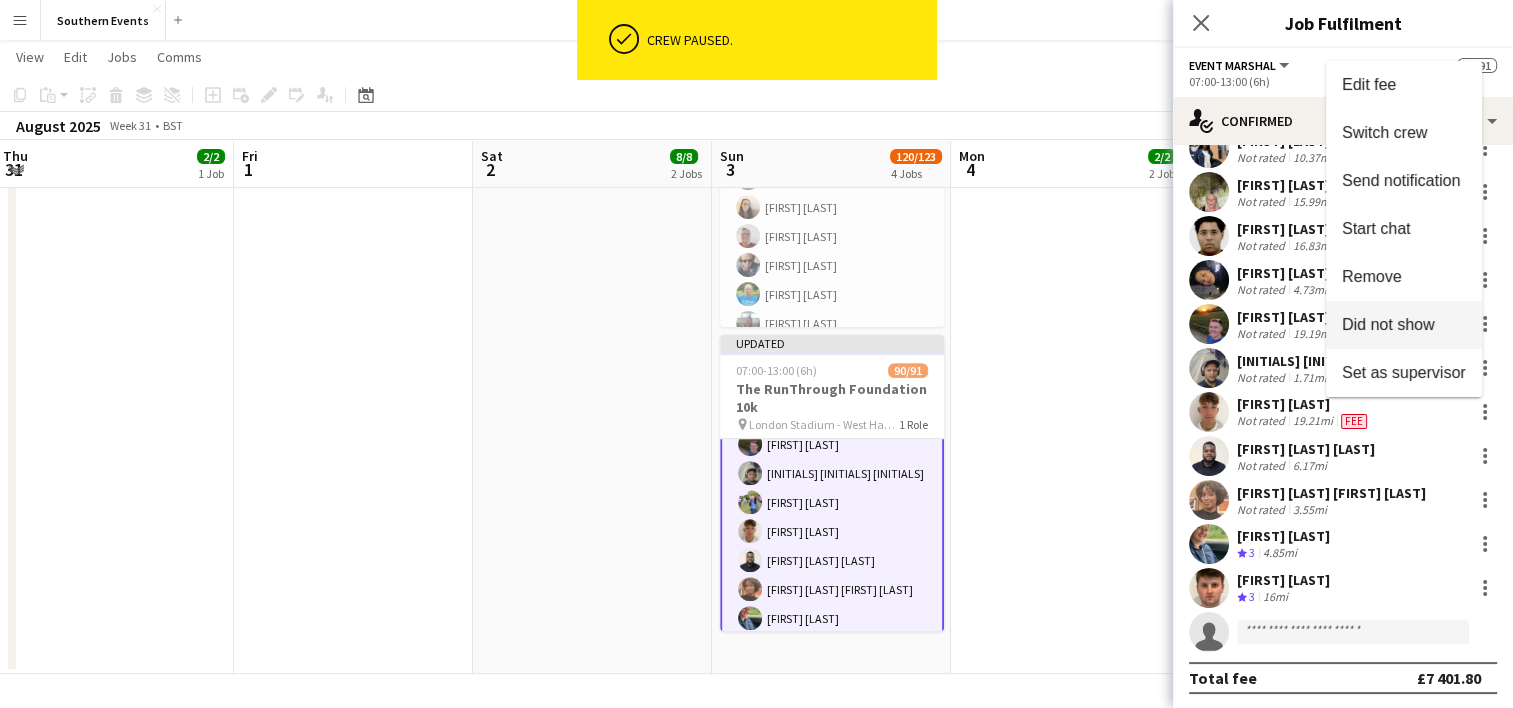 click on "Did not show" at bounding box center (1388, 324) 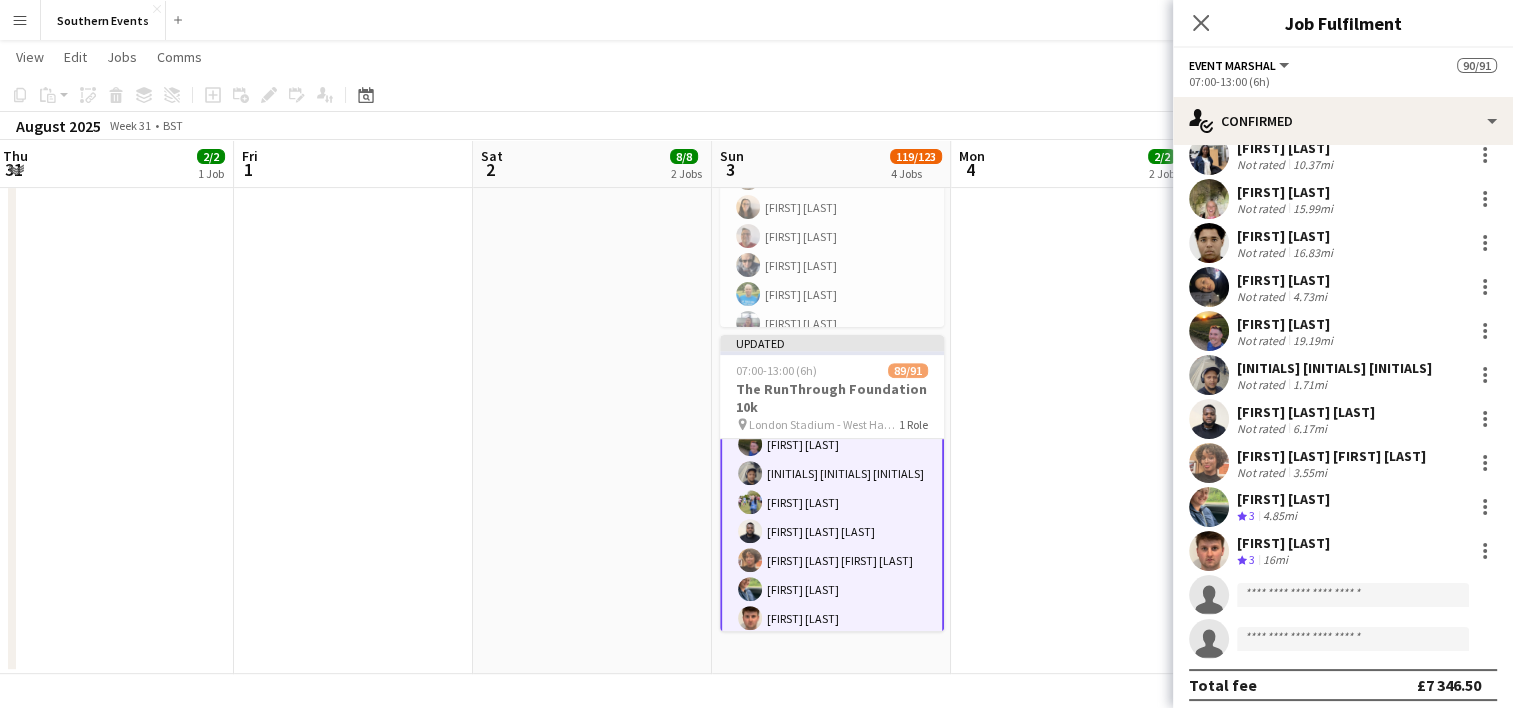 scroll, scrollTop: 3655, scrollLeft: 0, axis: vertical 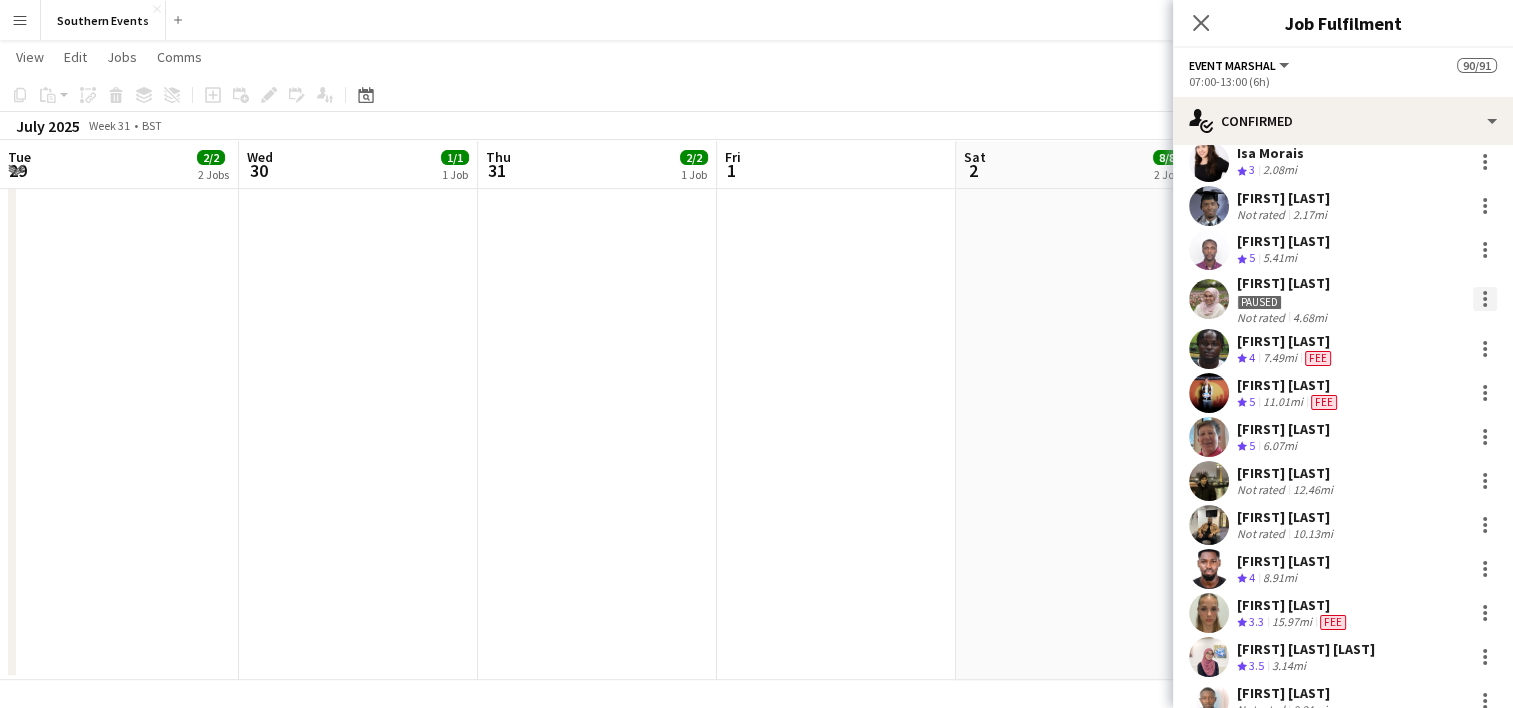 click at bounding box center [1485, 299] 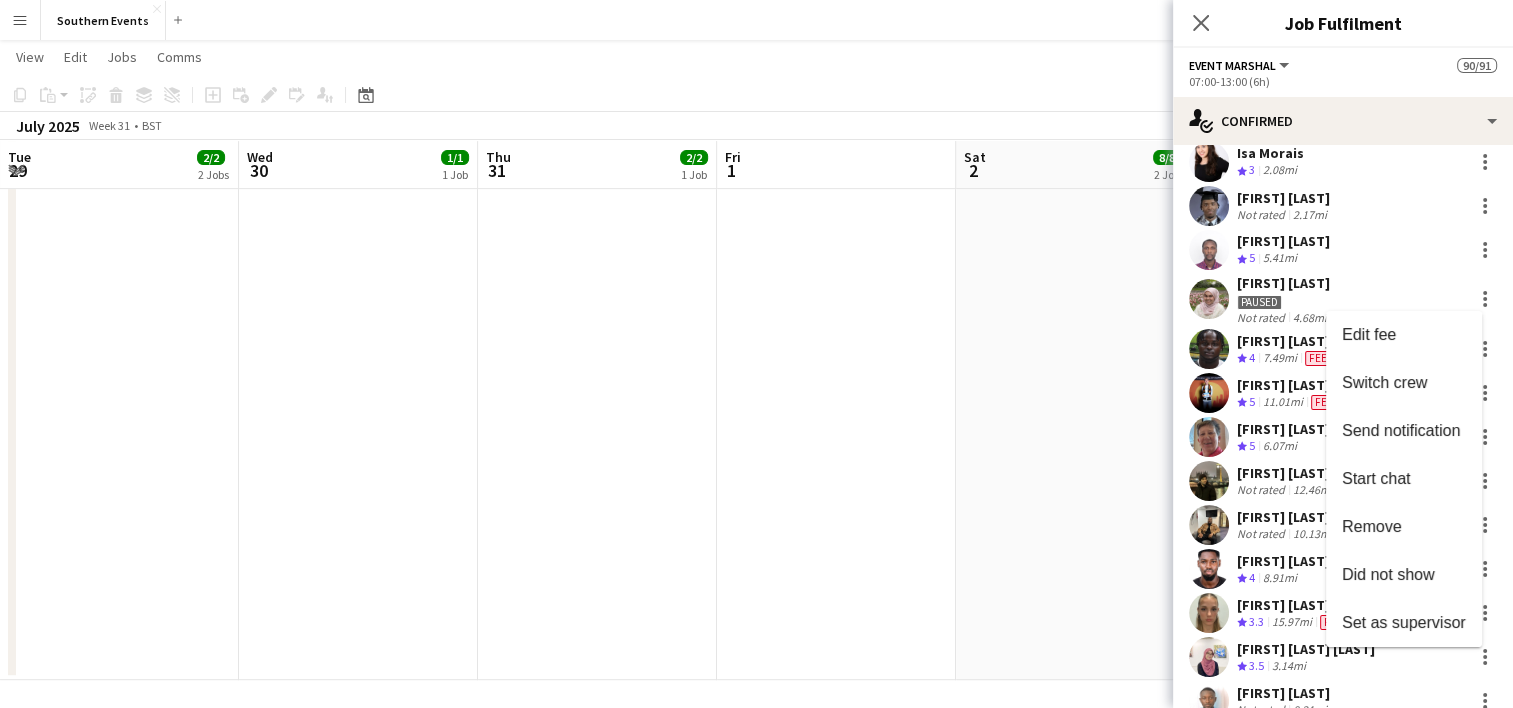 click at bounding box center (756, 354) 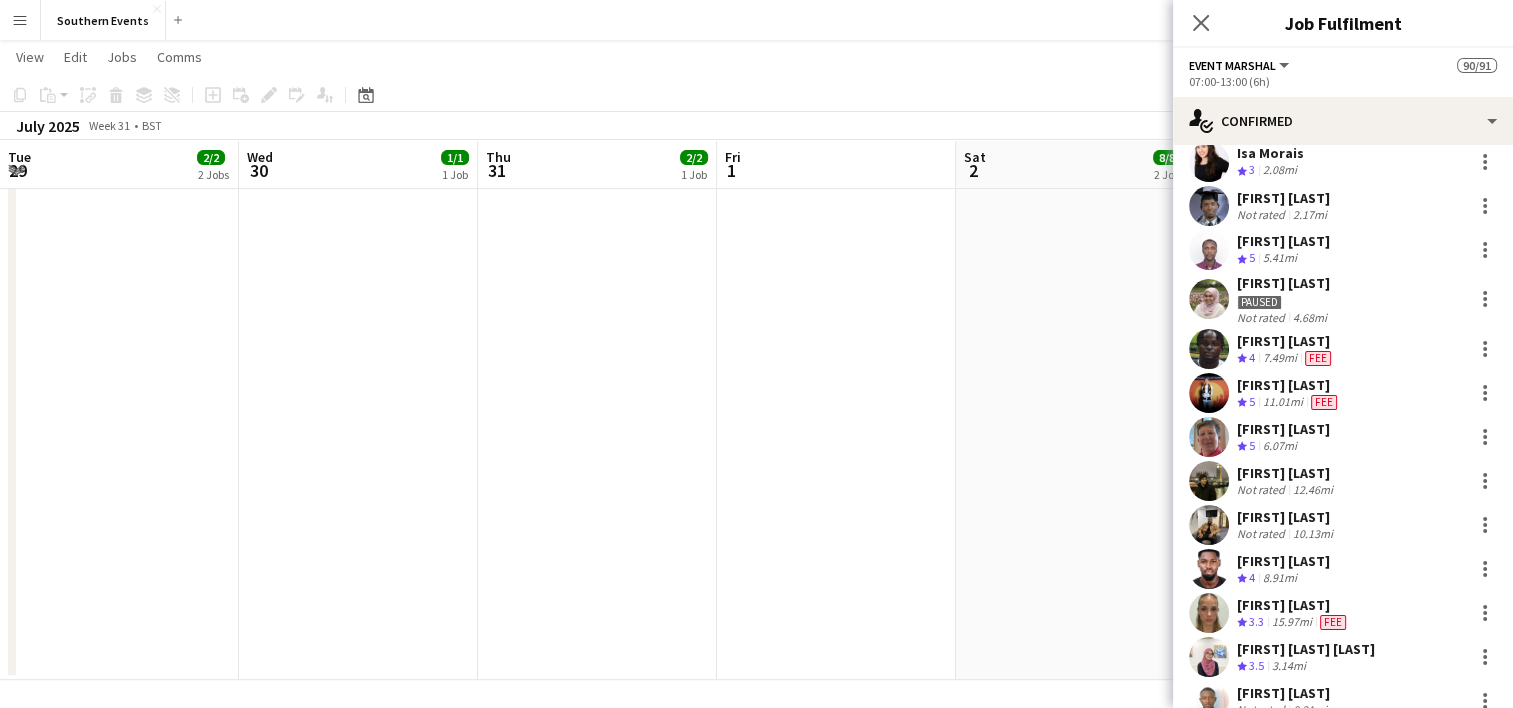click on "[FIRST] [LAST]" at bounding box center [1284, 283] 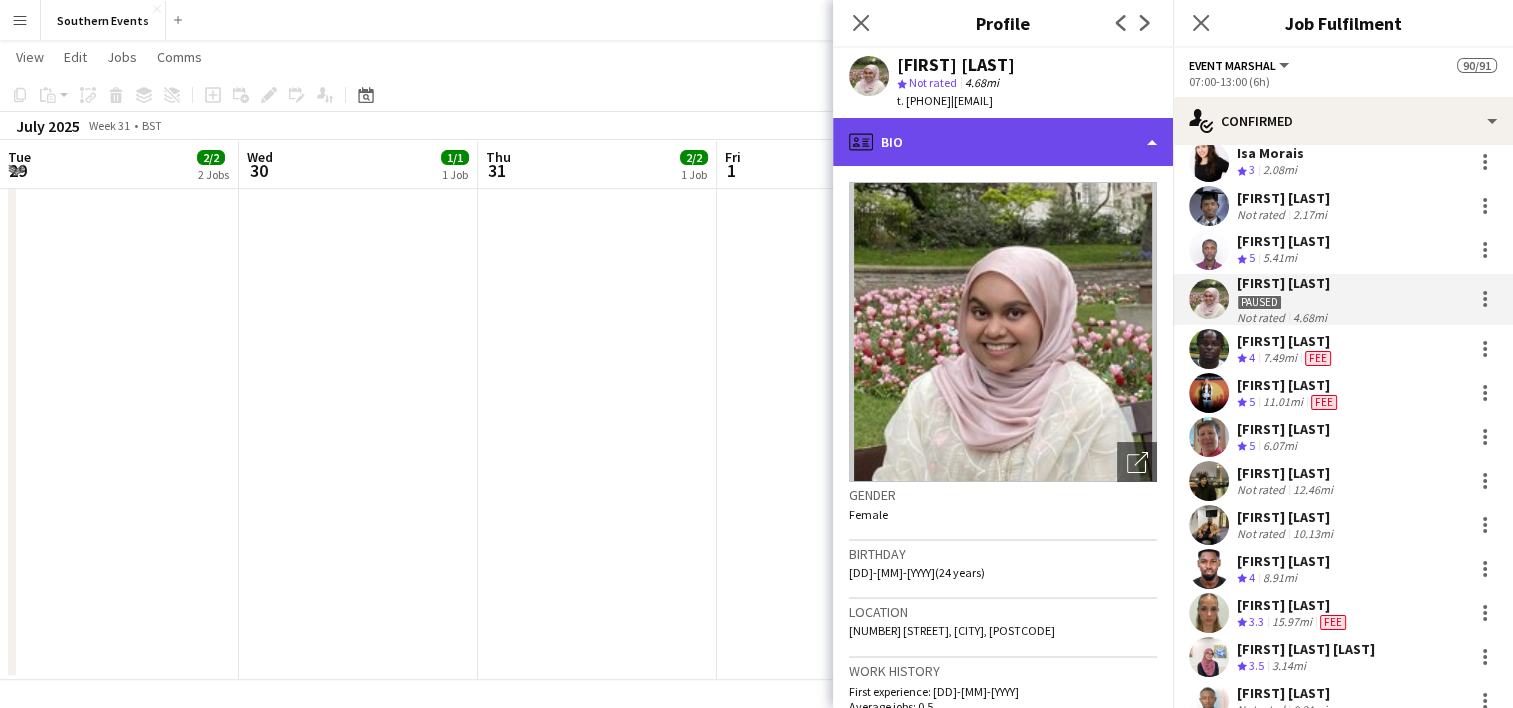 click on "profile
Bio" 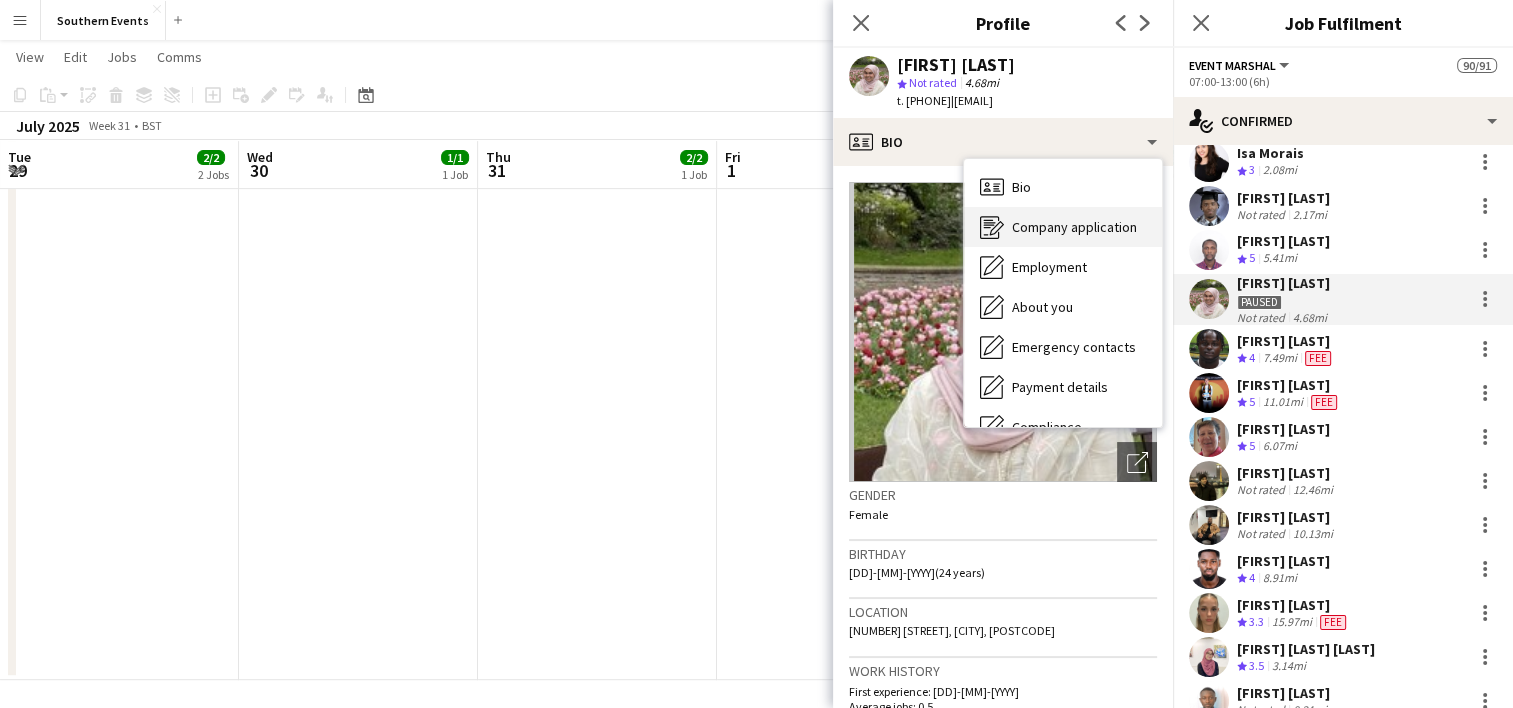 click on "Company application" at bounding box center [1074, 227] 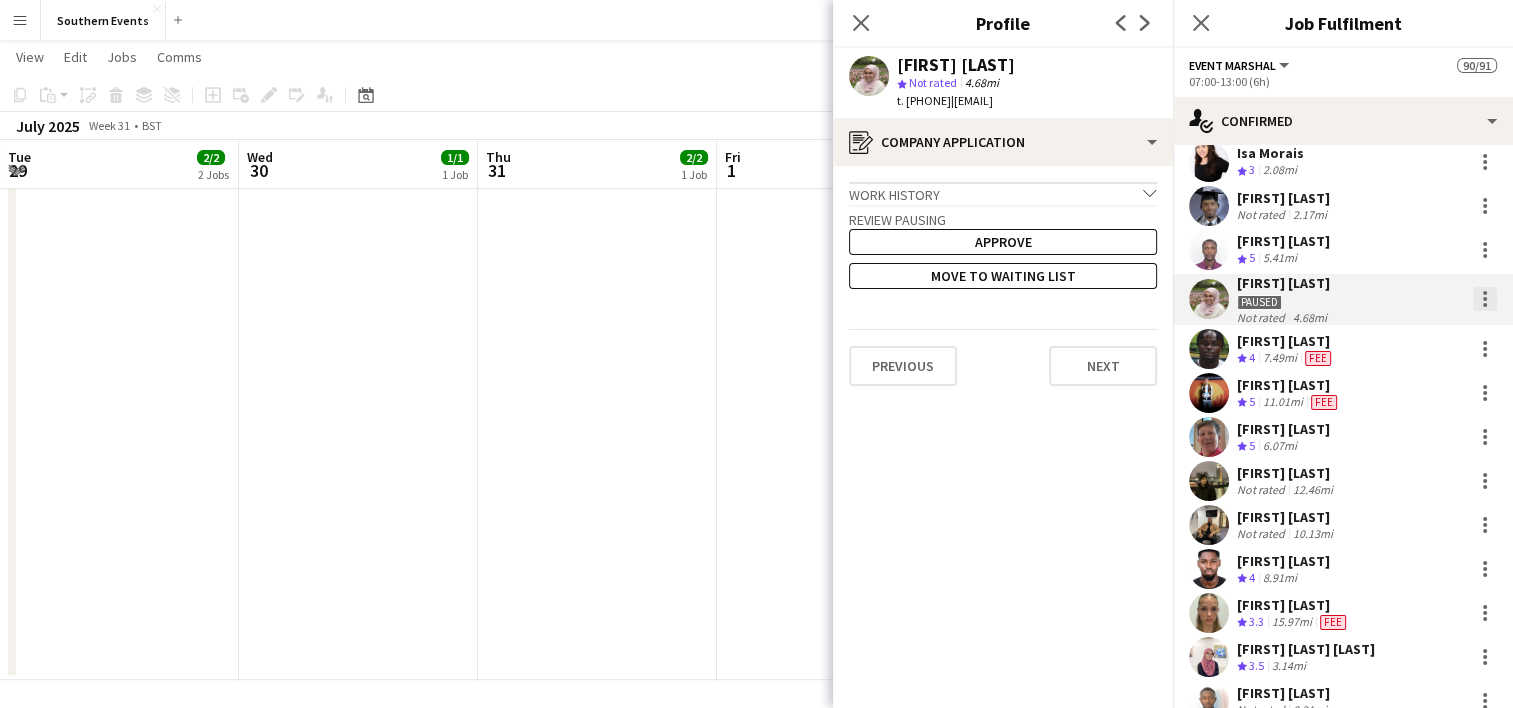 click at bounding box center [1485, 299] 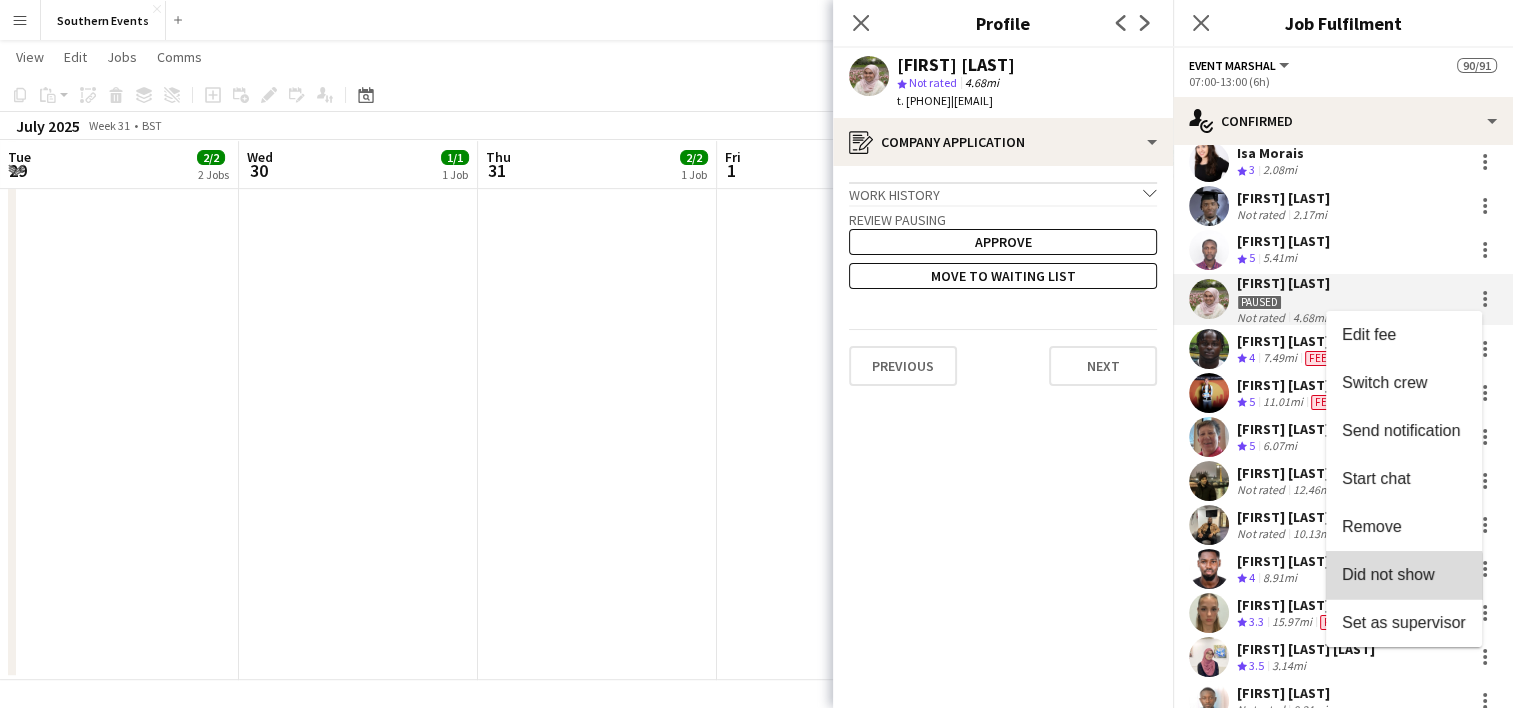 click on "Did not show" at bounding box center [1388, 574] 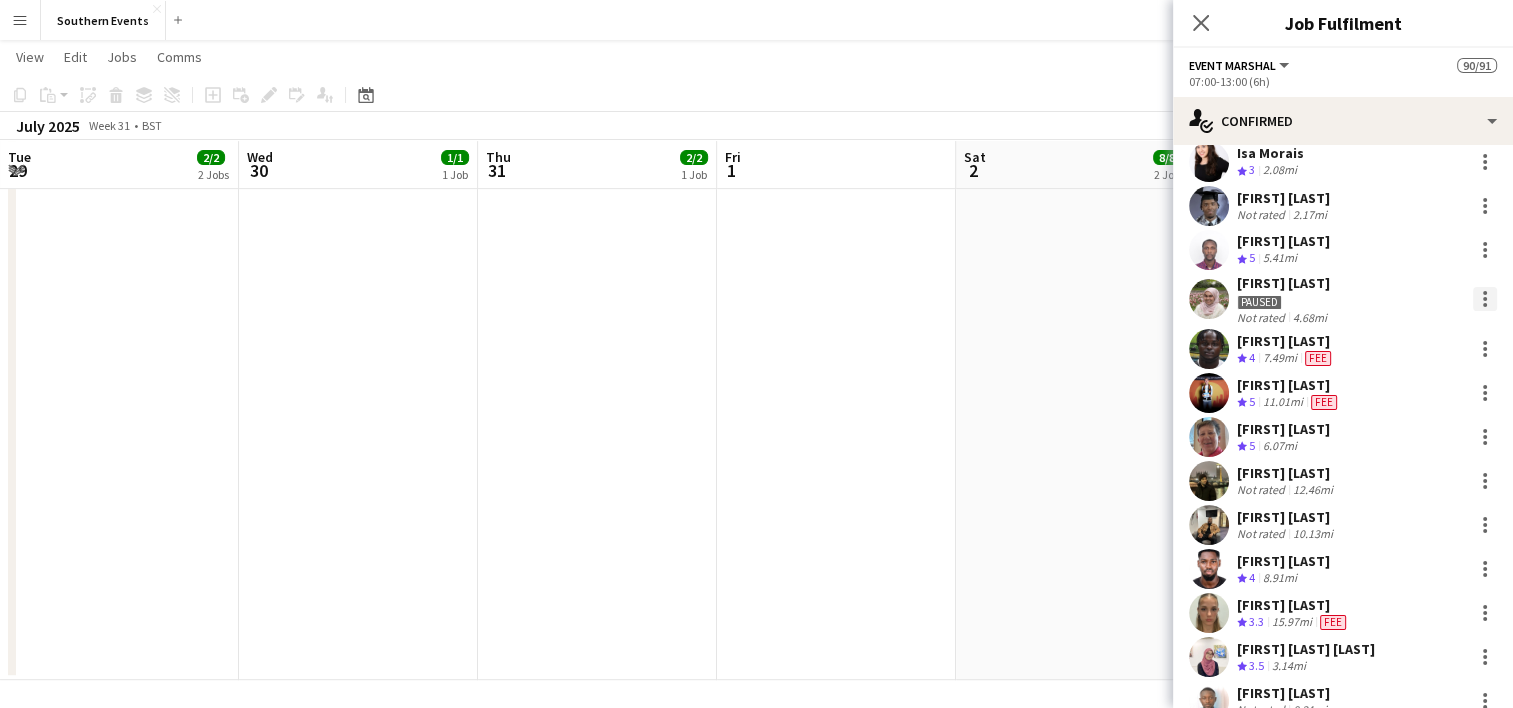 click at bounding box center (1485, 299) 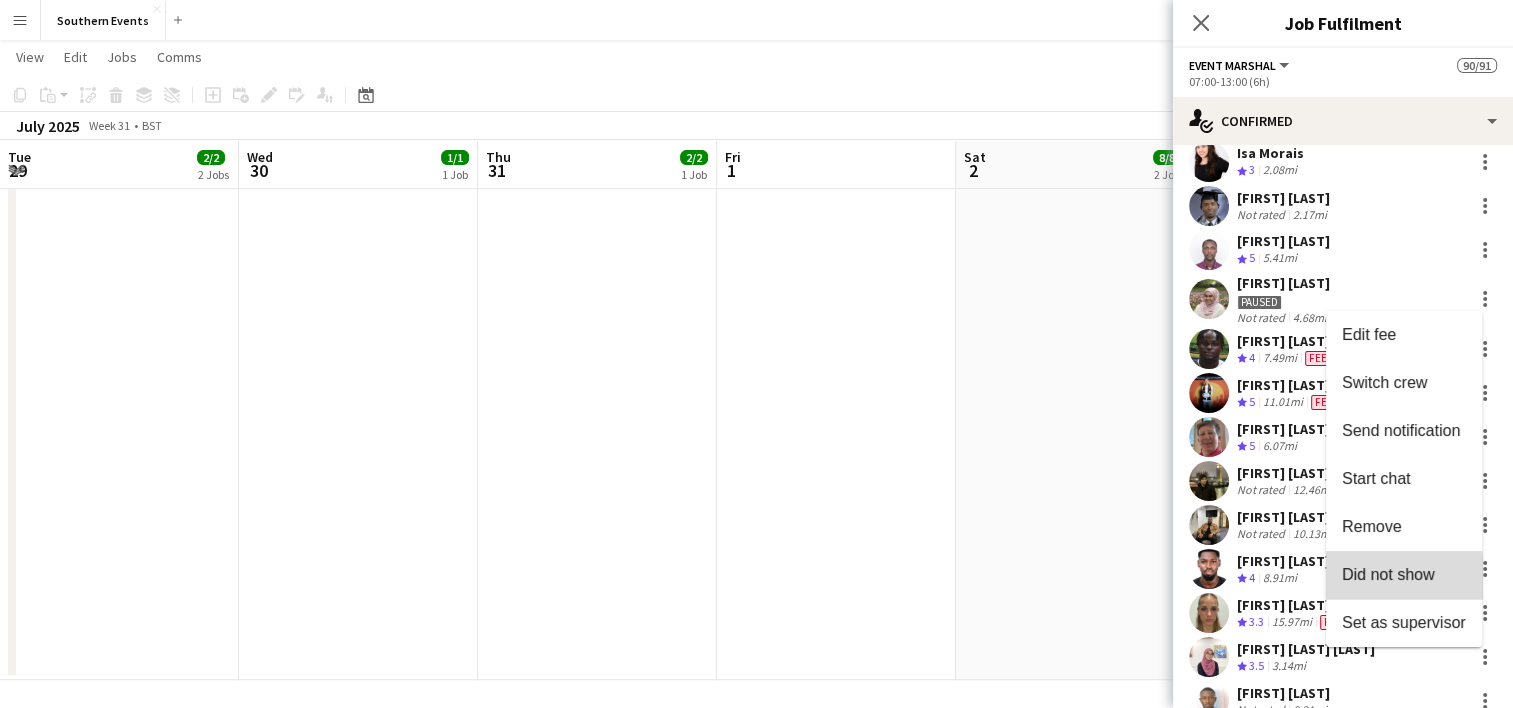 click on "Did not show" at bounding box center (1388, 574) 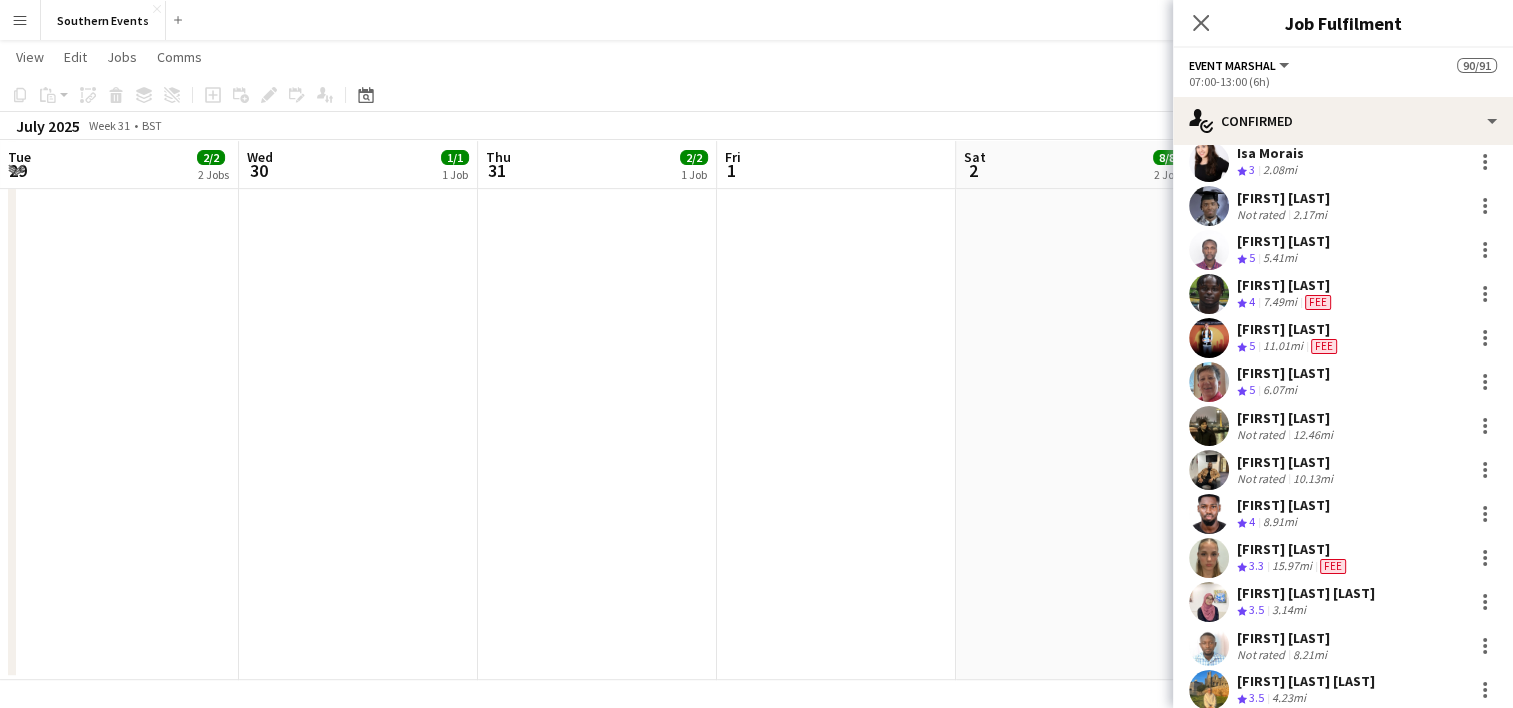 scroll, scrollTop: 2284, scrollLeft: 0, axis: vertical 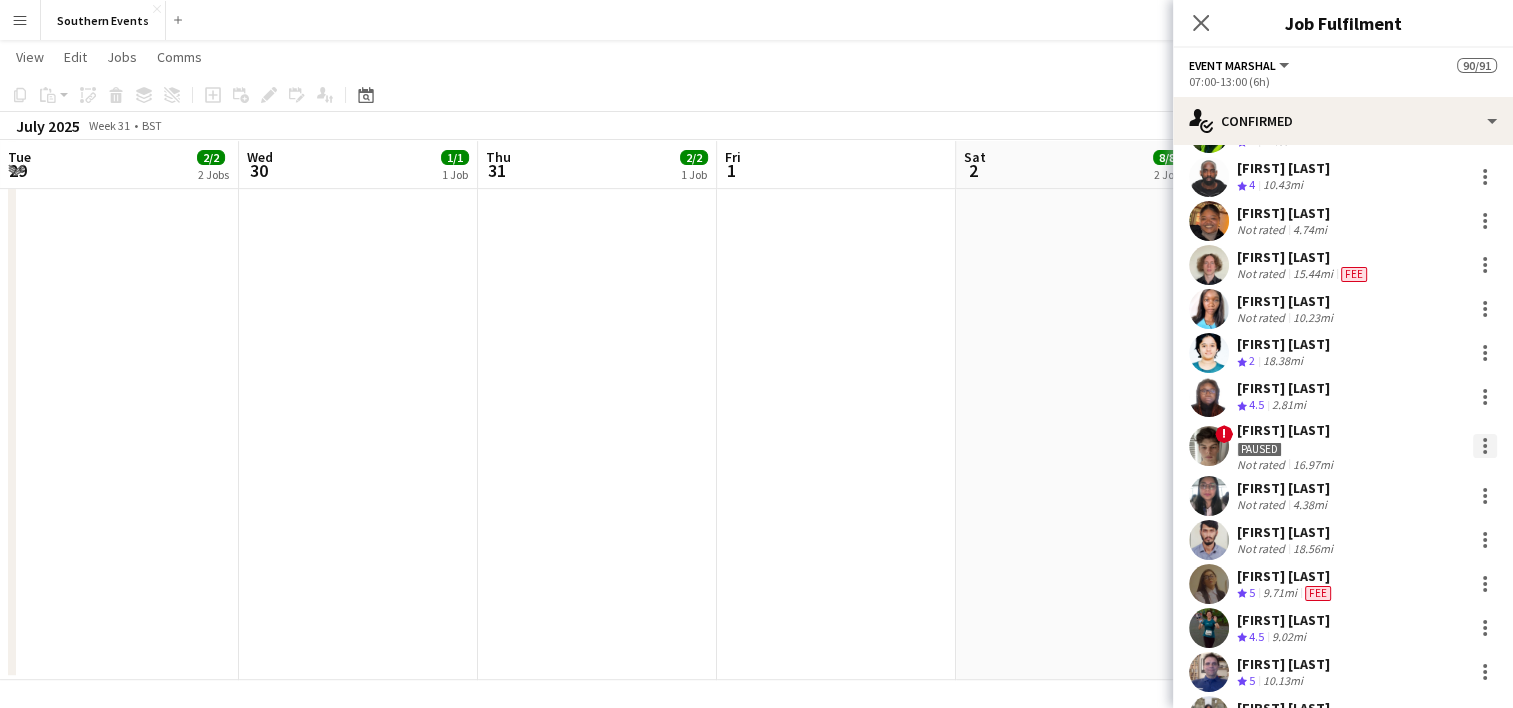 click at bounding box center (1485, 446) 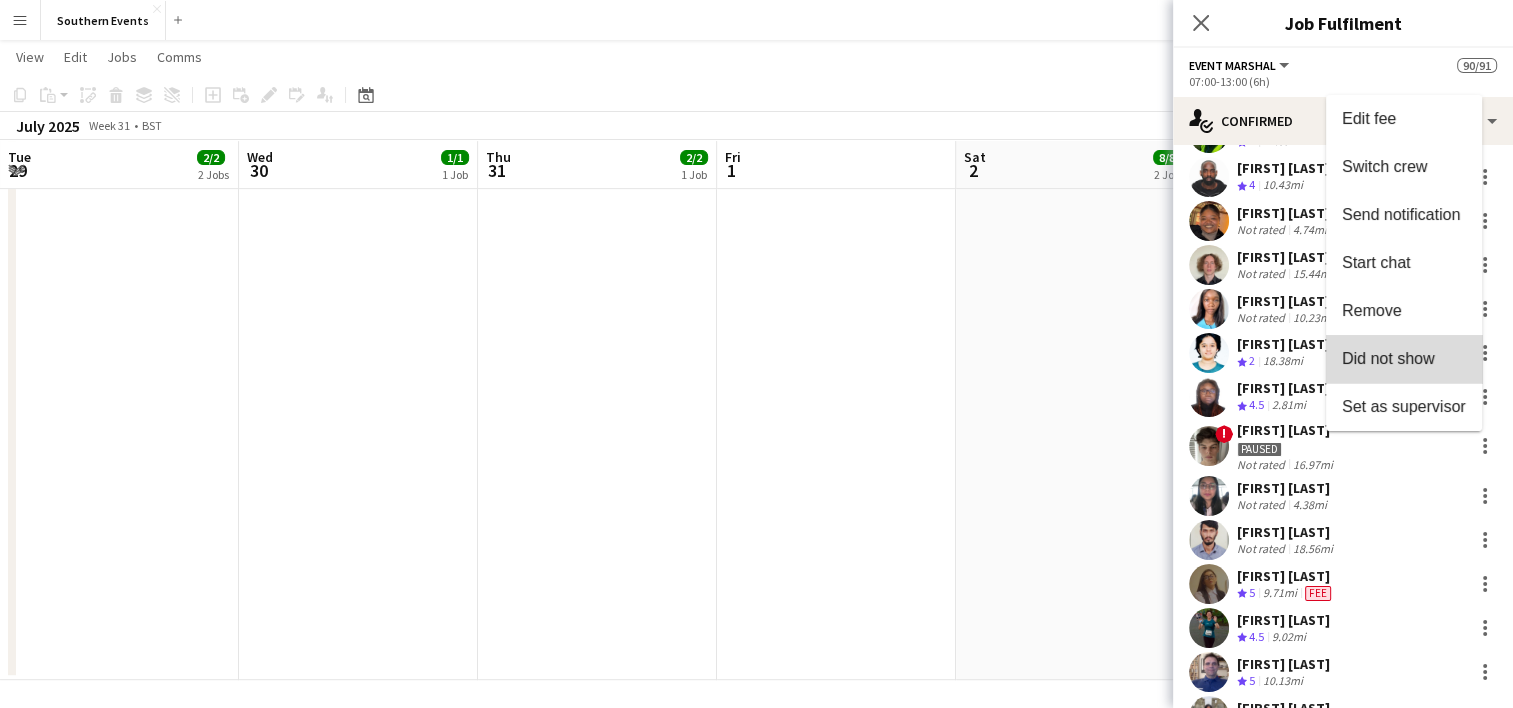 click on "Did not show" at bounding box center [1388, 358] 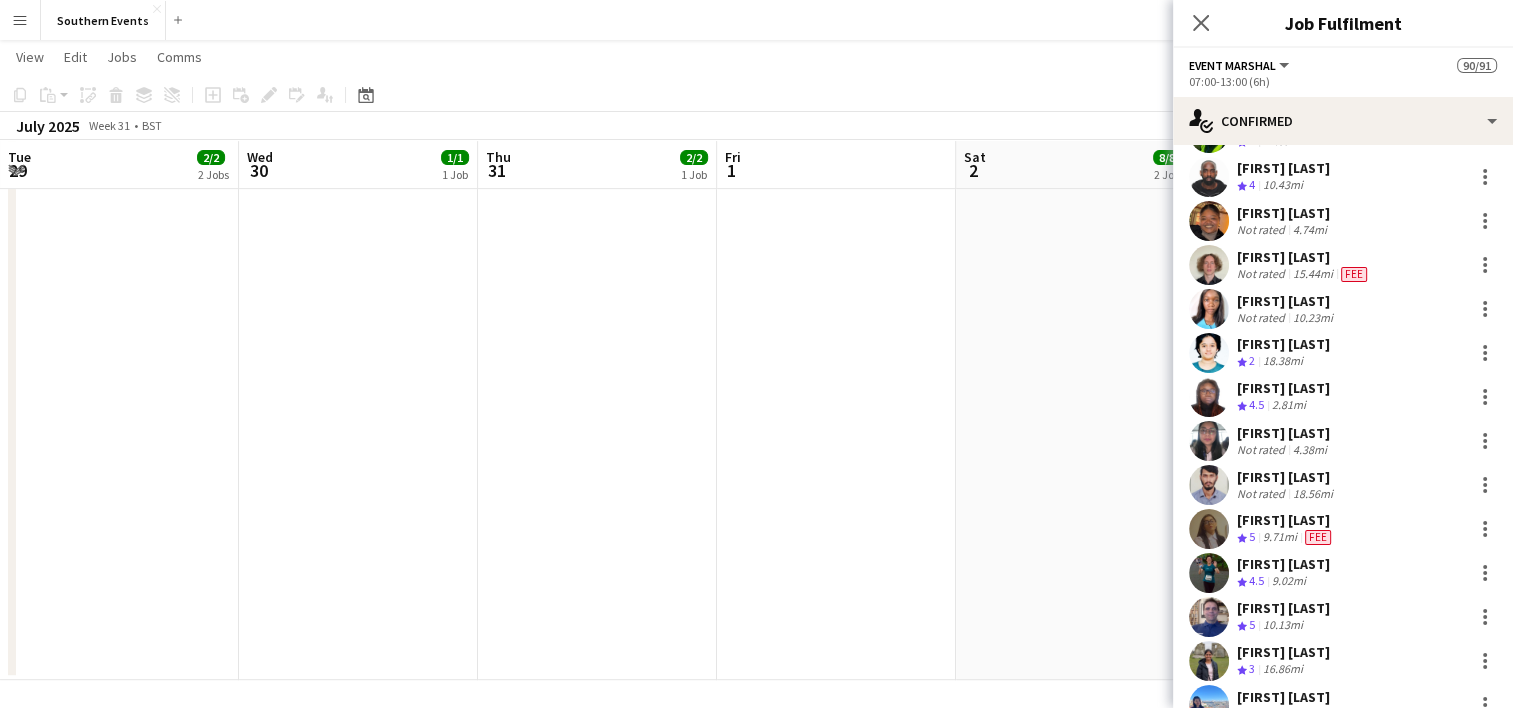 scroll, scrollTop: 3036, scrollLeft: 0, axis: vertical 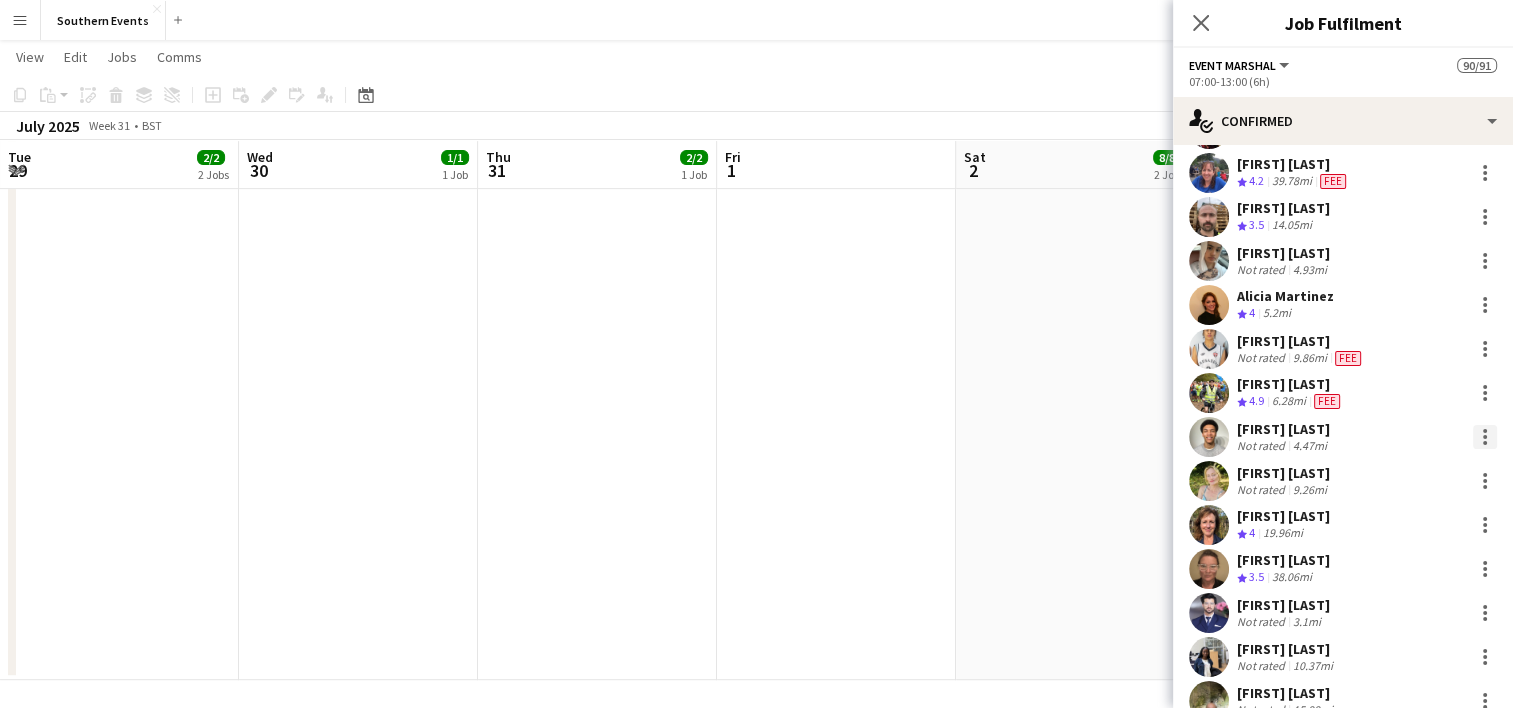 click at bounding box center [1485, 443] 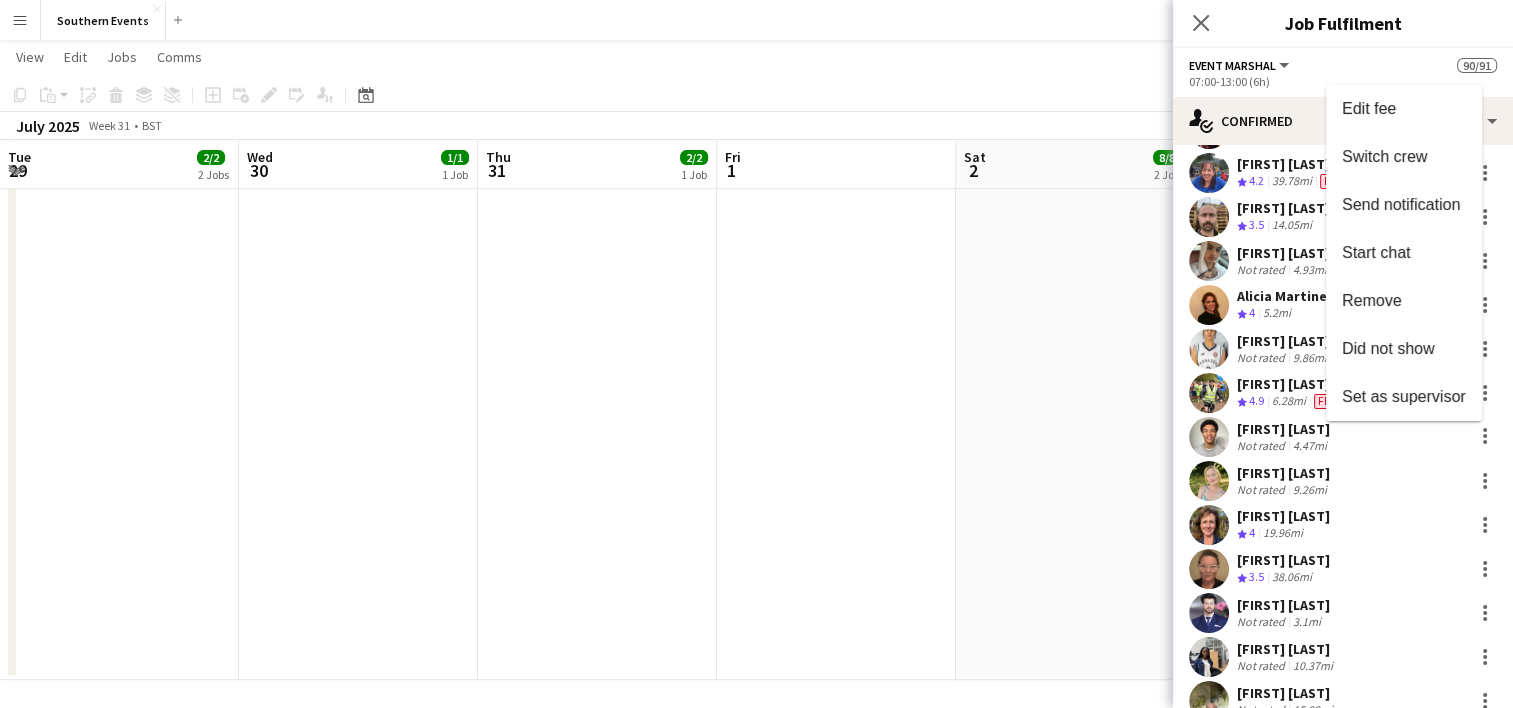 click at bounding box center [756, 354] 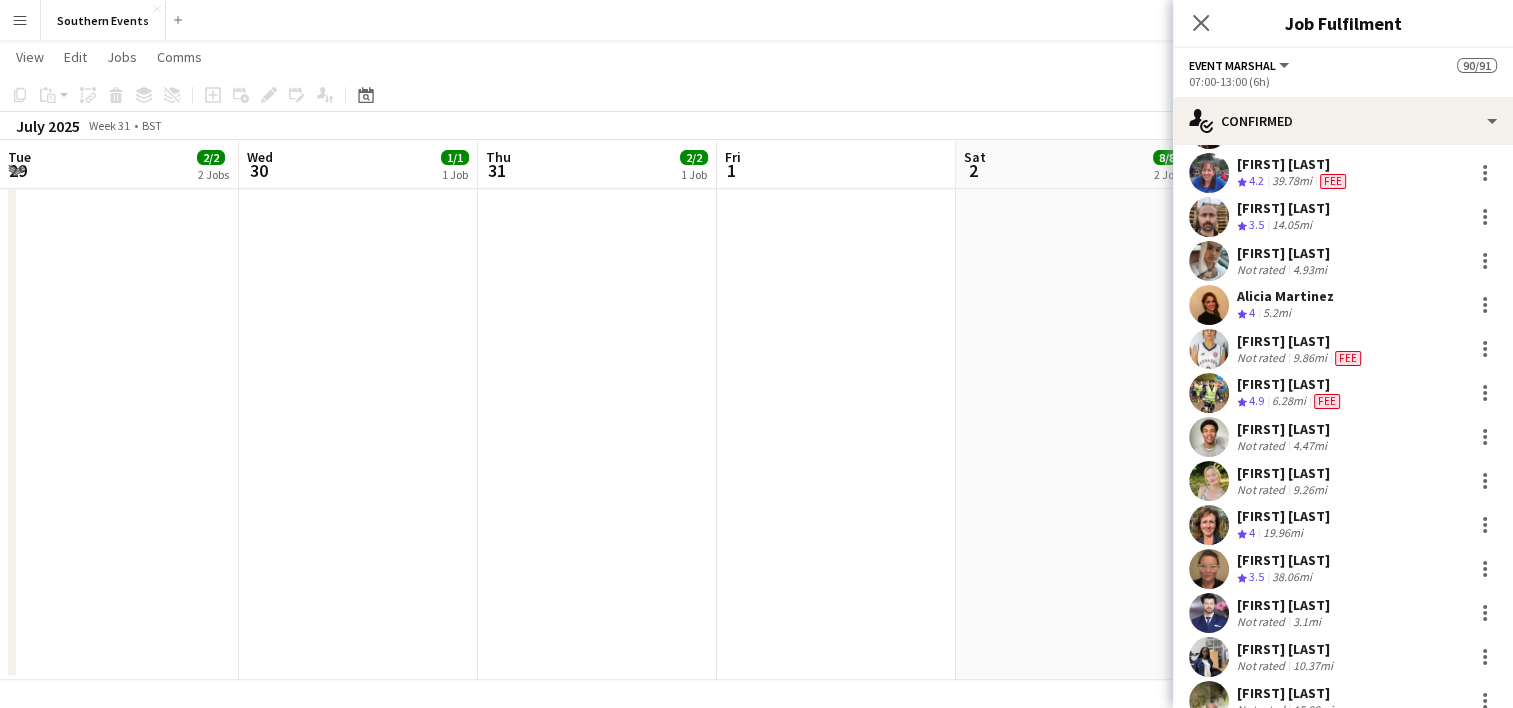 click on "4.47mi" at bounding box center [1310, 445] 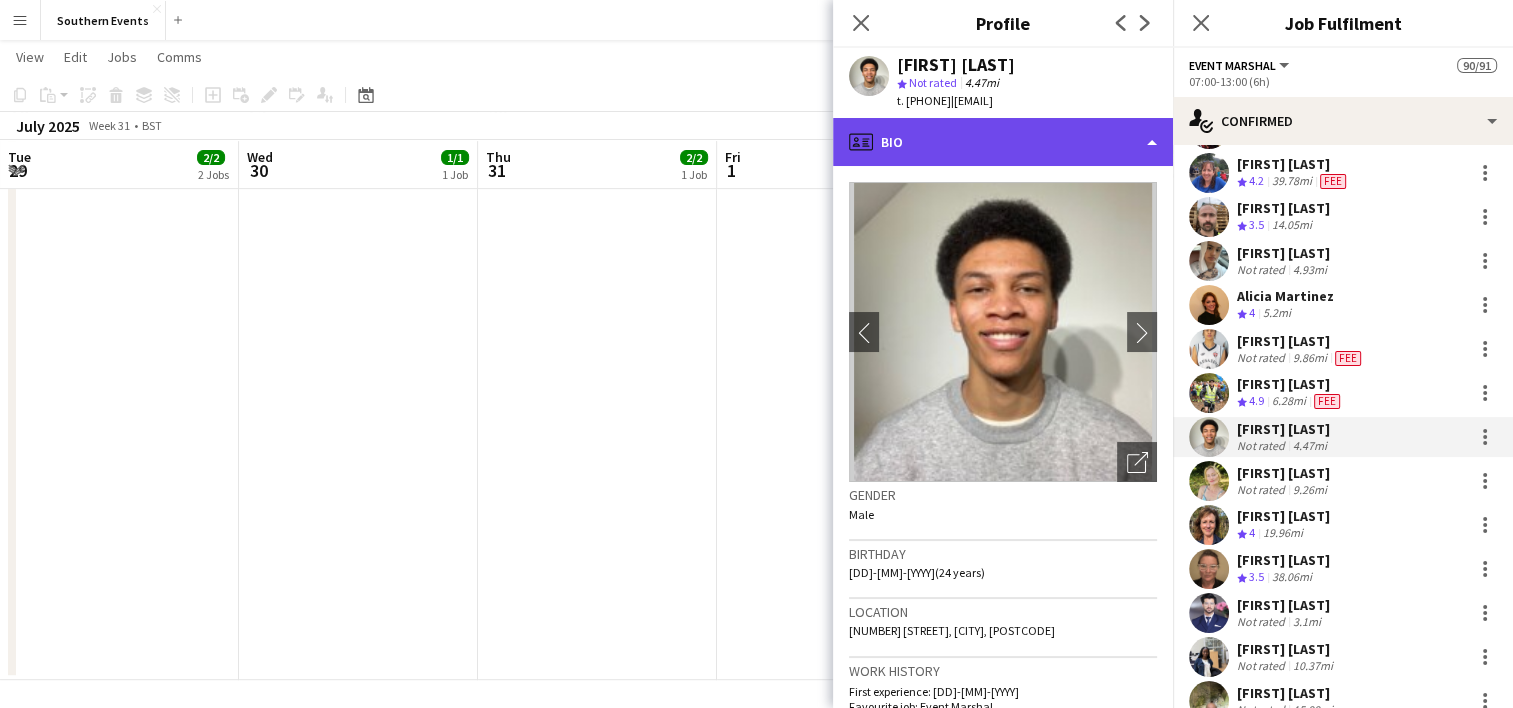 click on "profile
Bio" 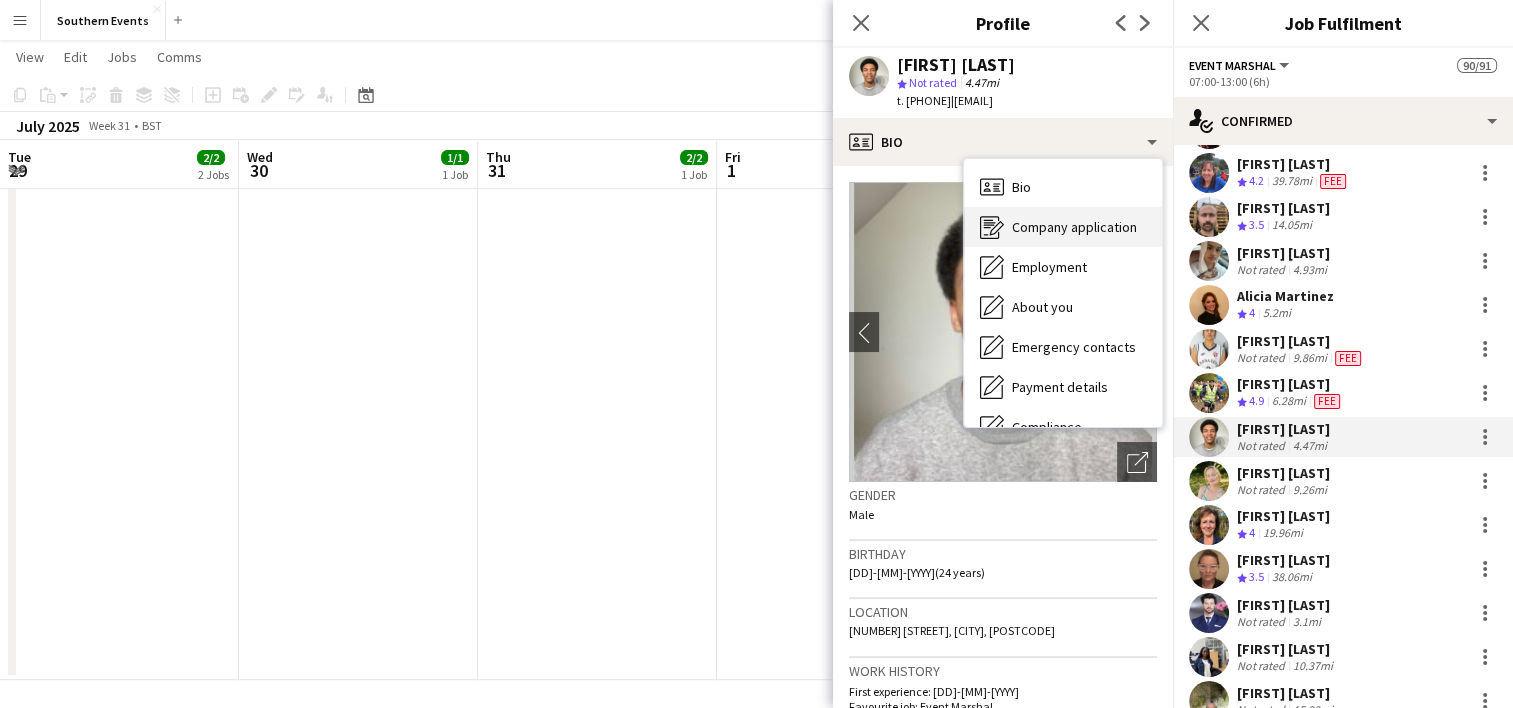 click on "Company application" at bounding box center [1074, 227] 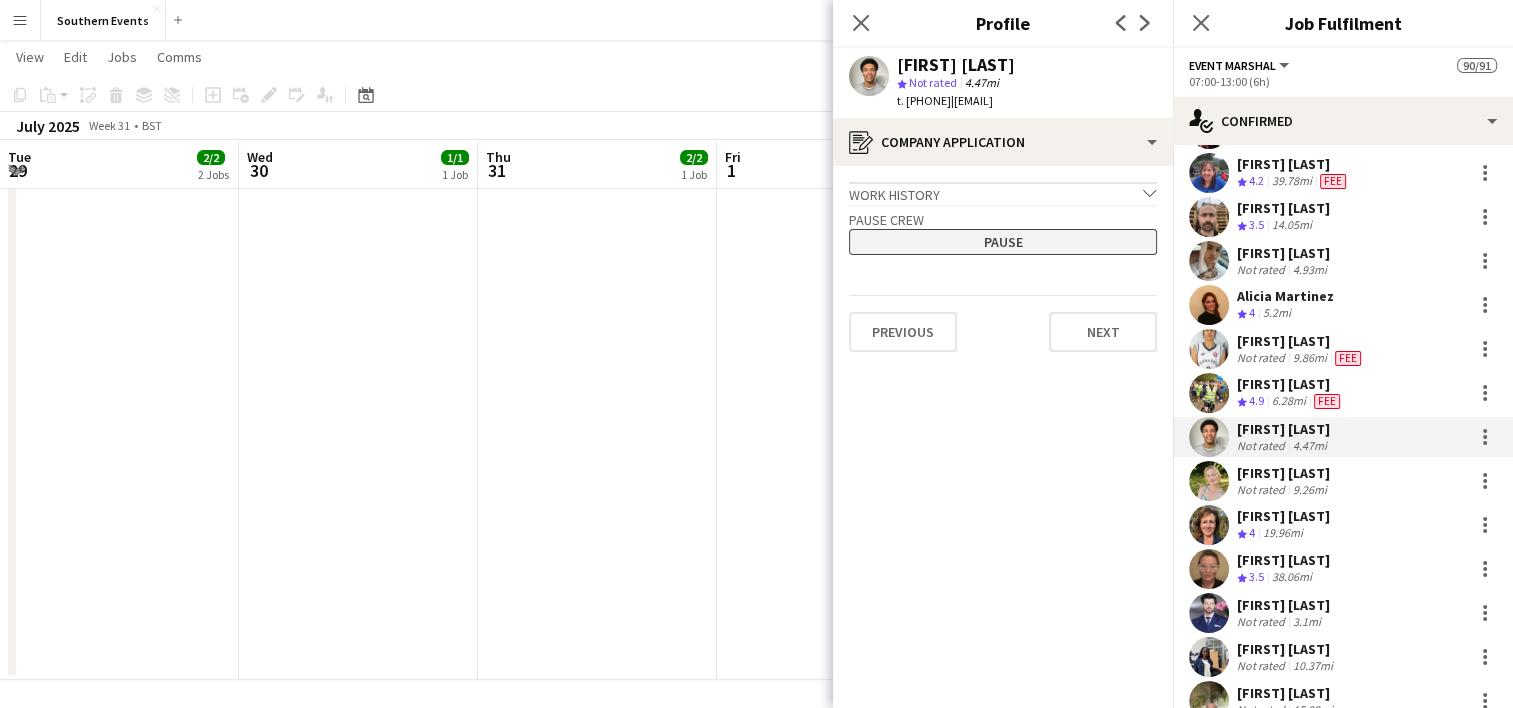 click on "Pause" 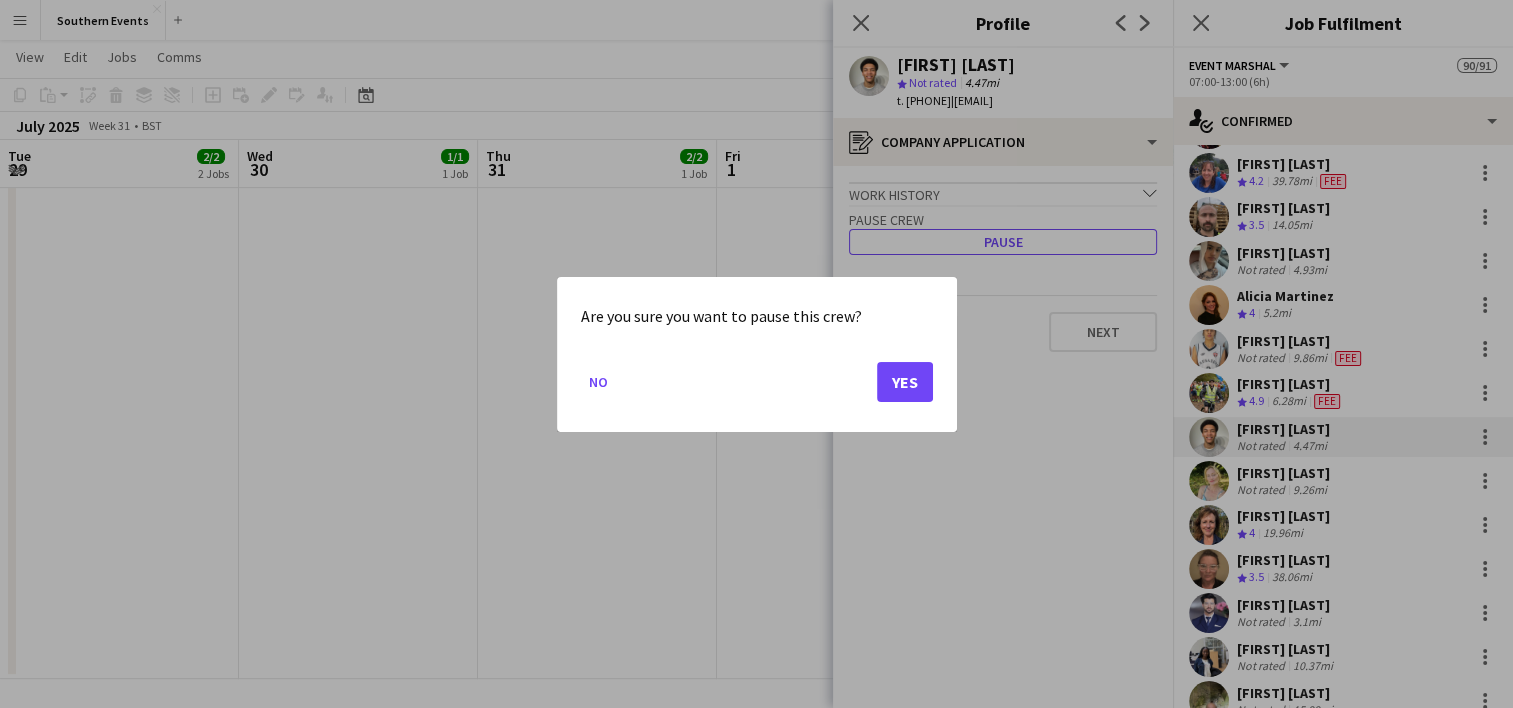 scroll, scrollTop: 0, scrollLeft: 0, axis: both 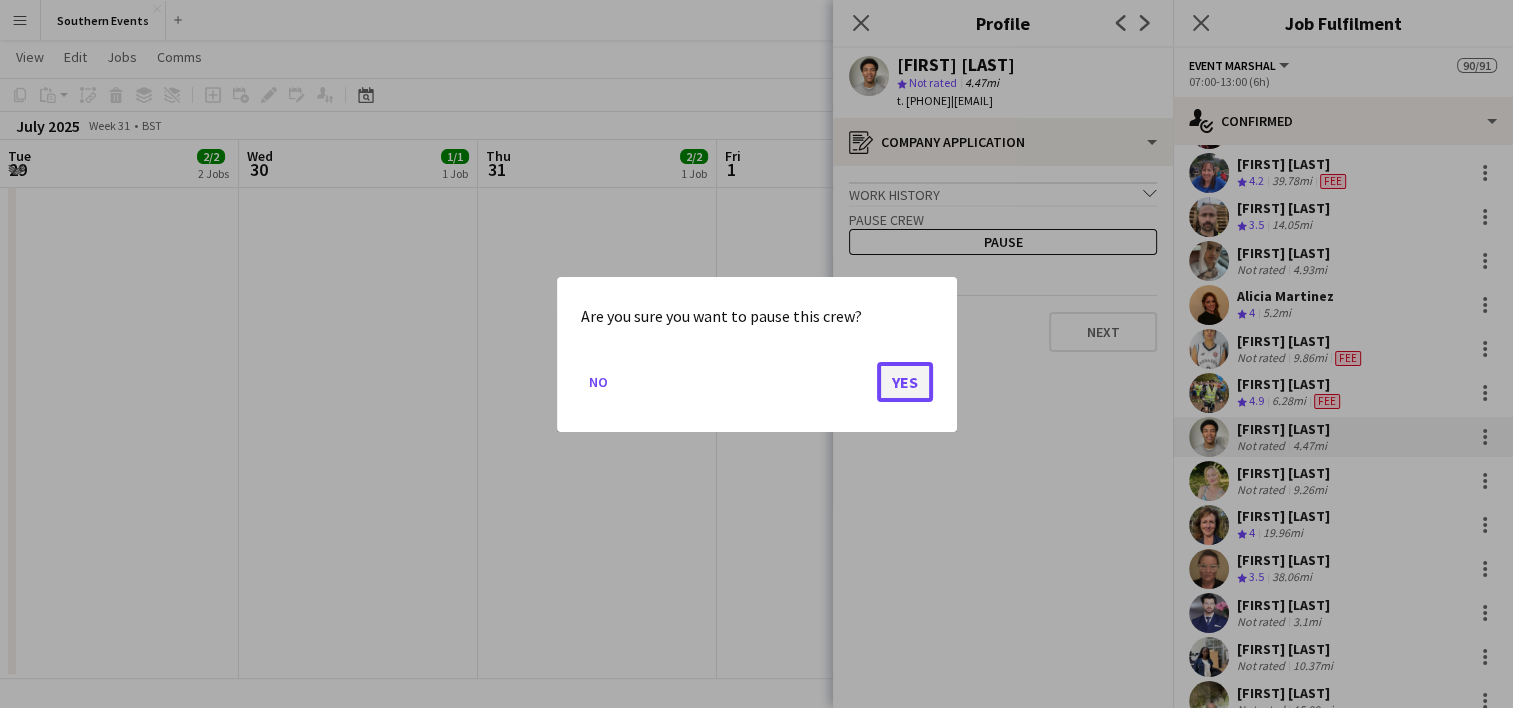 click on "Yes" 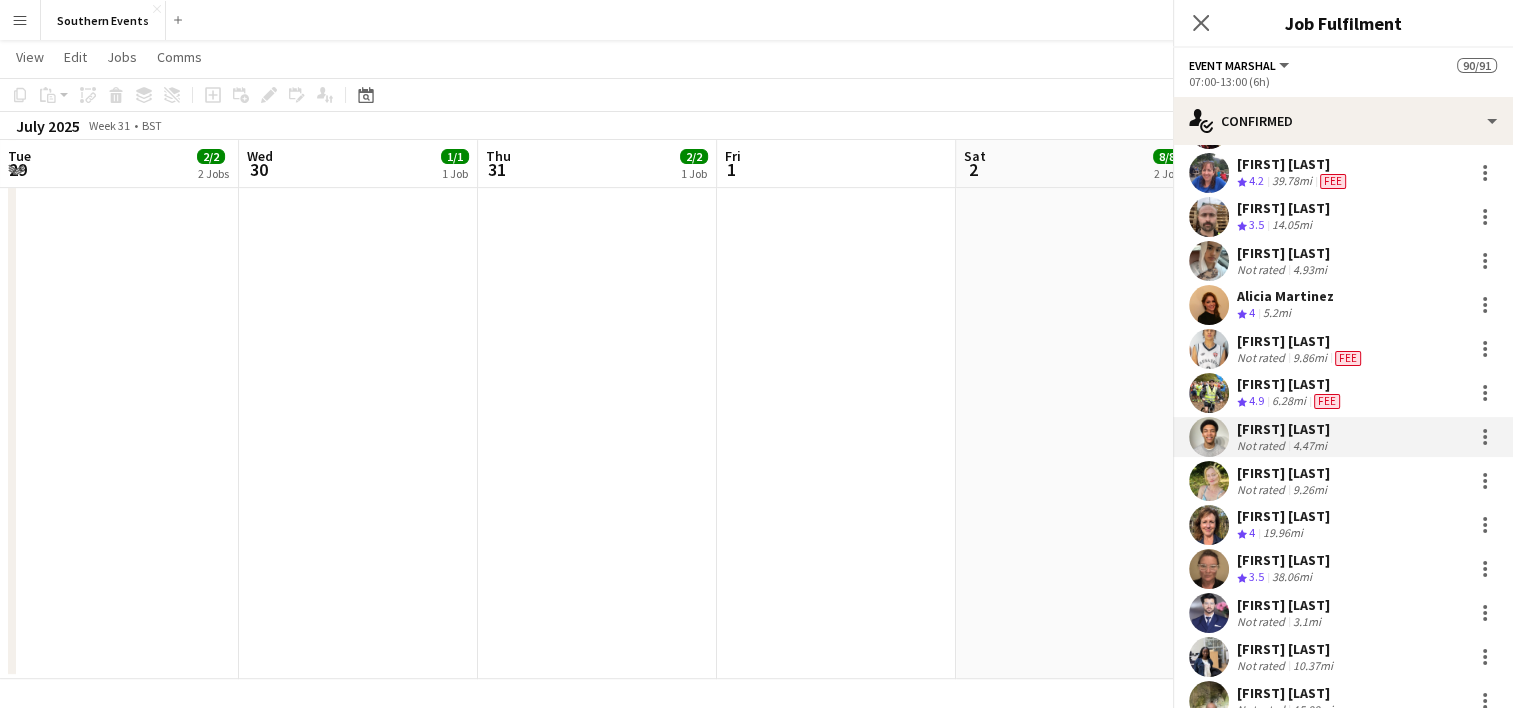 scroll, scrollTop: 856, scrollLeft: 0, axis: vertical 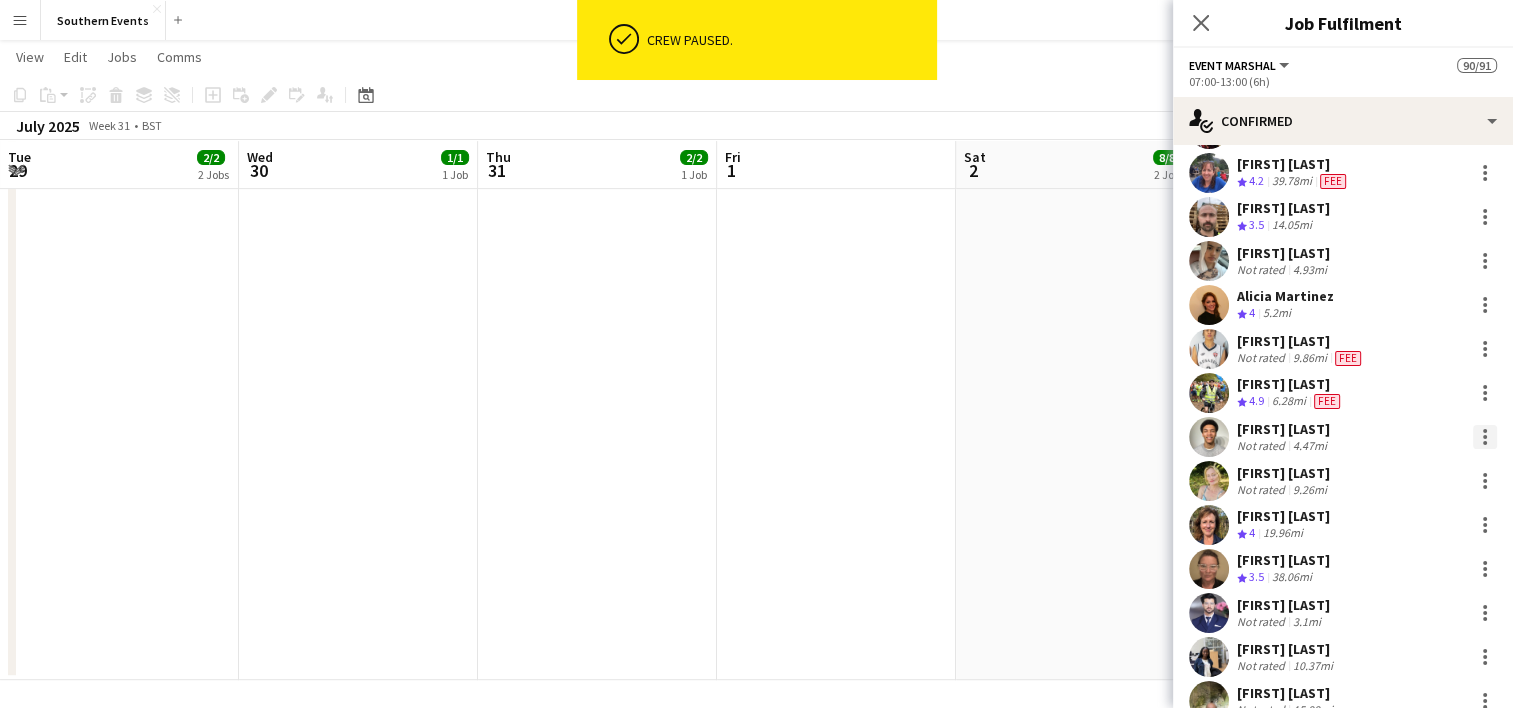 click at bounding box center (1485, 437) 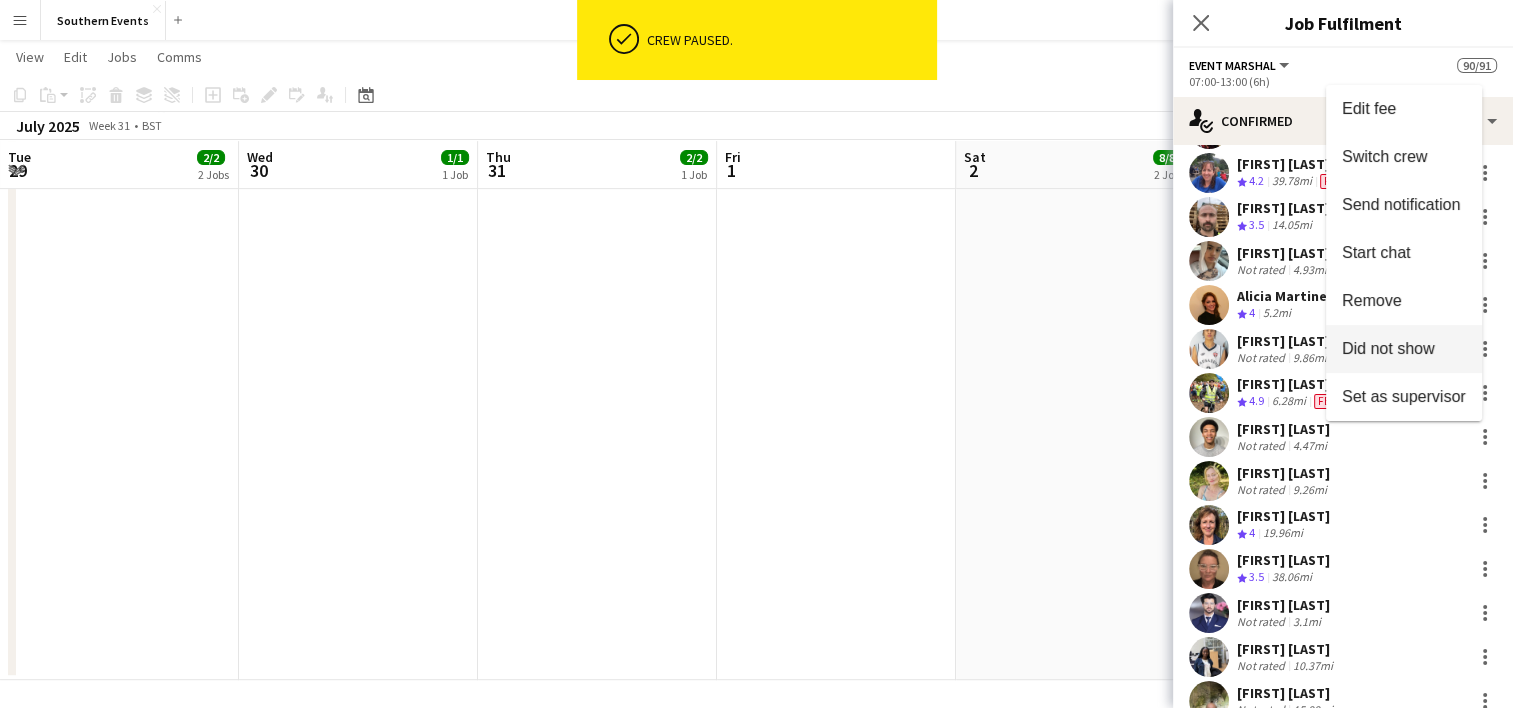 click on "Did not show" at bounding box center [1388, 348] 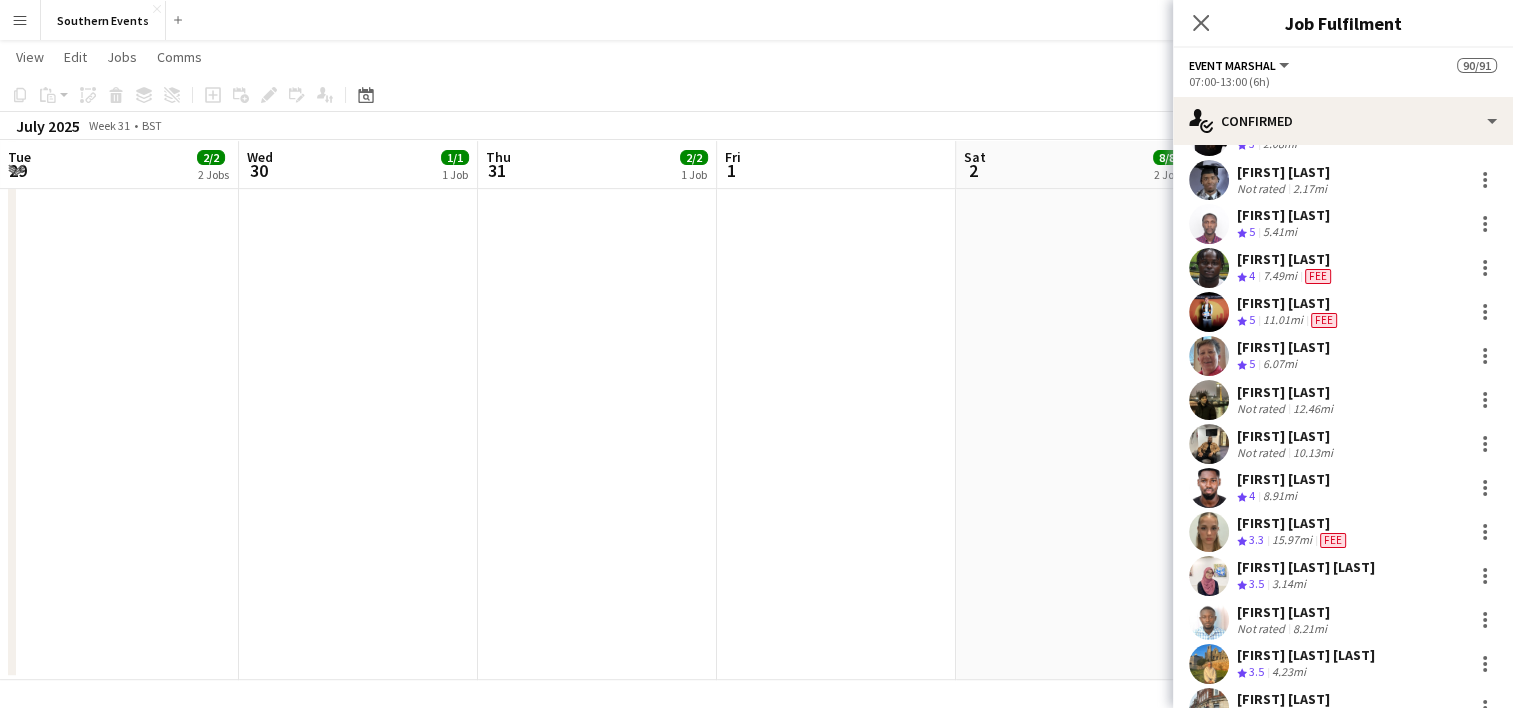 scroll, scrollTop: 920, scrollLeft: 0, axis: vertical 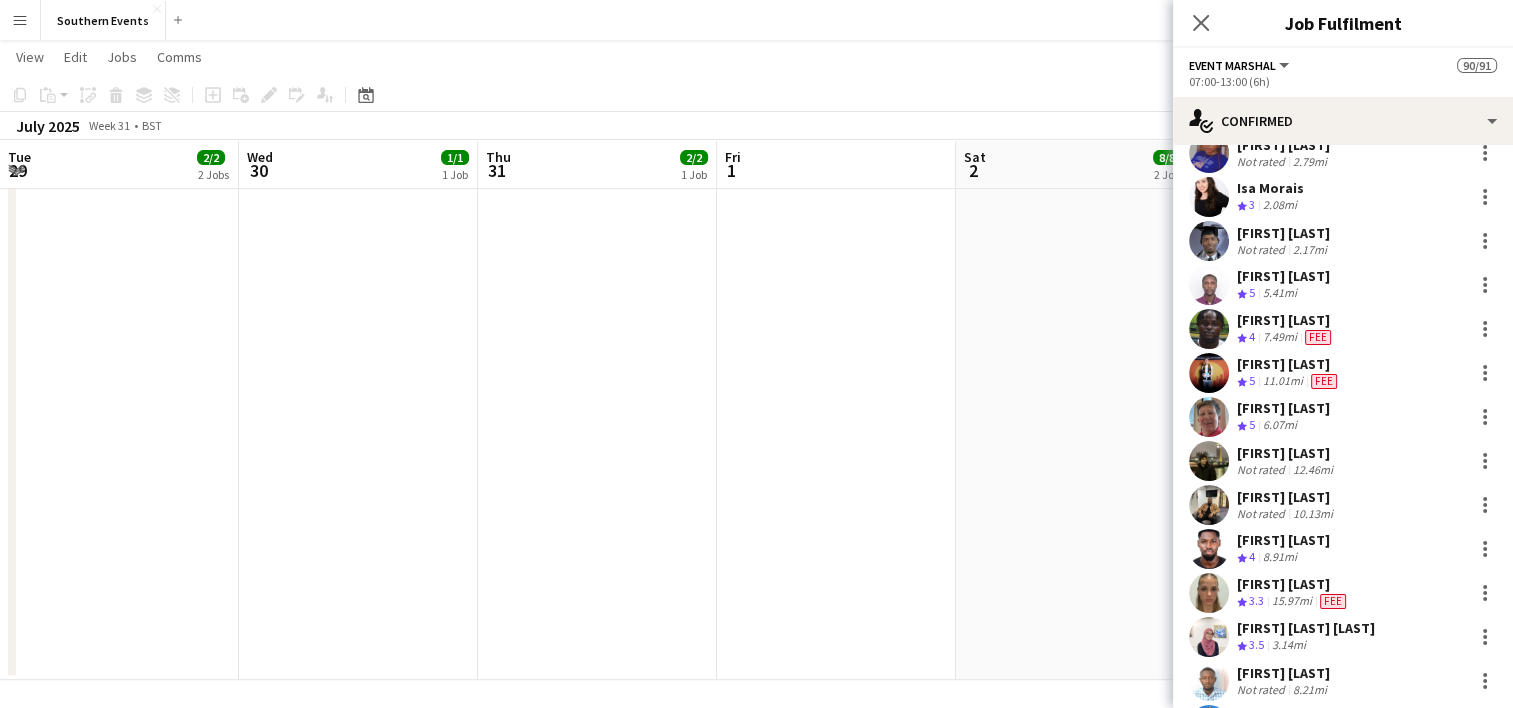 click on "12.46mi" at bounding box center [1313, 469] 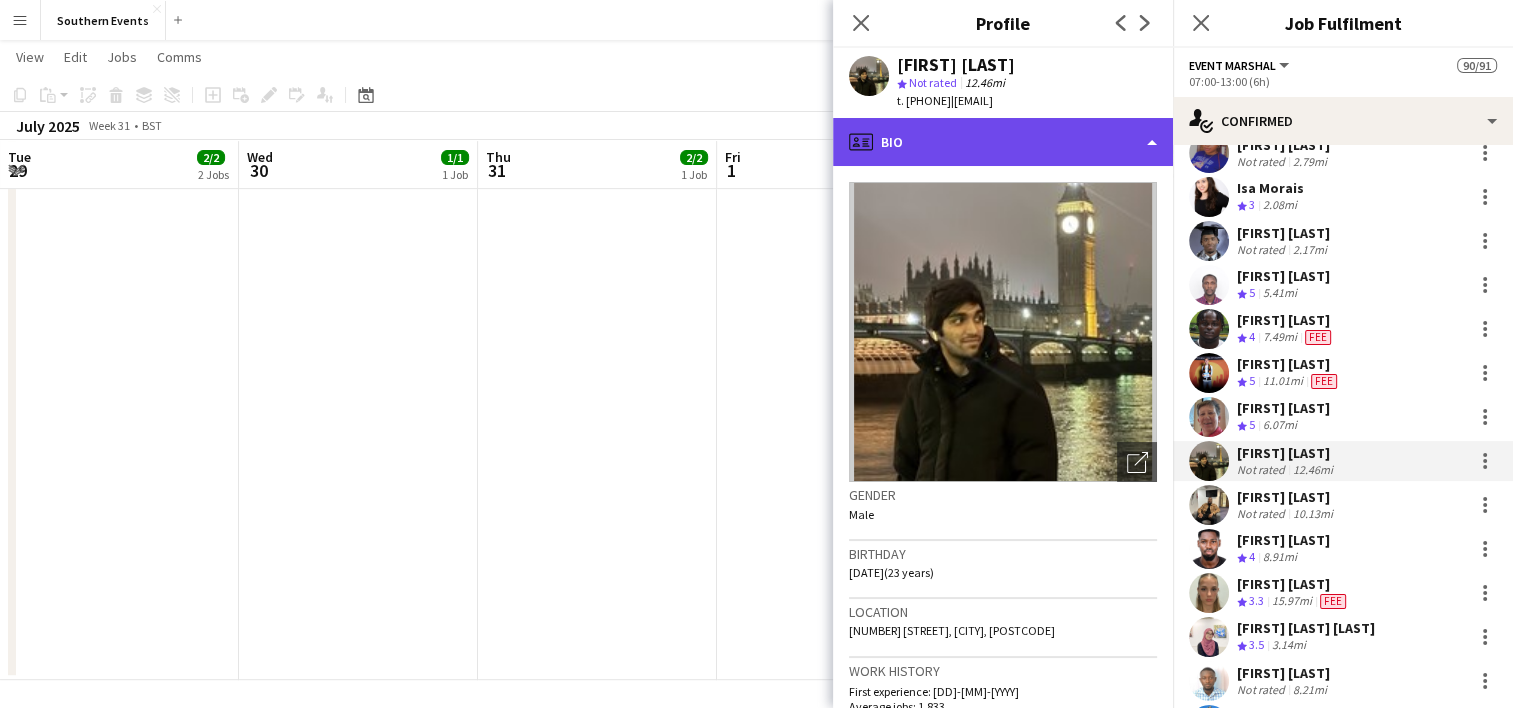 drag, startPoint x: 982, startPoint y: 155, endPoint x: 980, endPoint y: 177, distance: 22.090721 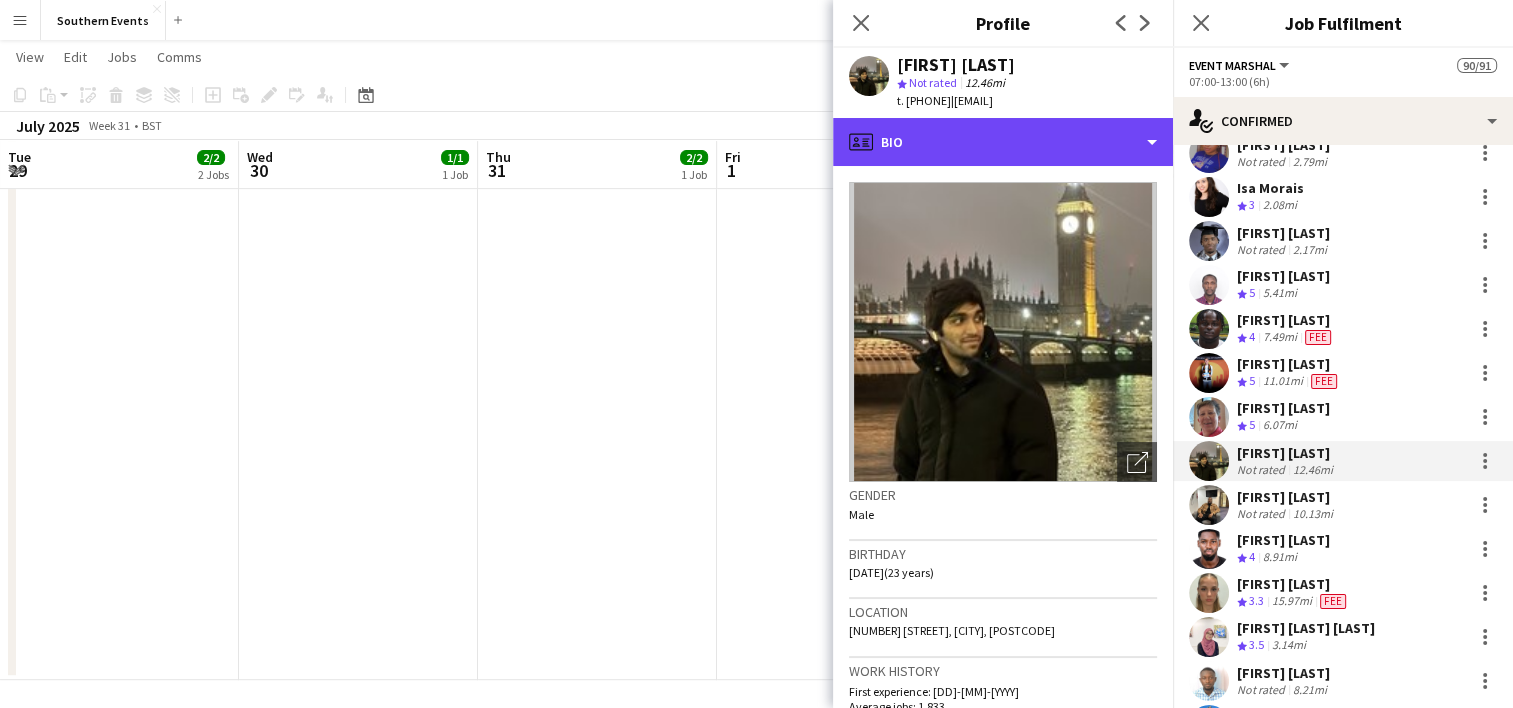 click on "profile
Bio" 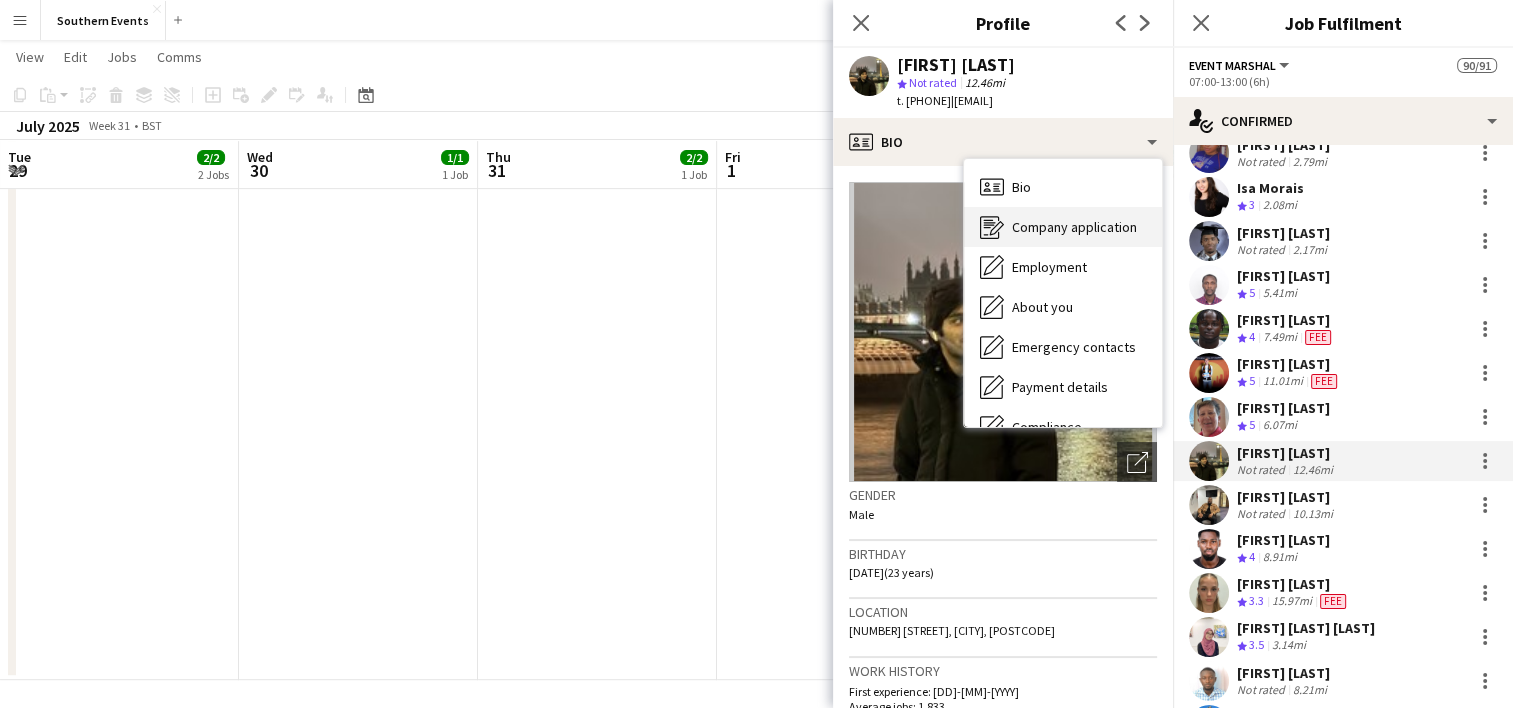 click on "Company application" at bounding box center [1074, 227] 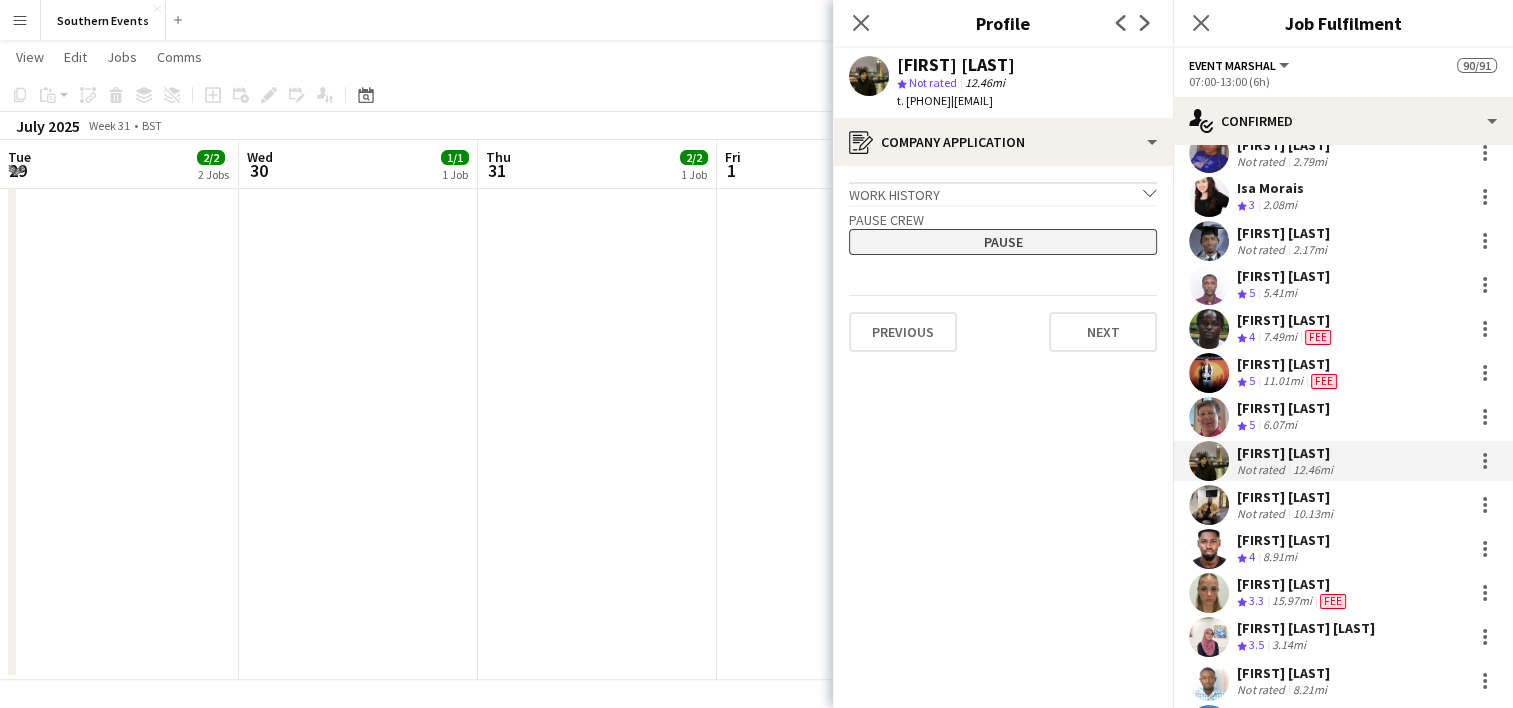 click on "Pause" 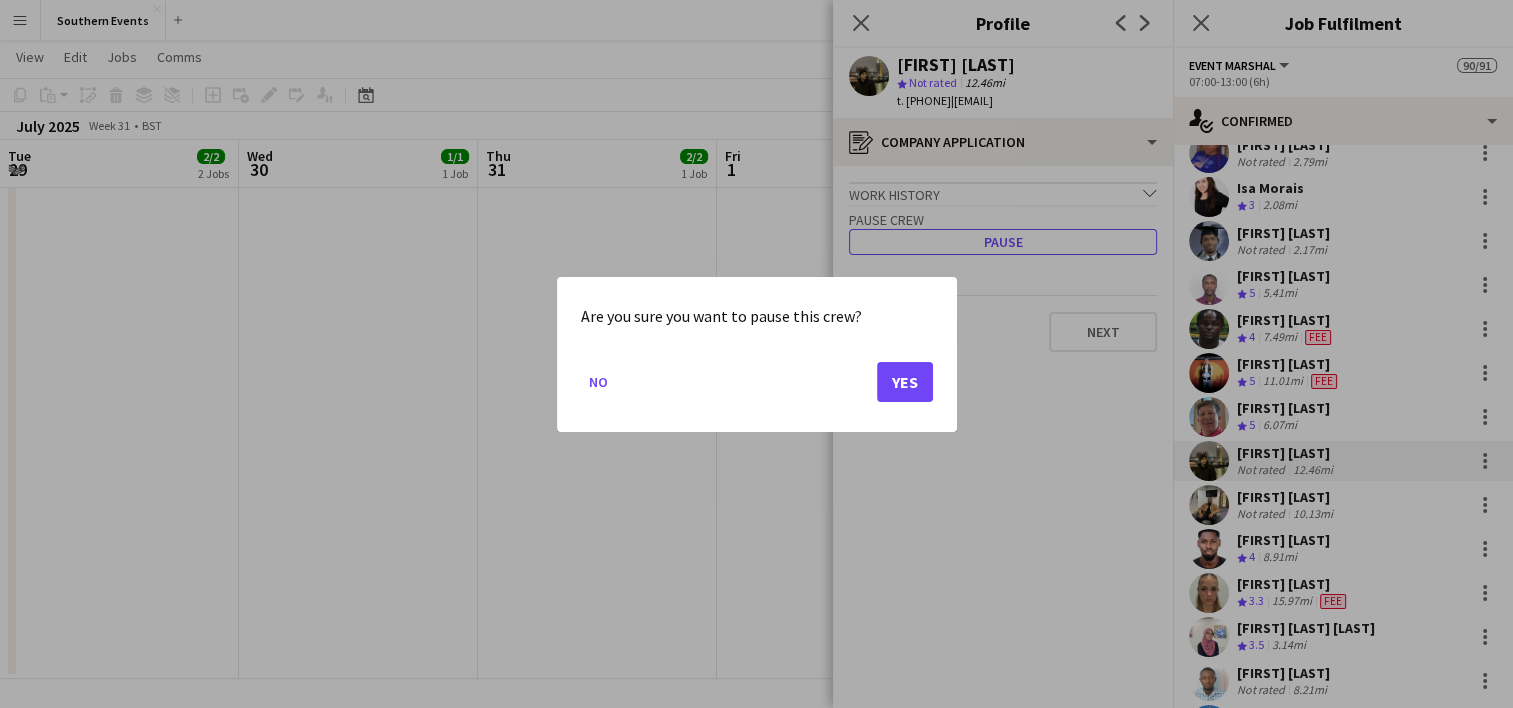 scroll, scrollTop: 0, scrollLeft: 0, axis: both 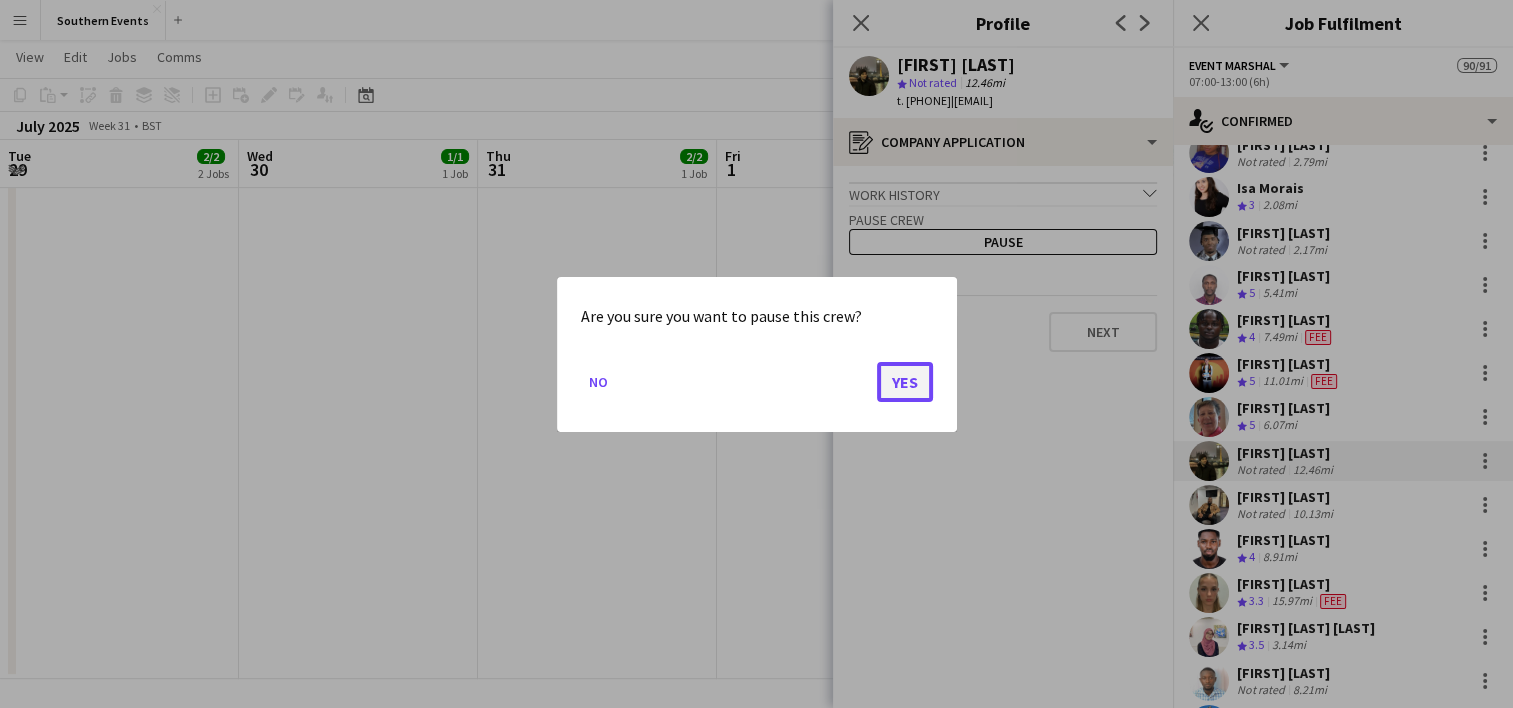click on "Yes" 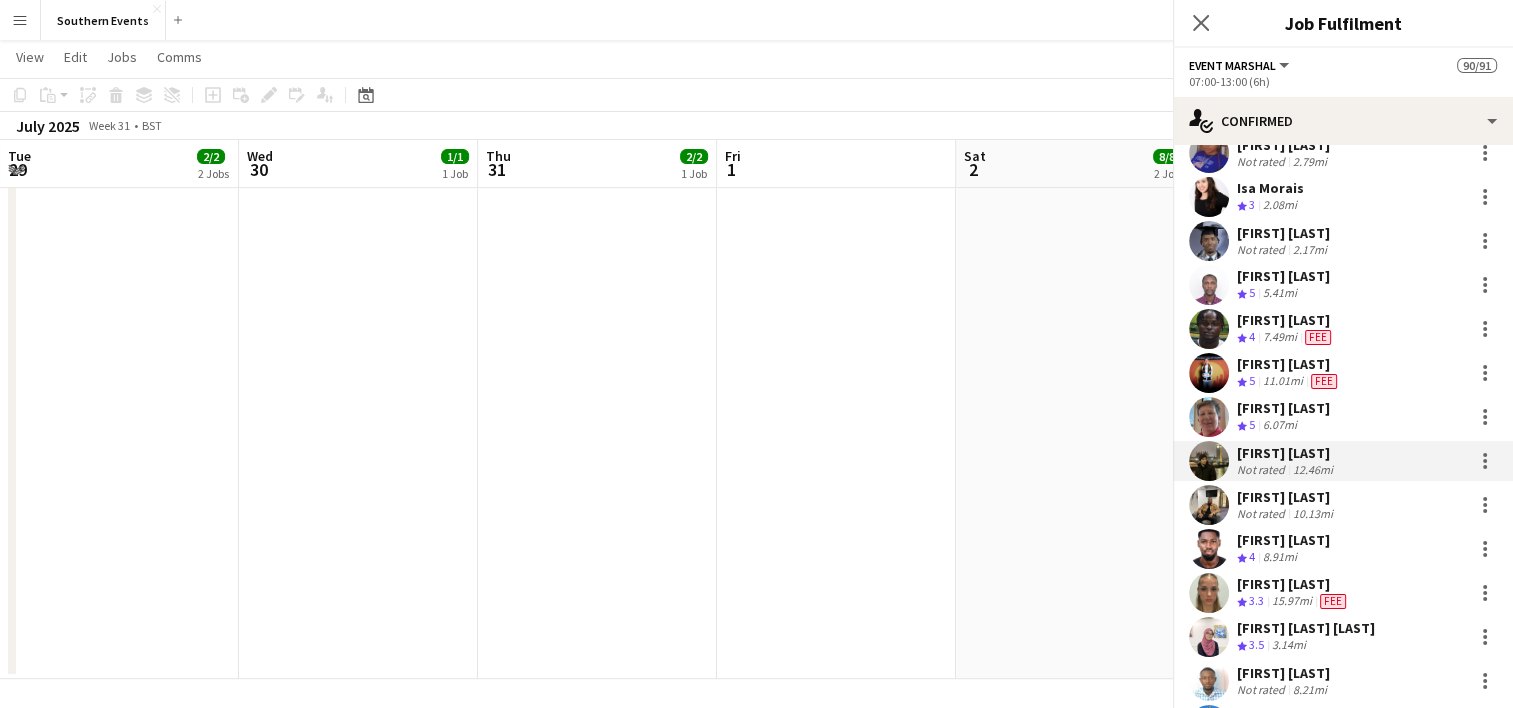 scroll, scrollTop: 856, scrollLeft: 0, axis: vertical 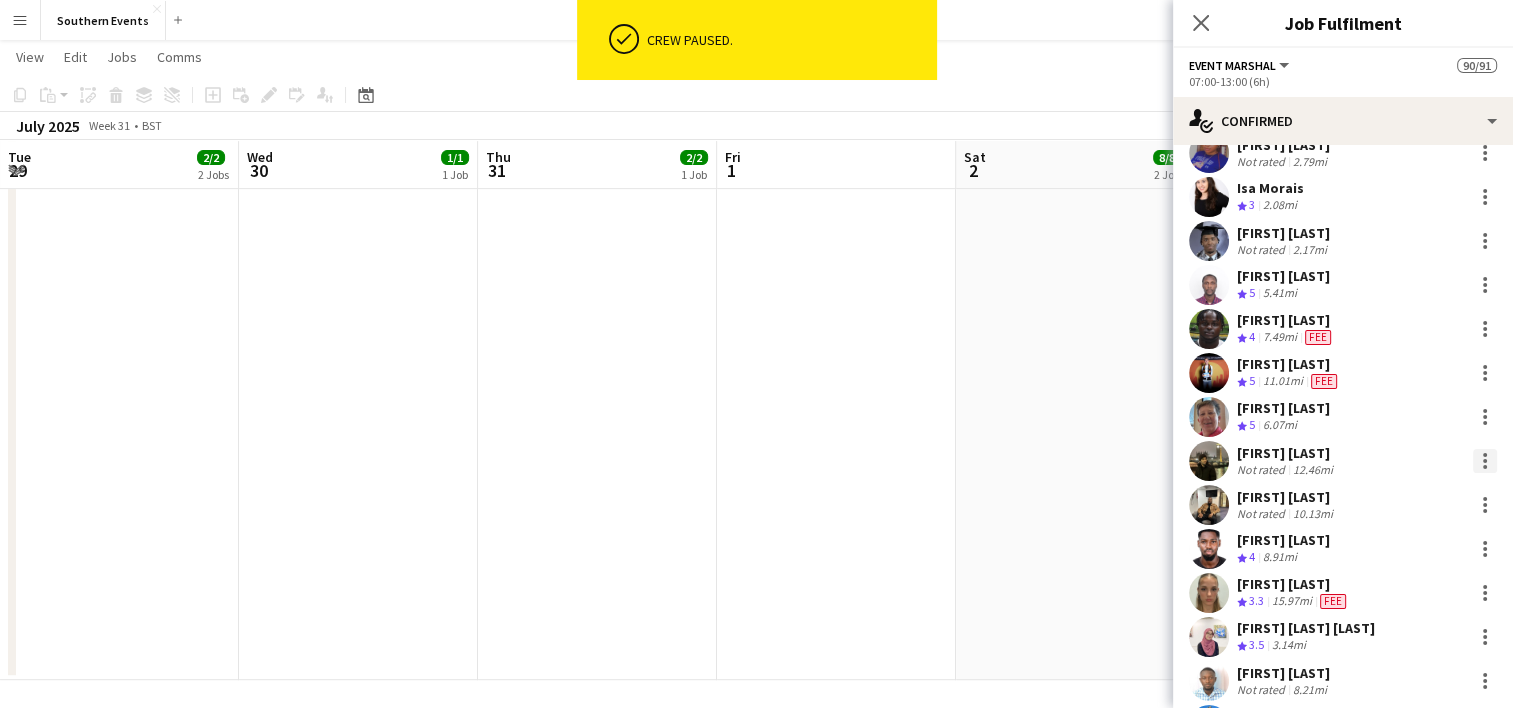 click at bounding box center (1485, 461) 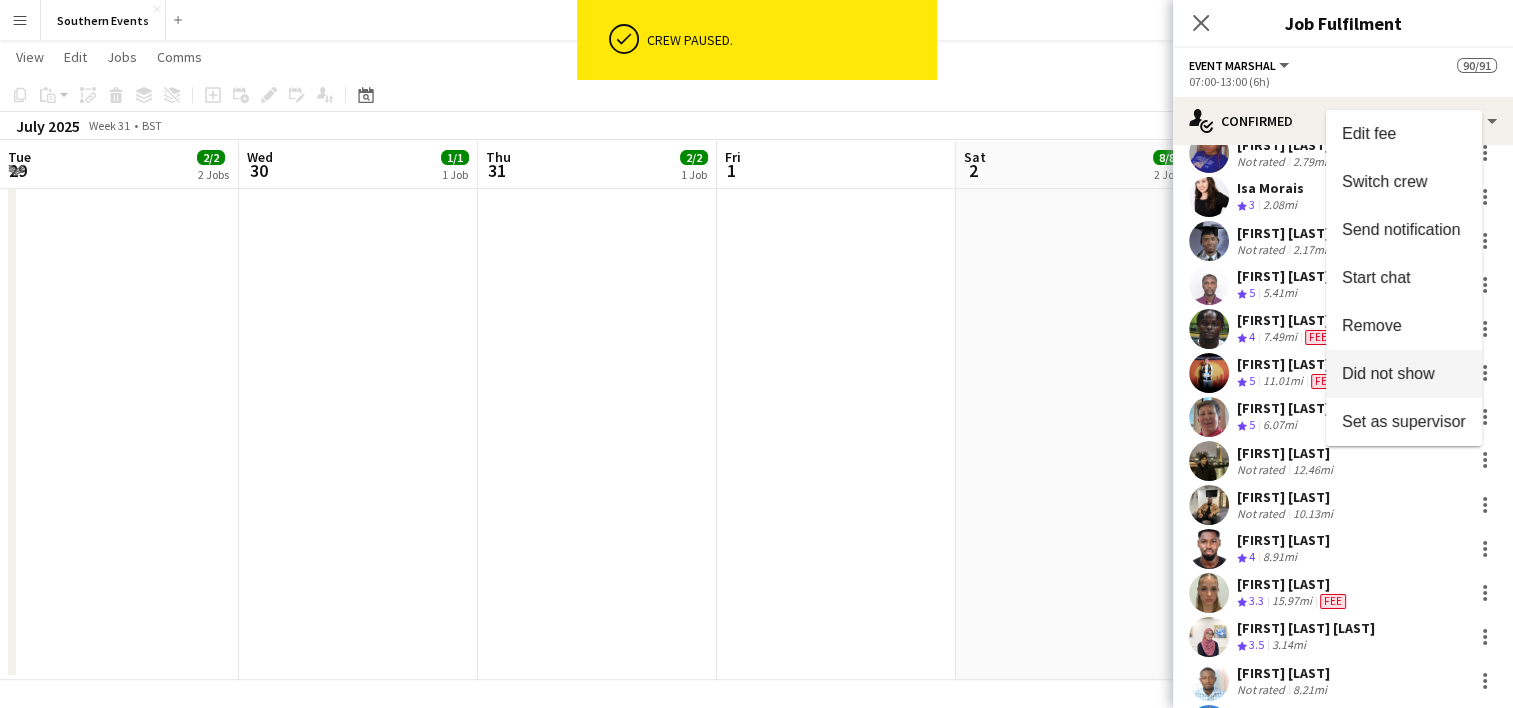 click on "Did not show" at bounding box center [1404, 374] 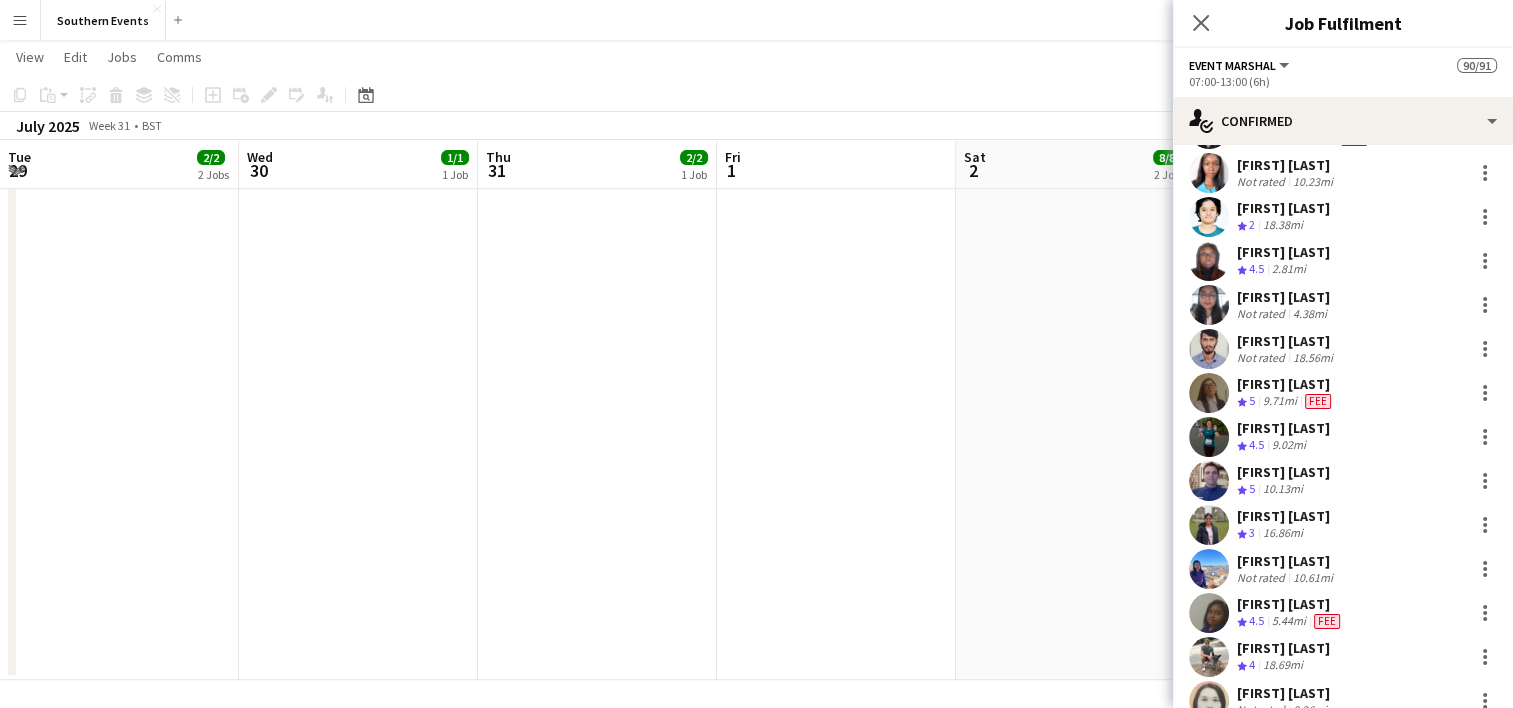 scroll, scrollTop: 3168, scrollLeft: 0, axis: vertical 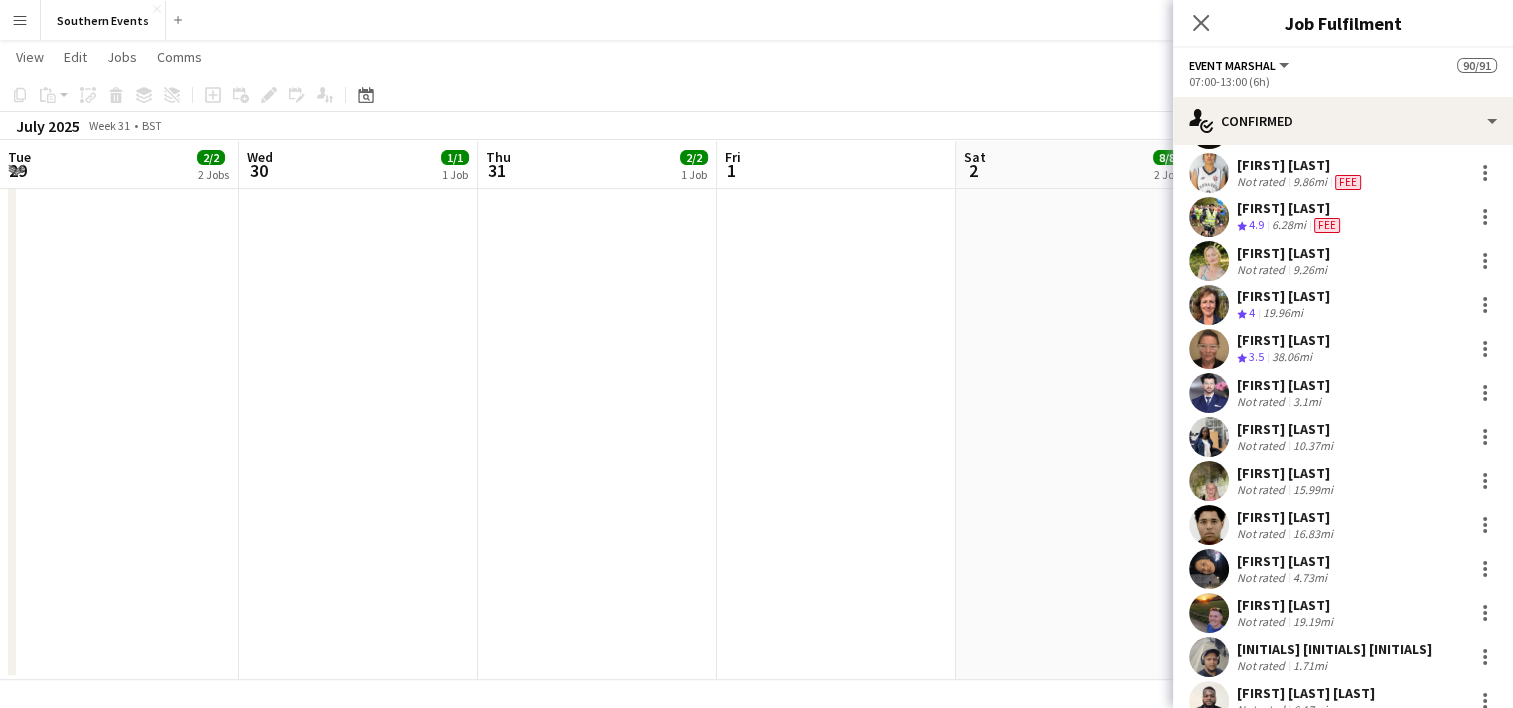 click on "[FIRST] [LAST]" at bounding box center (1287, 429) 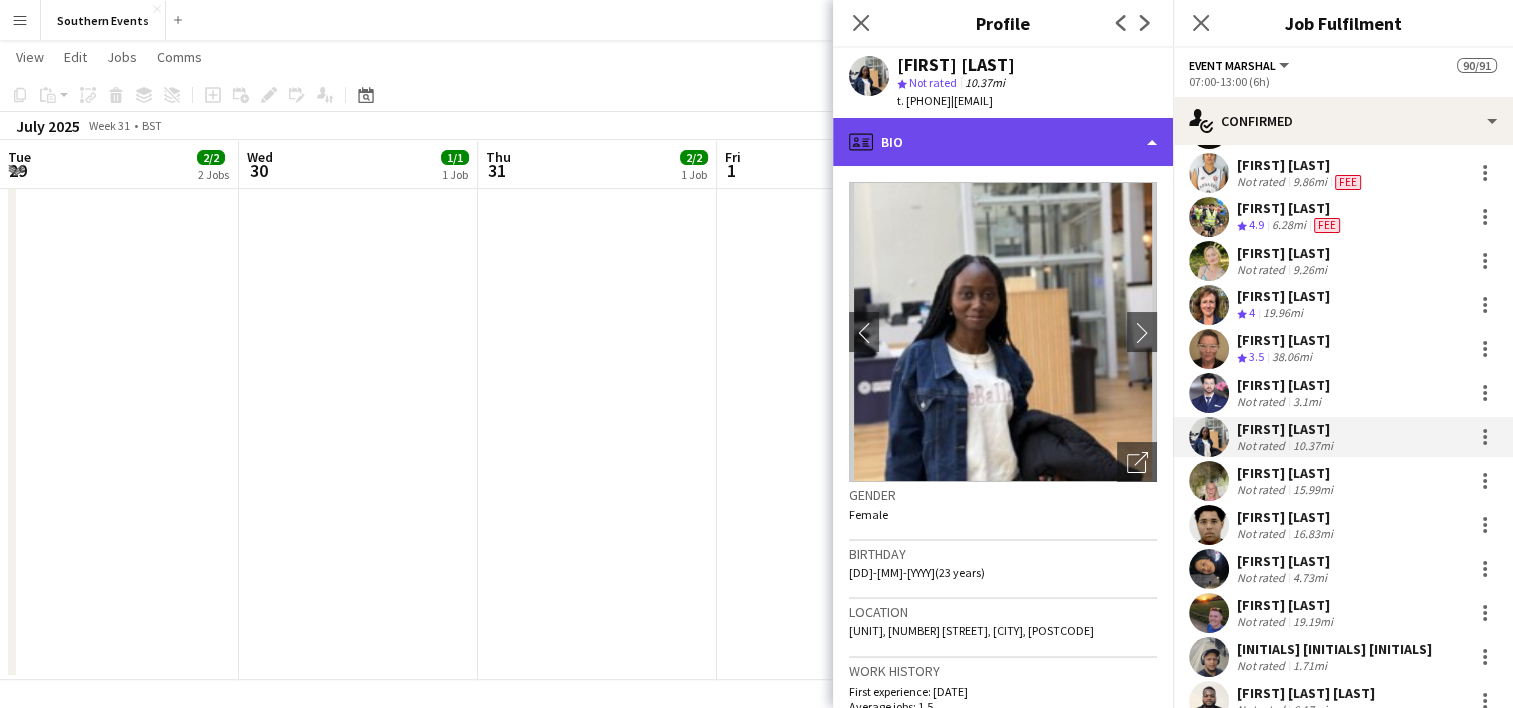 click on "profile
Bio" 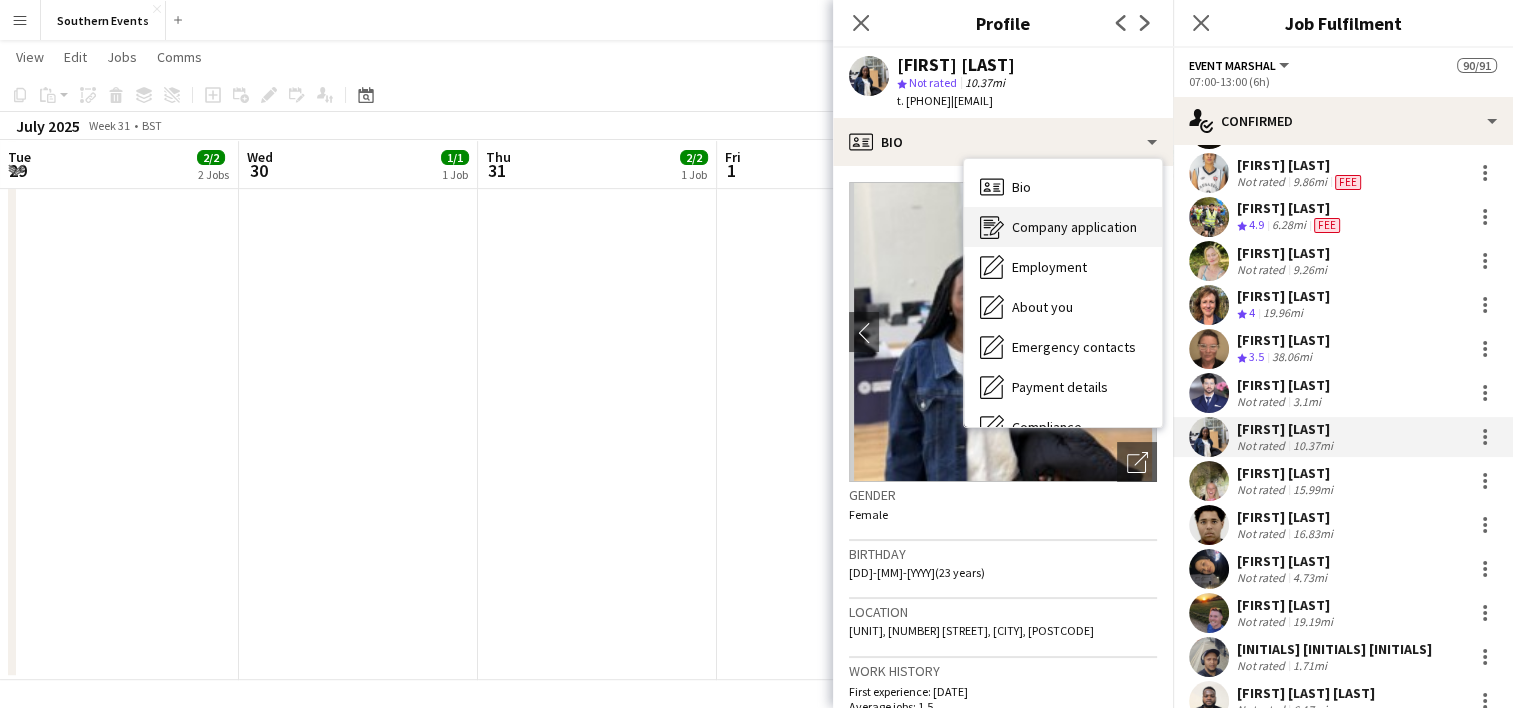 click on "Company application" at bounding box center (1074, 227) 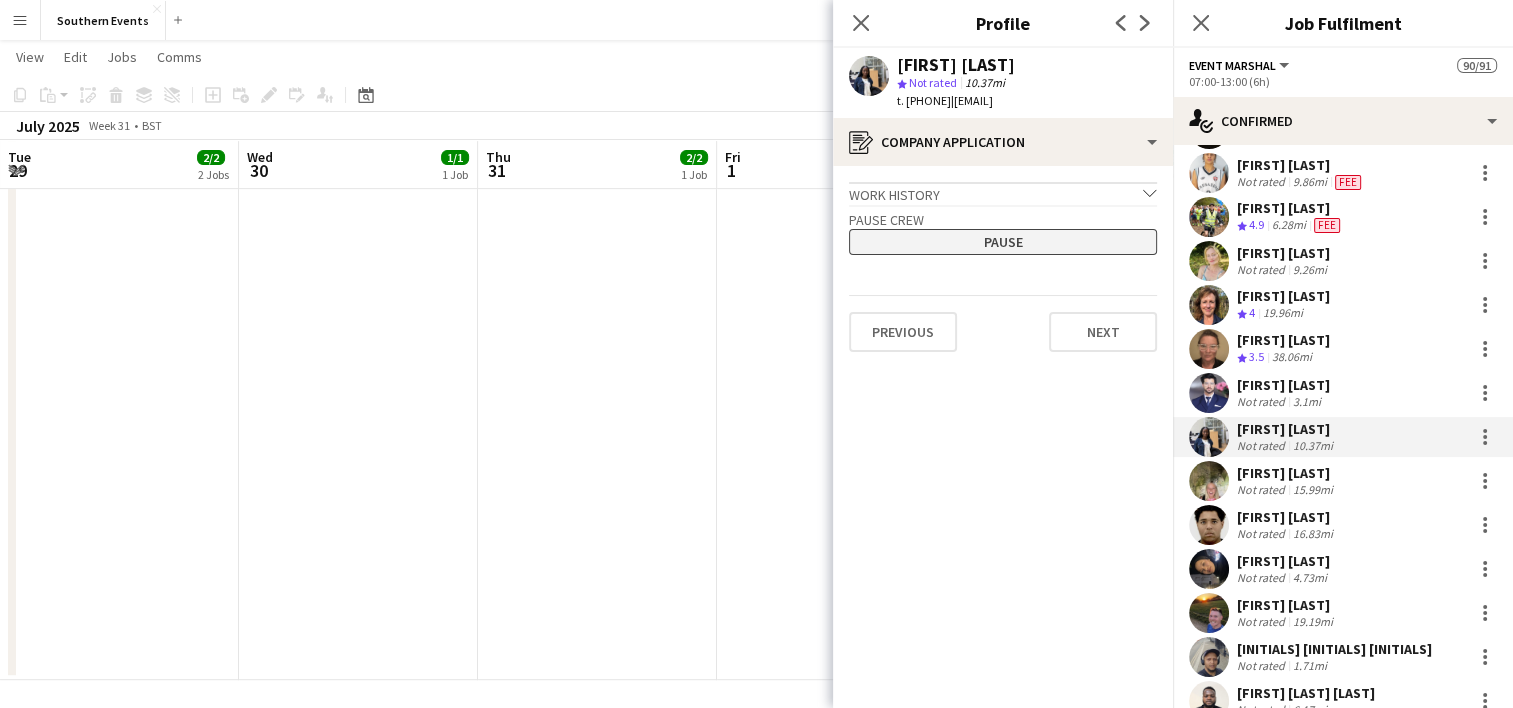 click on "Pause" 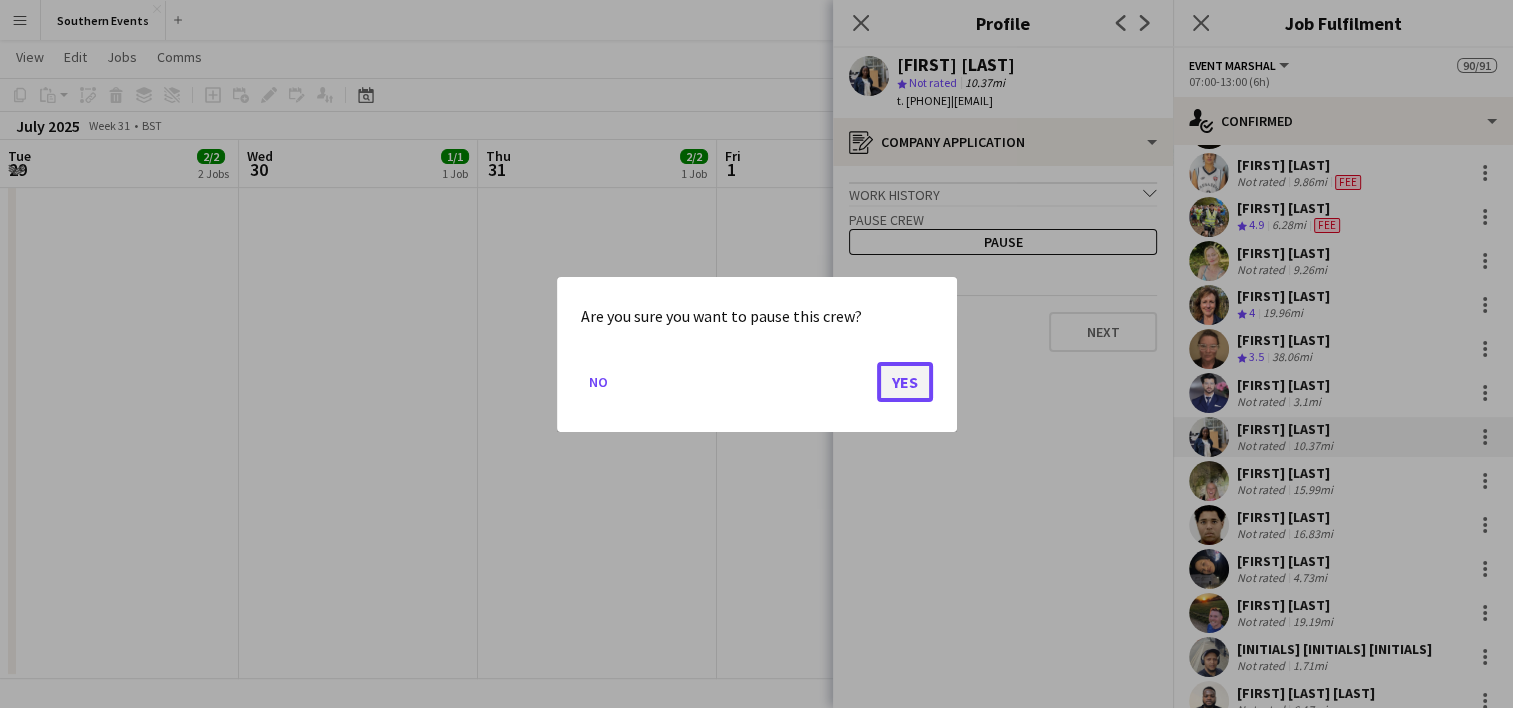 click on "Yes" 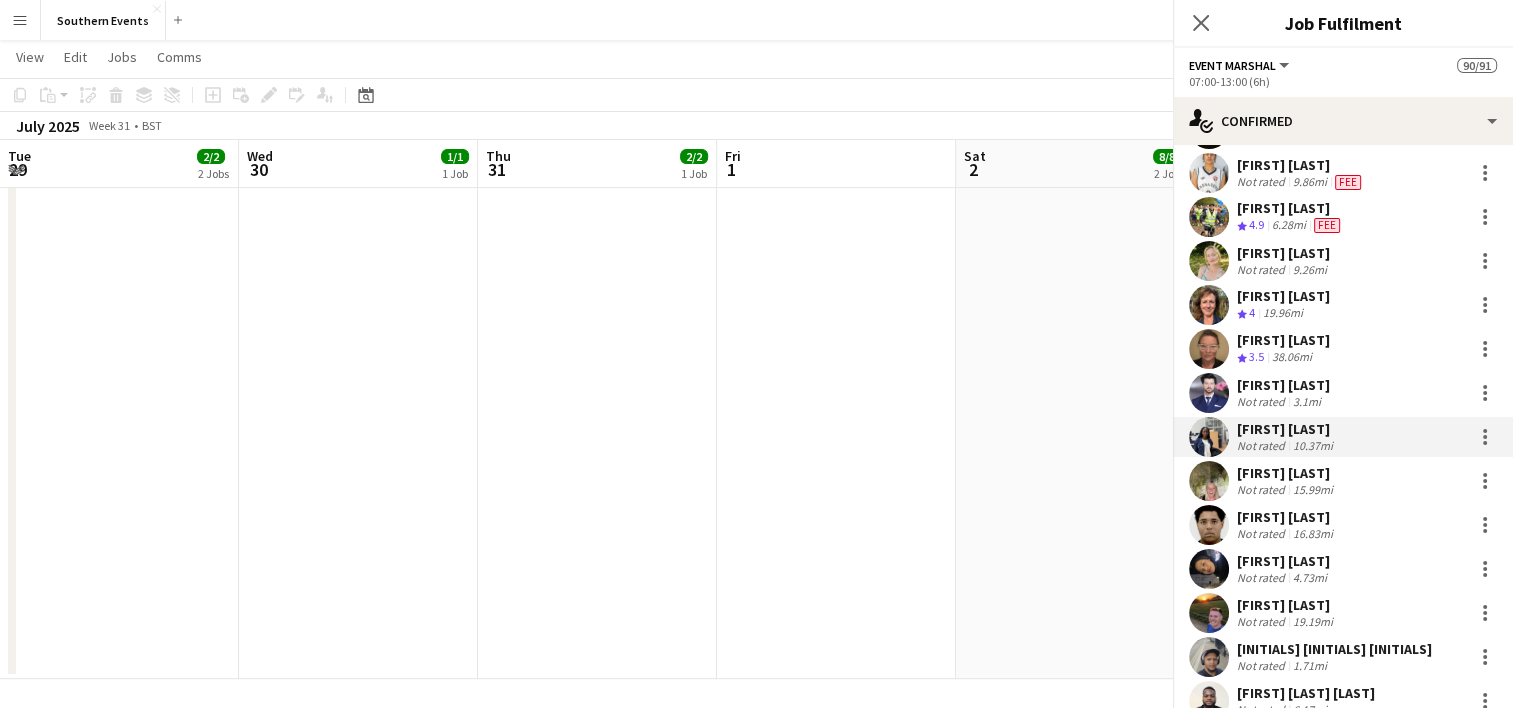 scroll, scrollTop: 856, scrollLeft: 0, axis: vertical 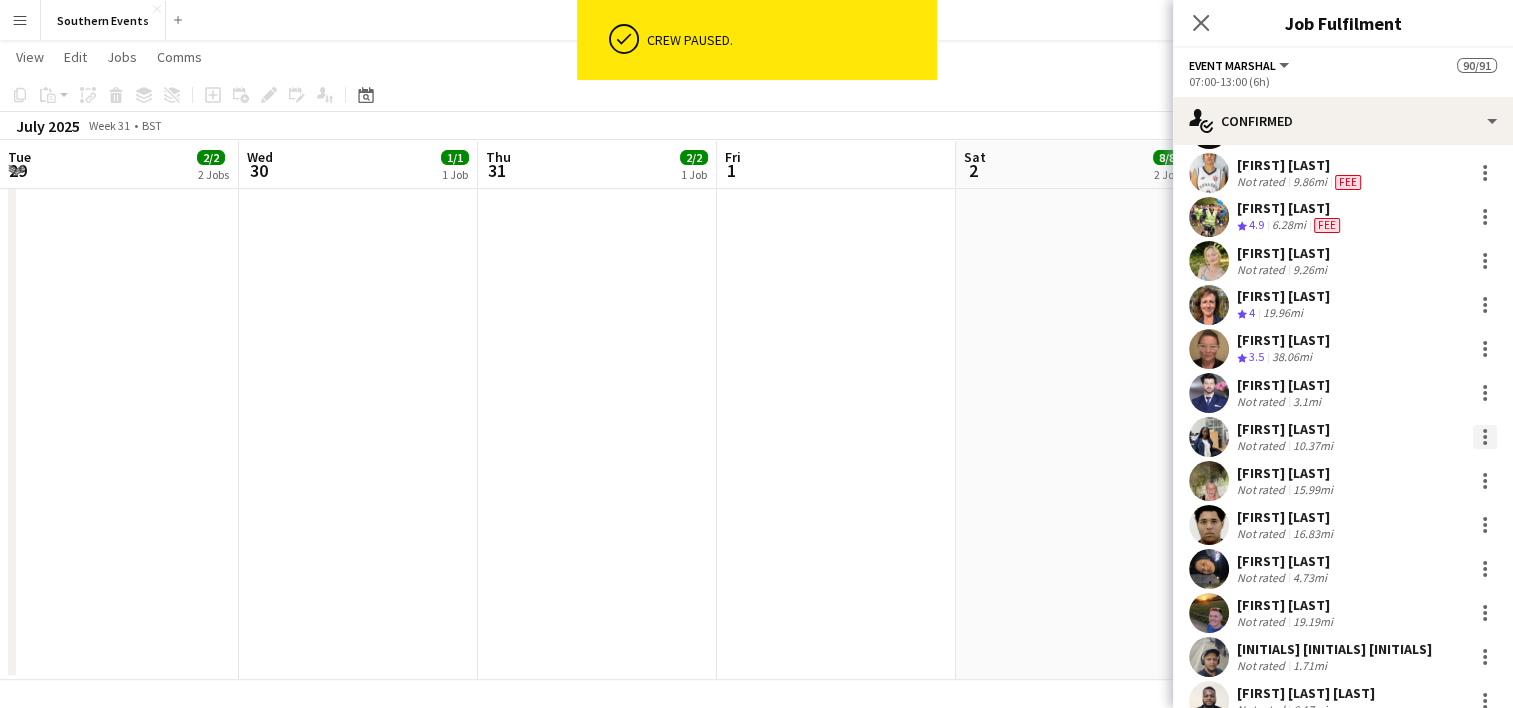 click at bounding box center [1485, 437] 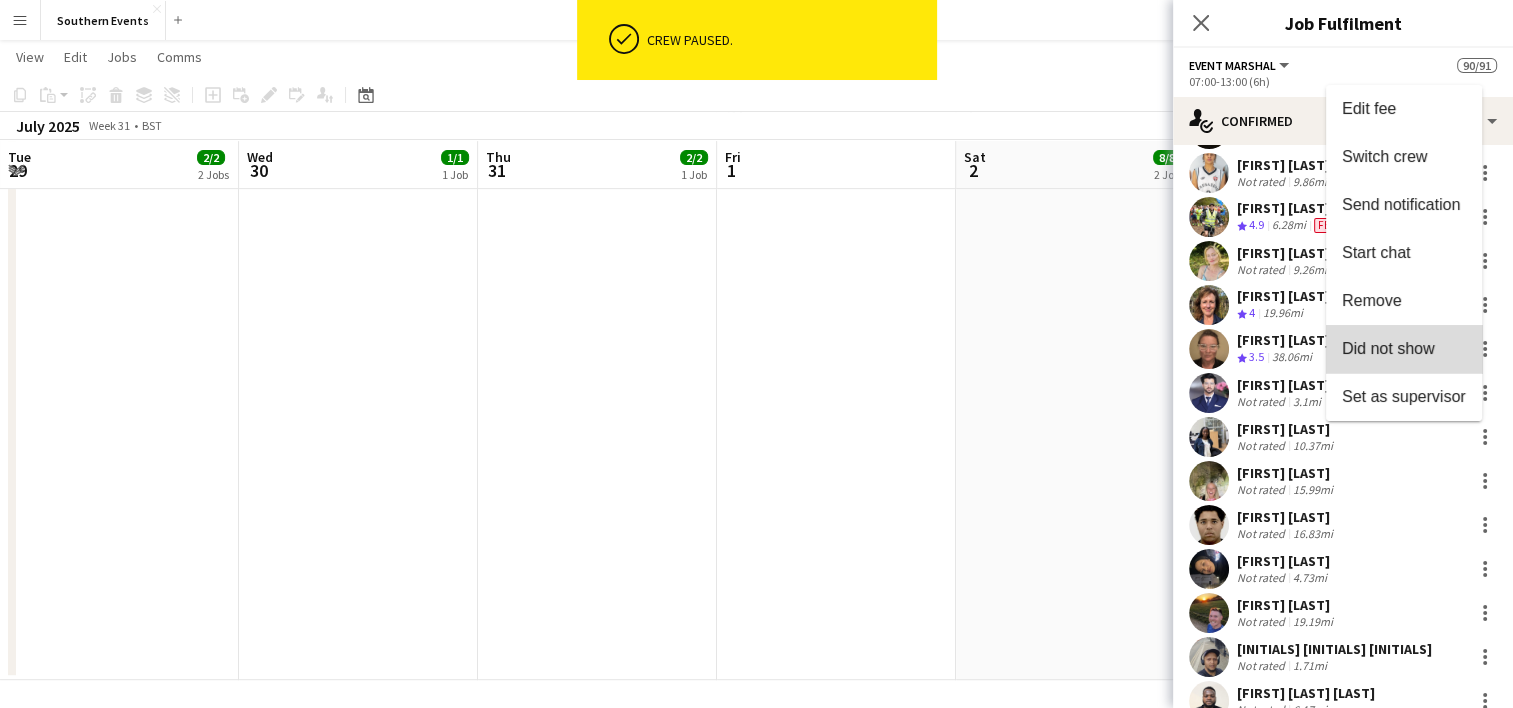 click on "Did not show" at bounding box center (1388, 348) 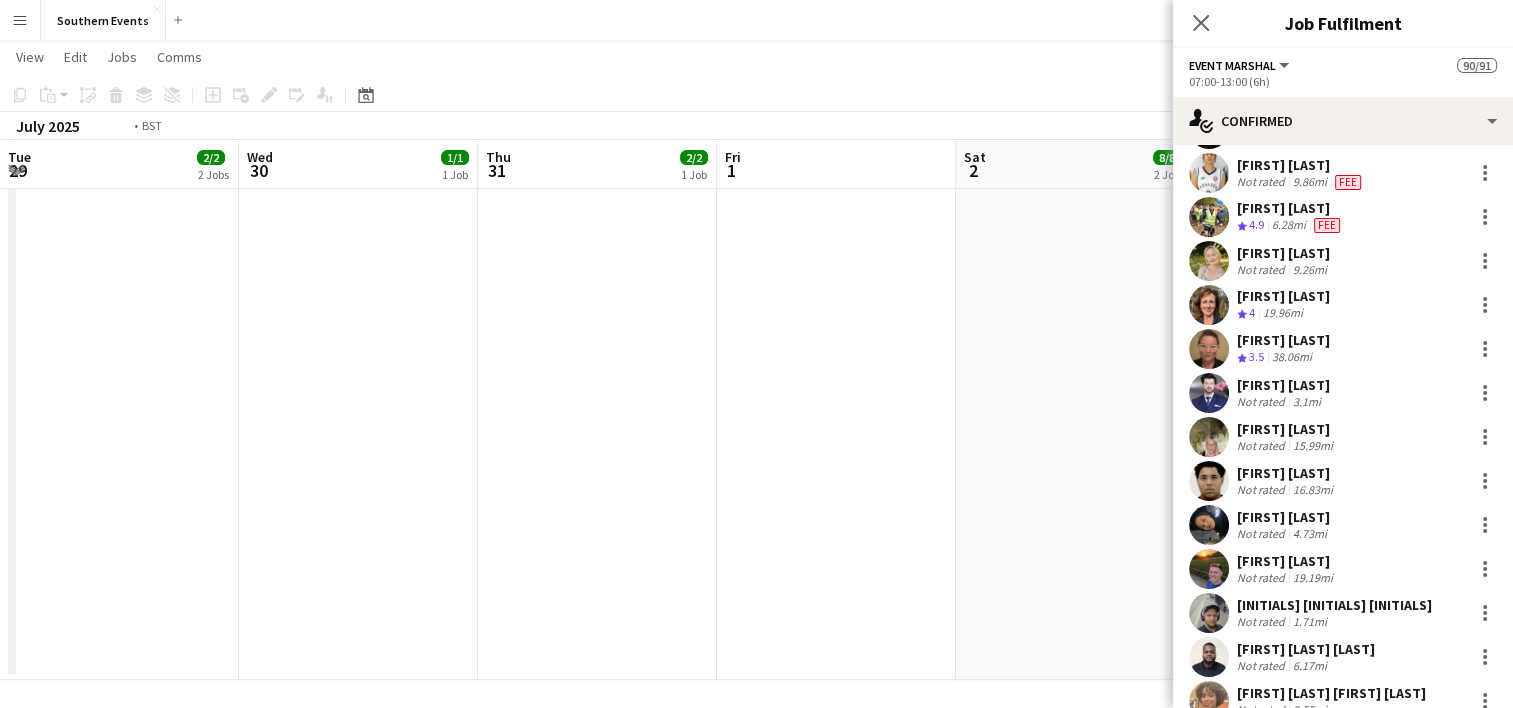scroll, scrollTop: 0, scrollLeft: 478, axis: horizontal 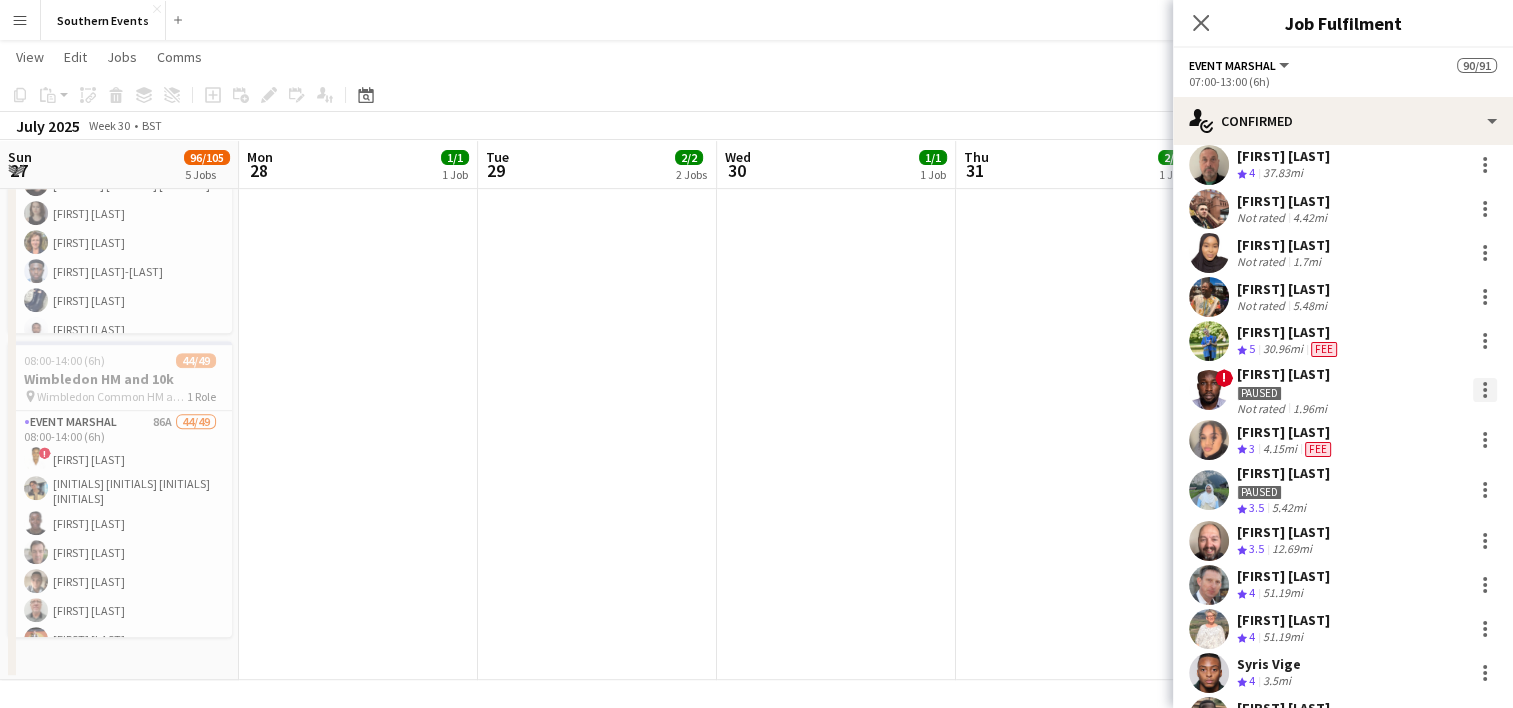 click at bounding box center [1485, 390] 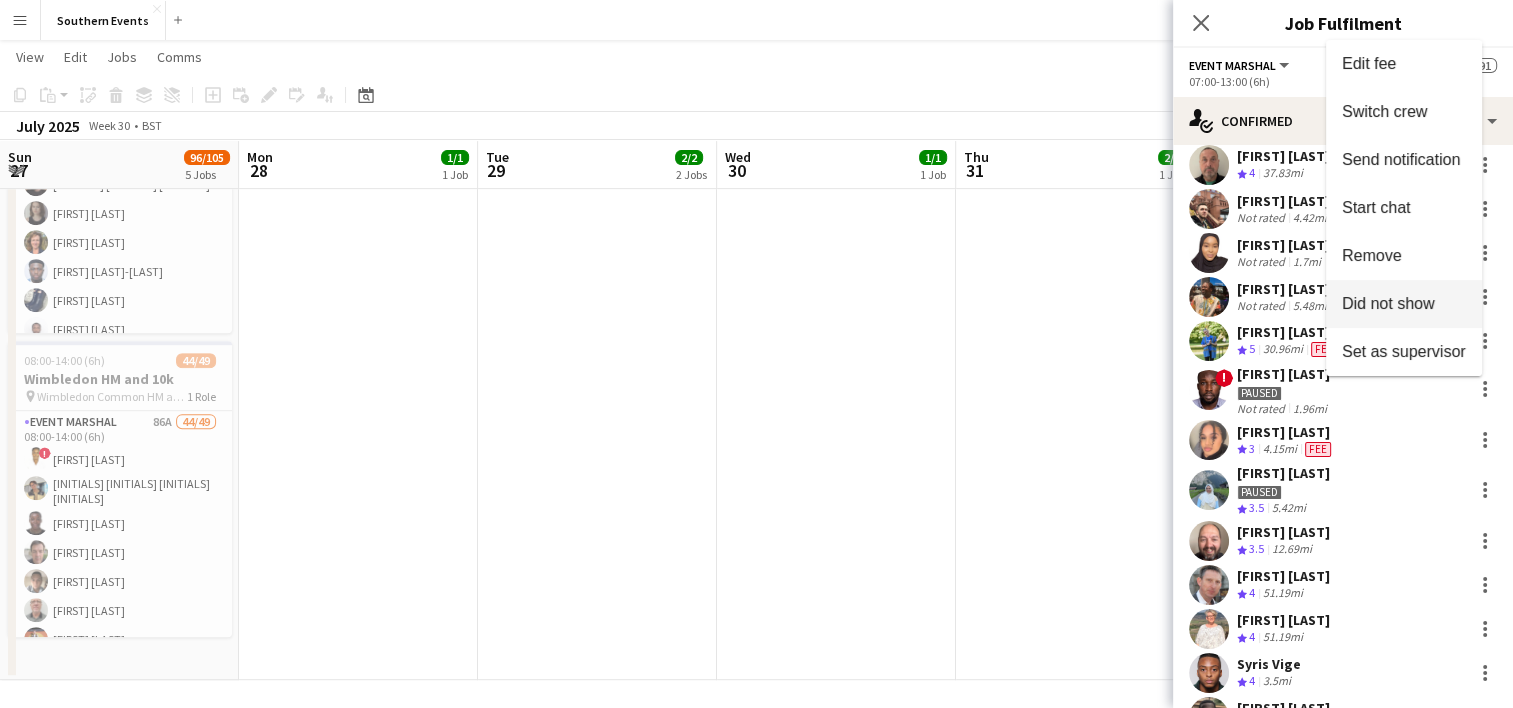click on "Did not show" at bounding box center [1404, 304] 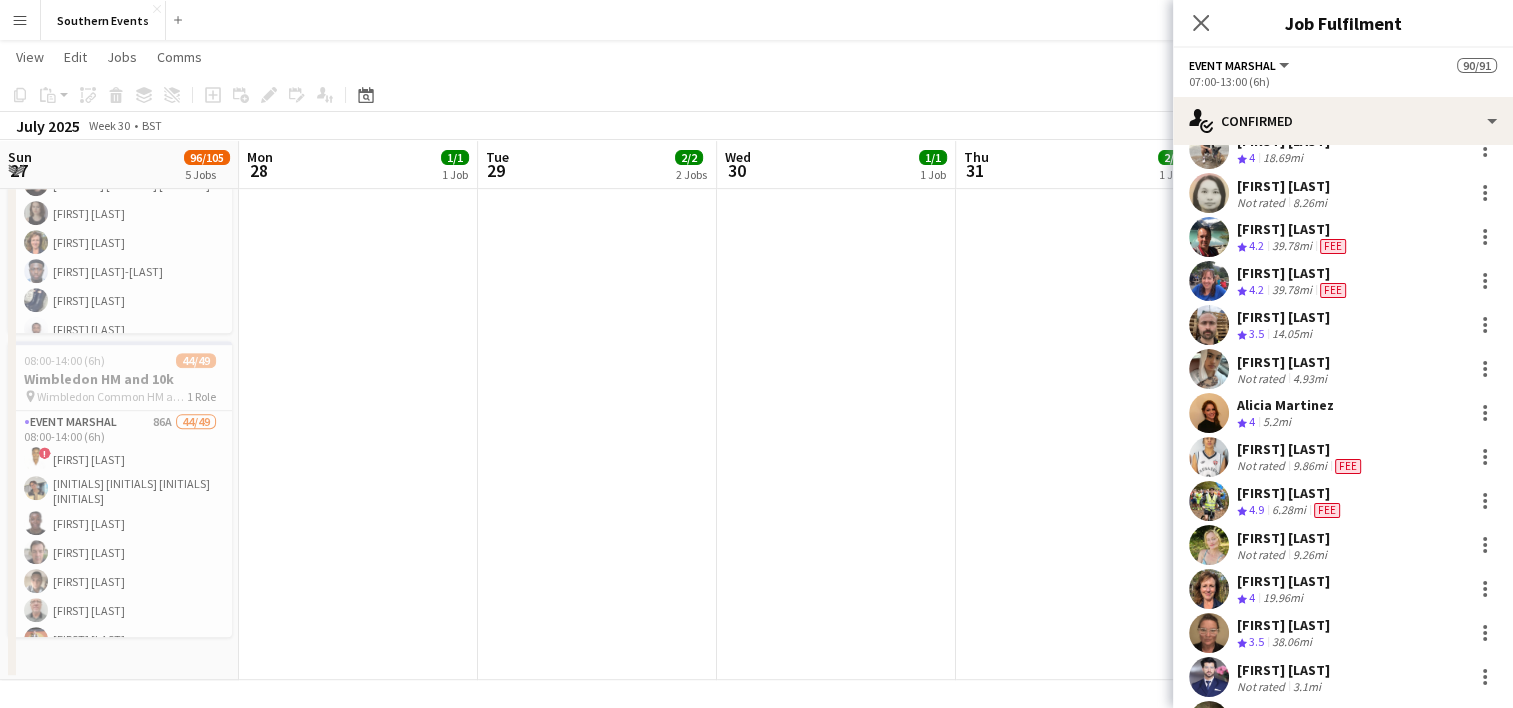 scroll, scrollTop: 2868, scrollLeft: 0, axis: vertical 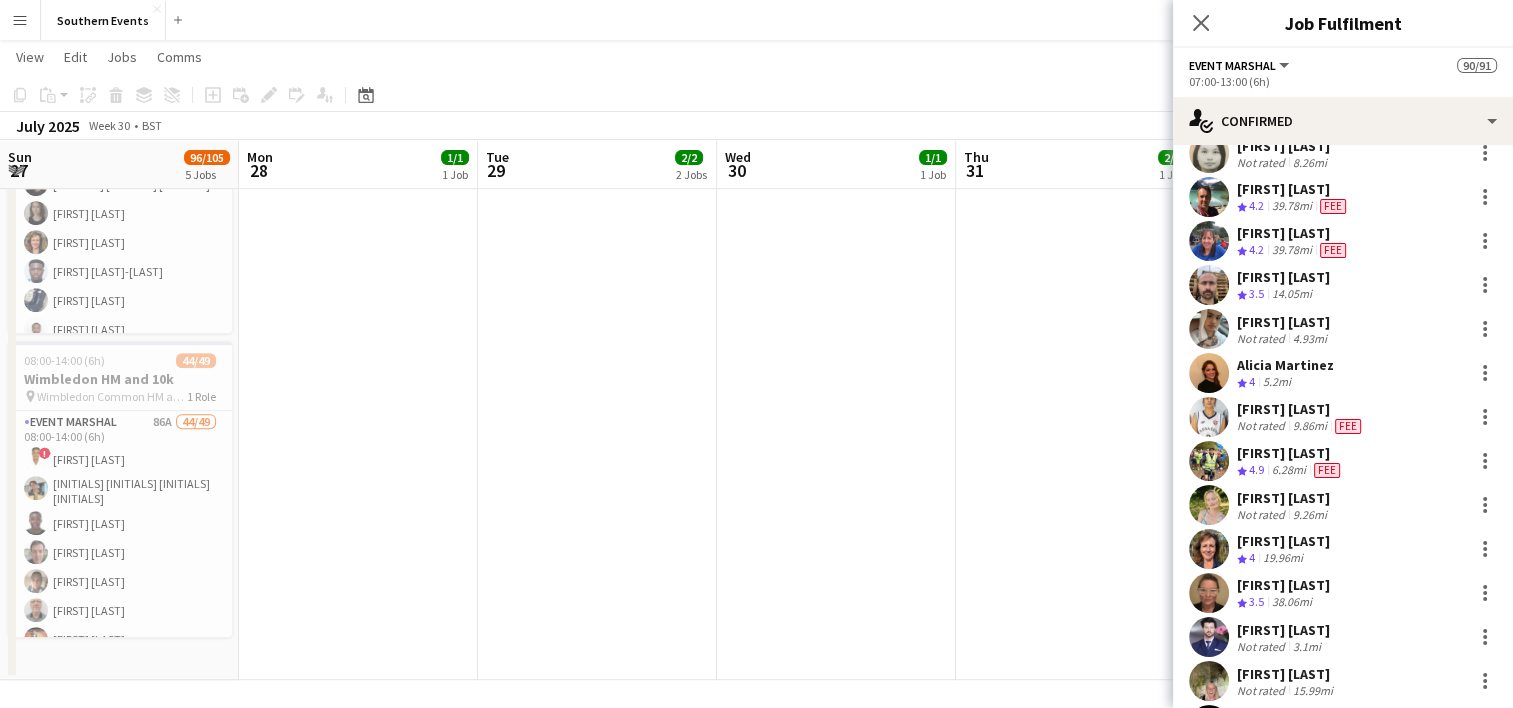 click on "14.05mi" at bounding box center (1292, 294) 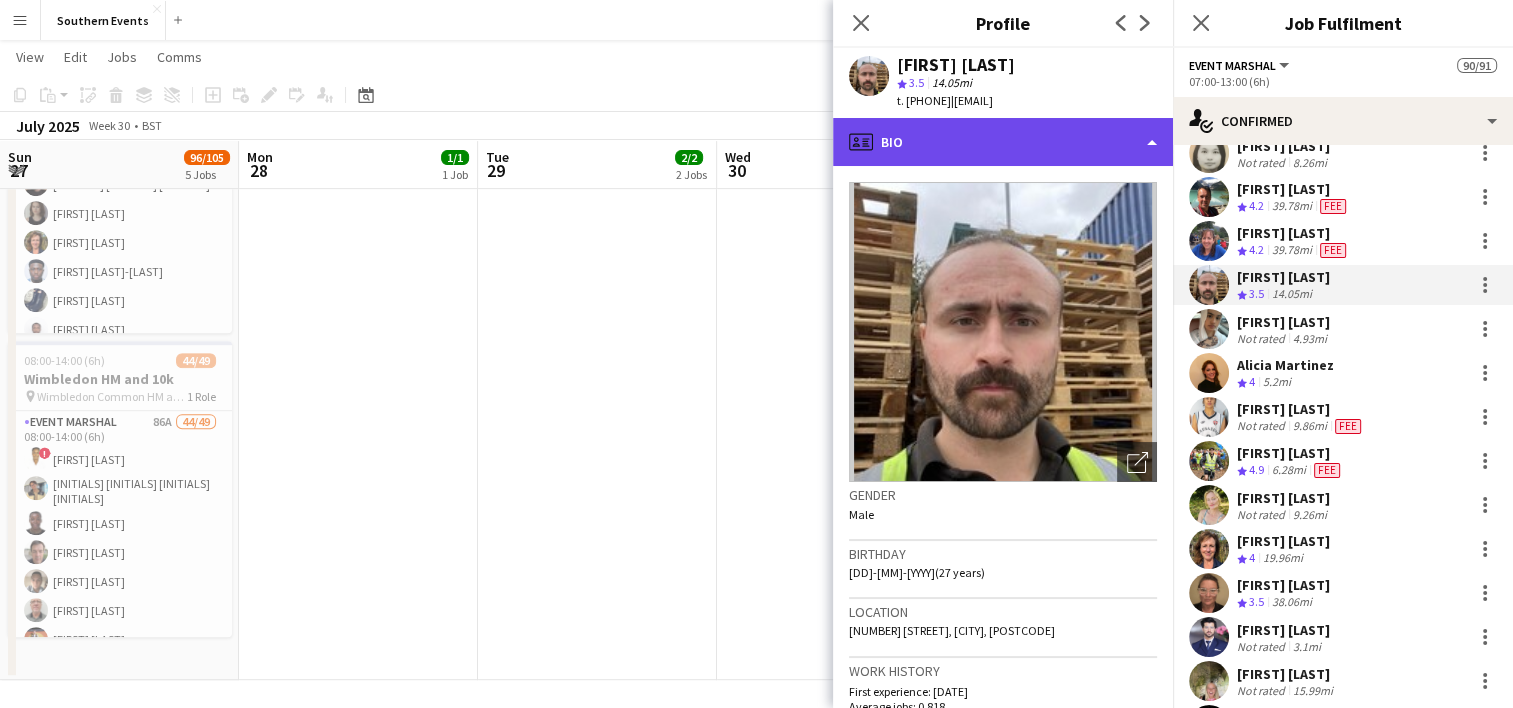 click on "profile
Bio" 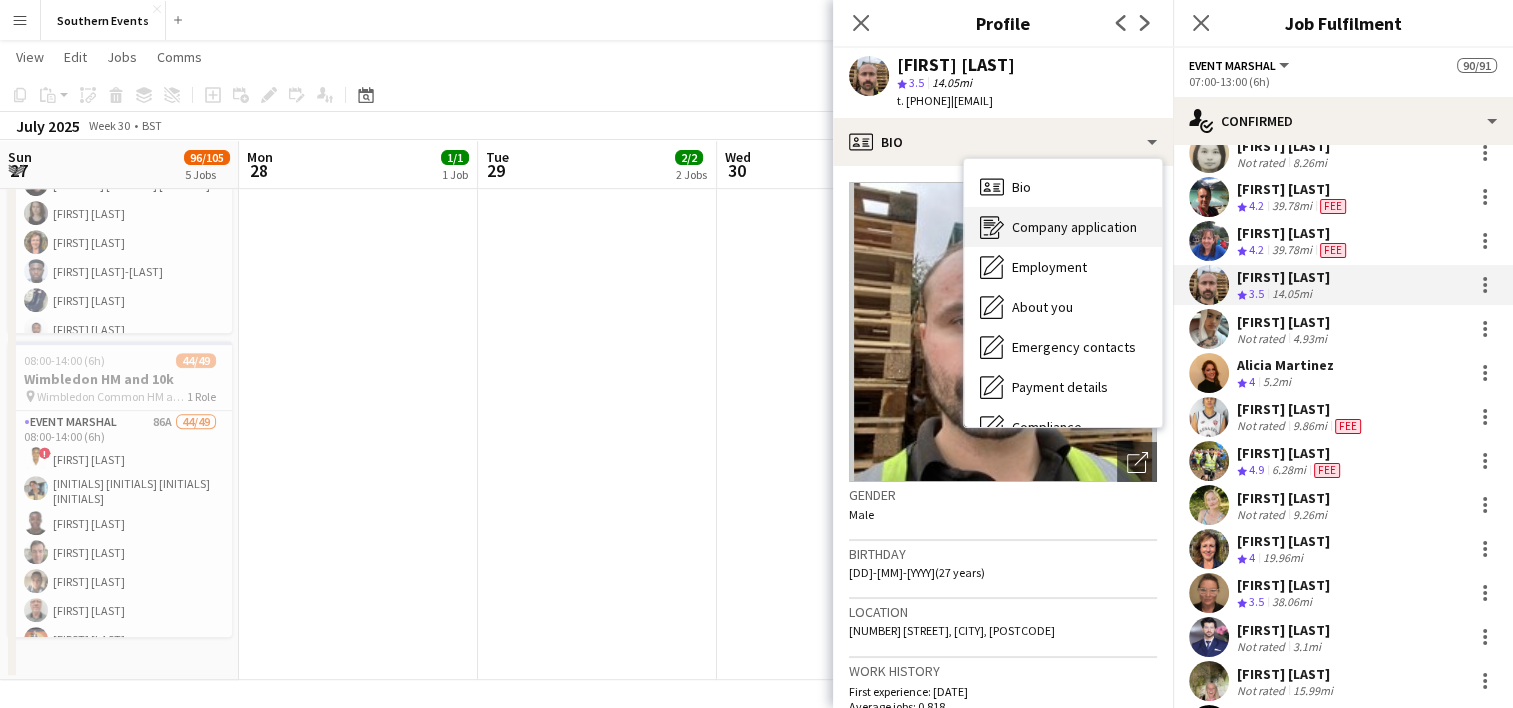 click on "Company application" at bounding box center [1074, 227] 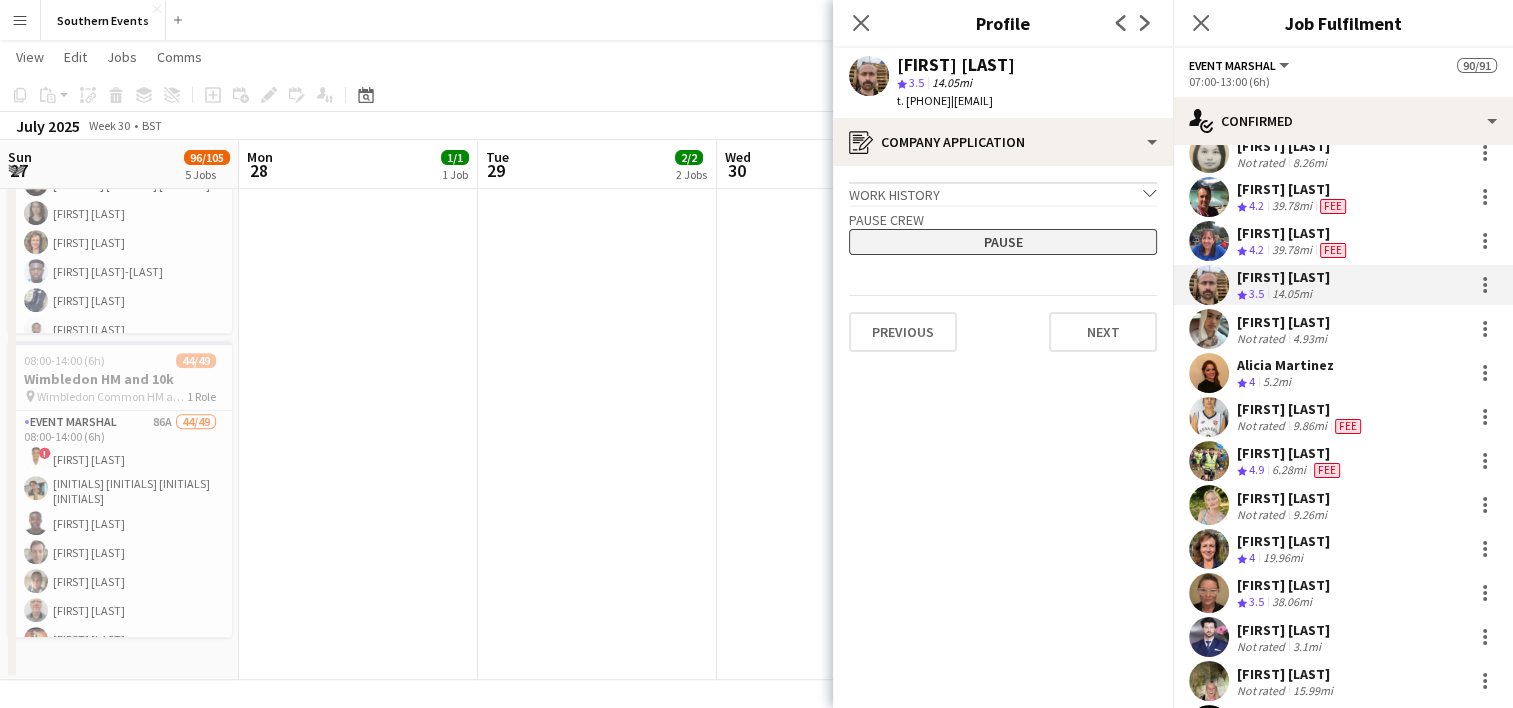 click on "Pause" 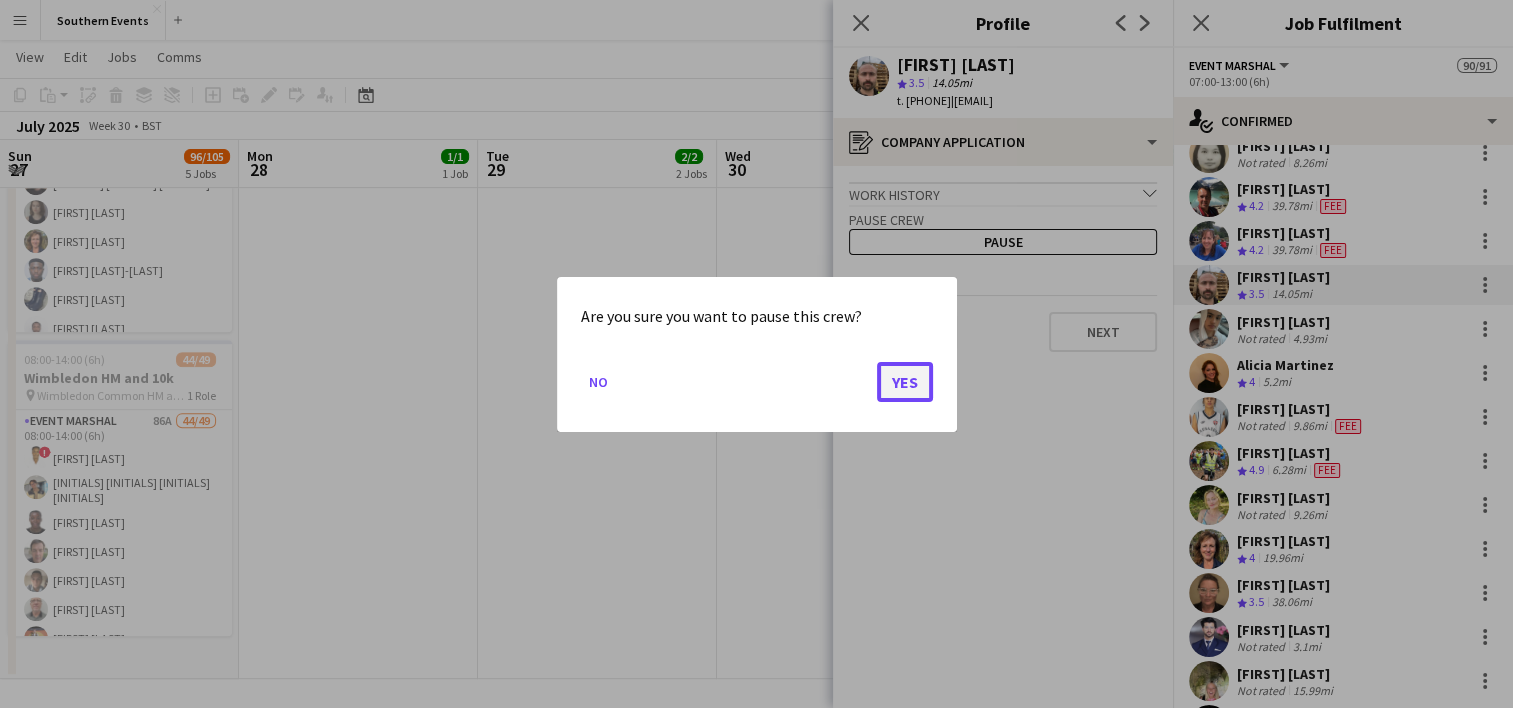 click on "Yes" 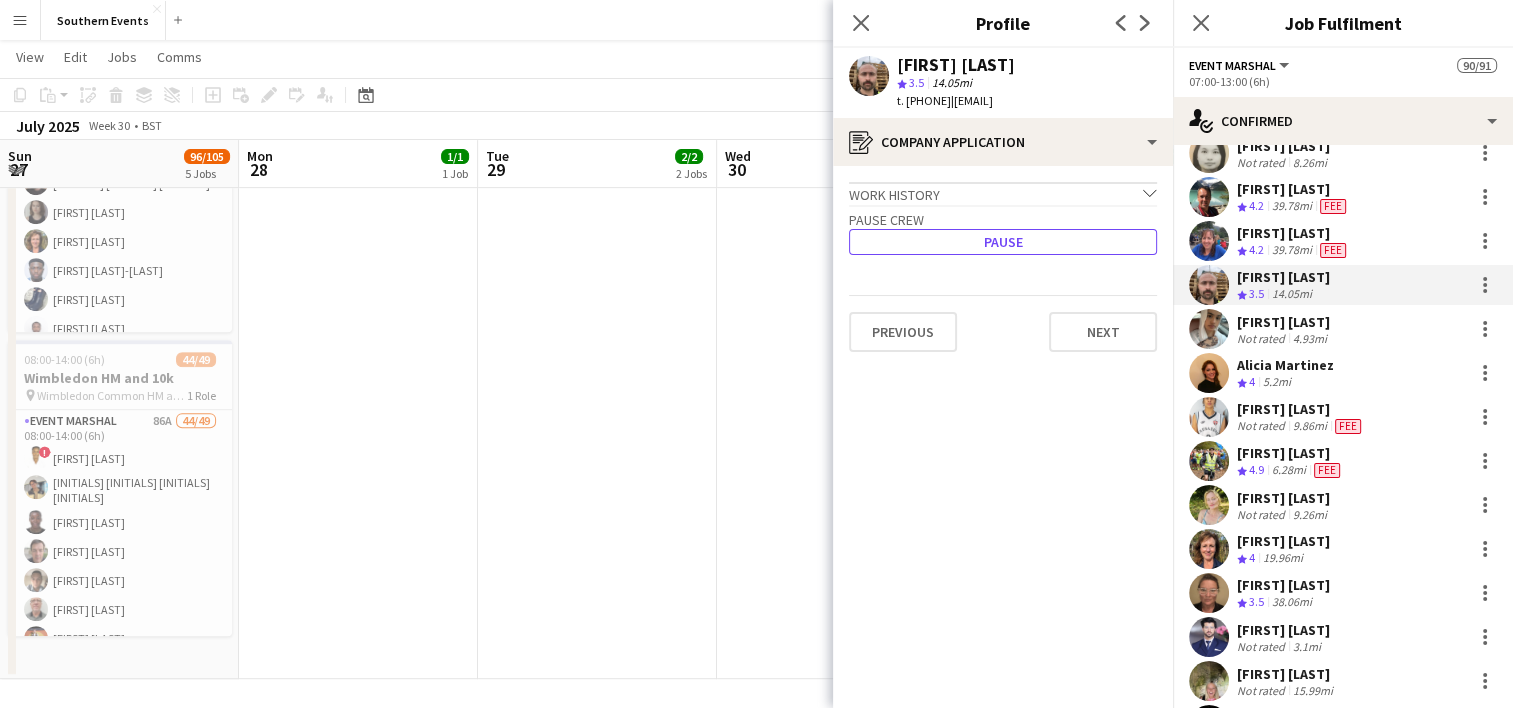 scroll, scrollTop: 856, scrollLeft: 0, axis: vertical 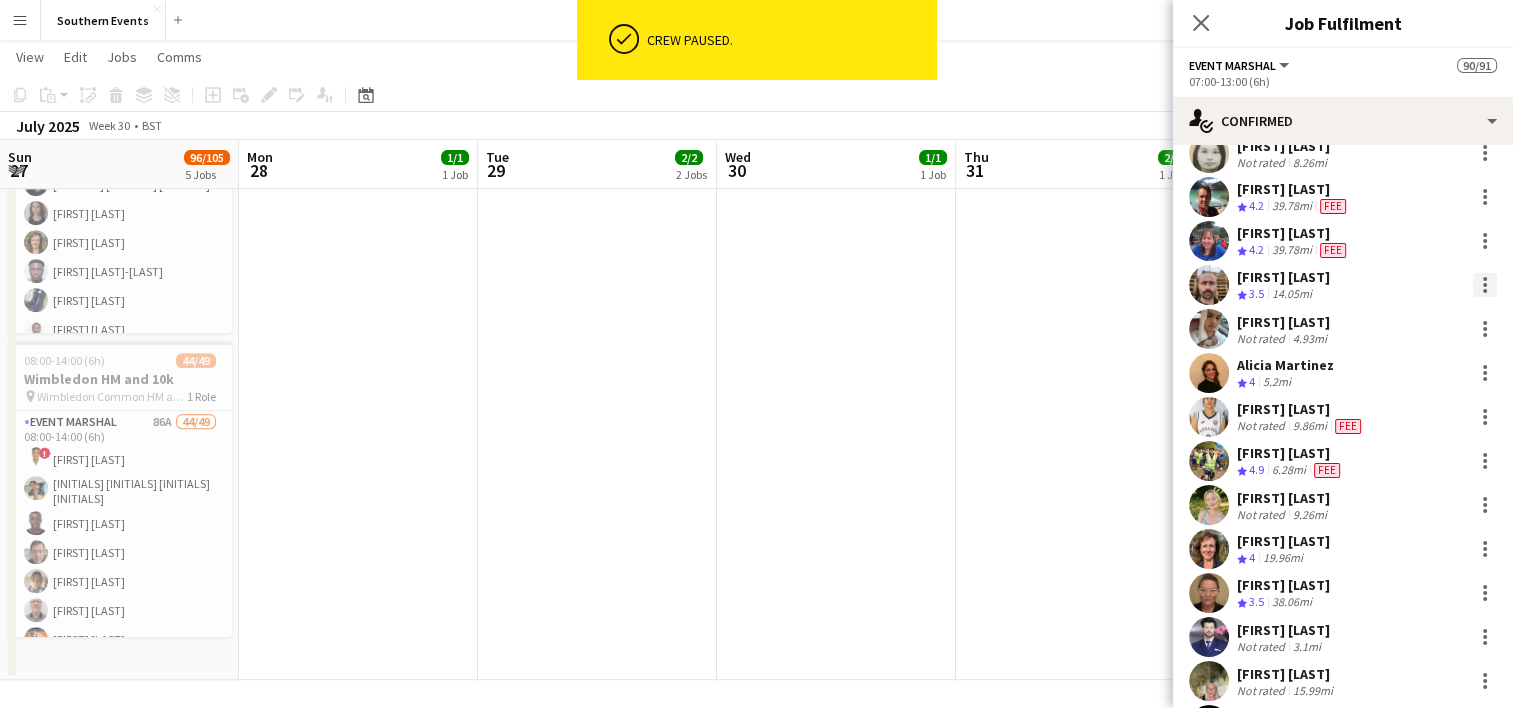 click at bounding box center (1485, 285) 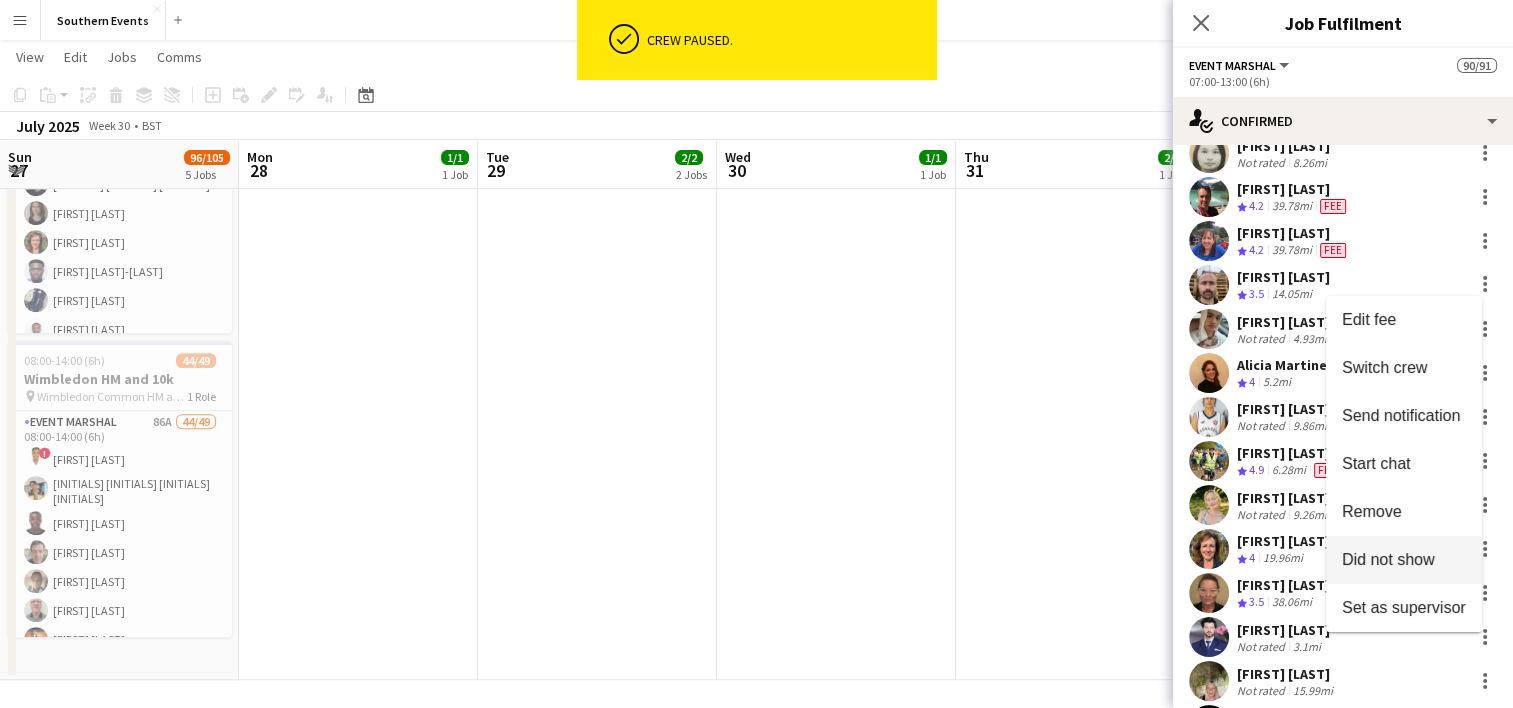 click on "Did not show" at bounding box center (1388, 559) 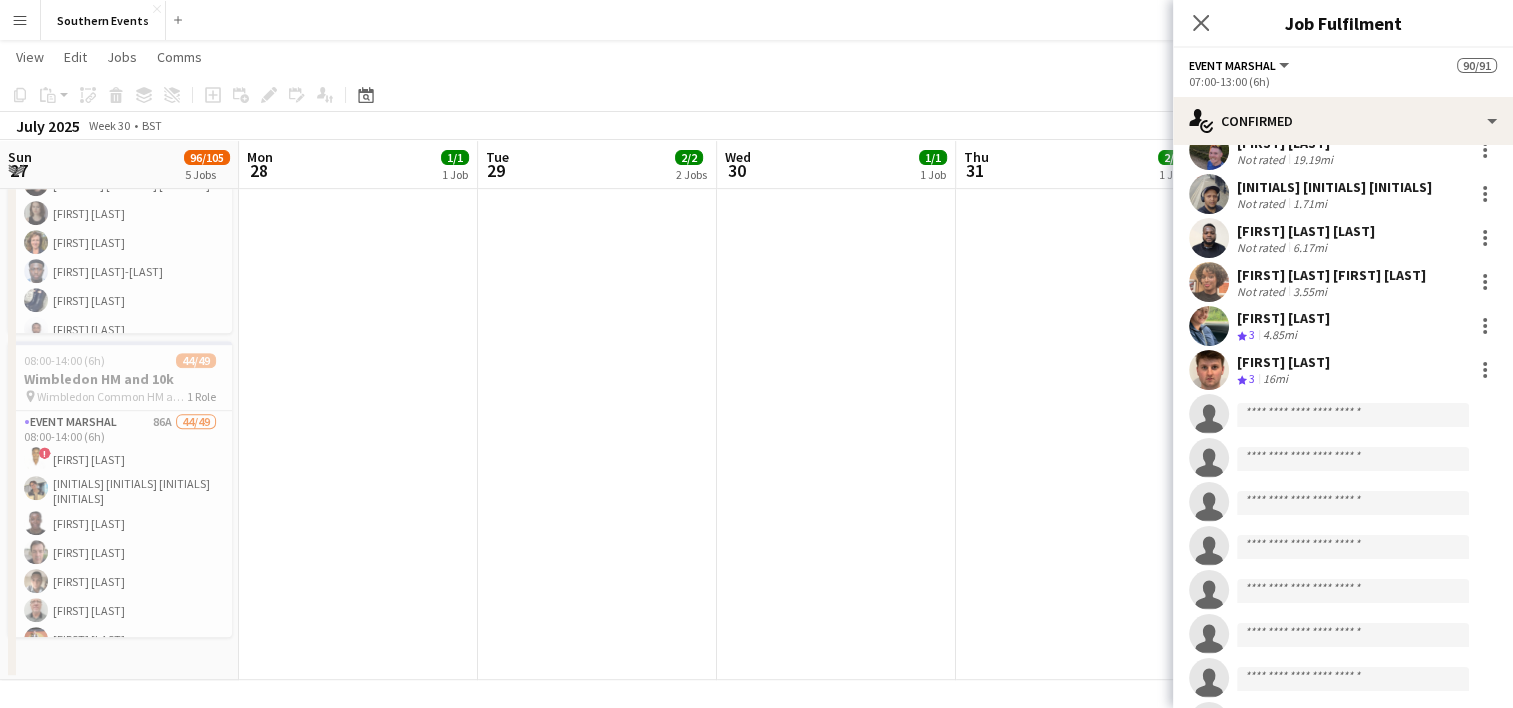 scroll, scrollTop: 3621, scrollLeft: 0, axis: vertical 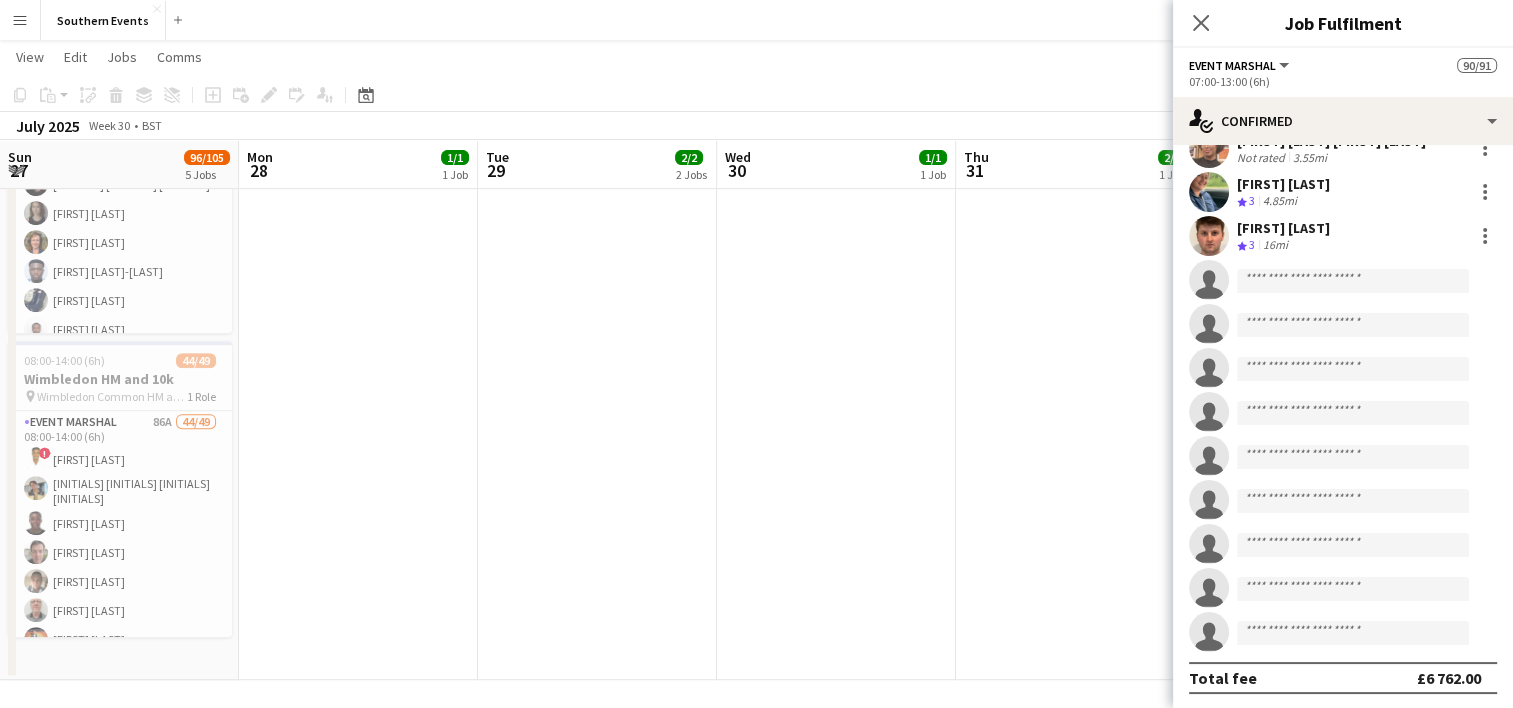 drag, startPoint x: 1055, startPoint y: 444, endPoint x: 1234, endPoint y: 208, distance: 296.2043 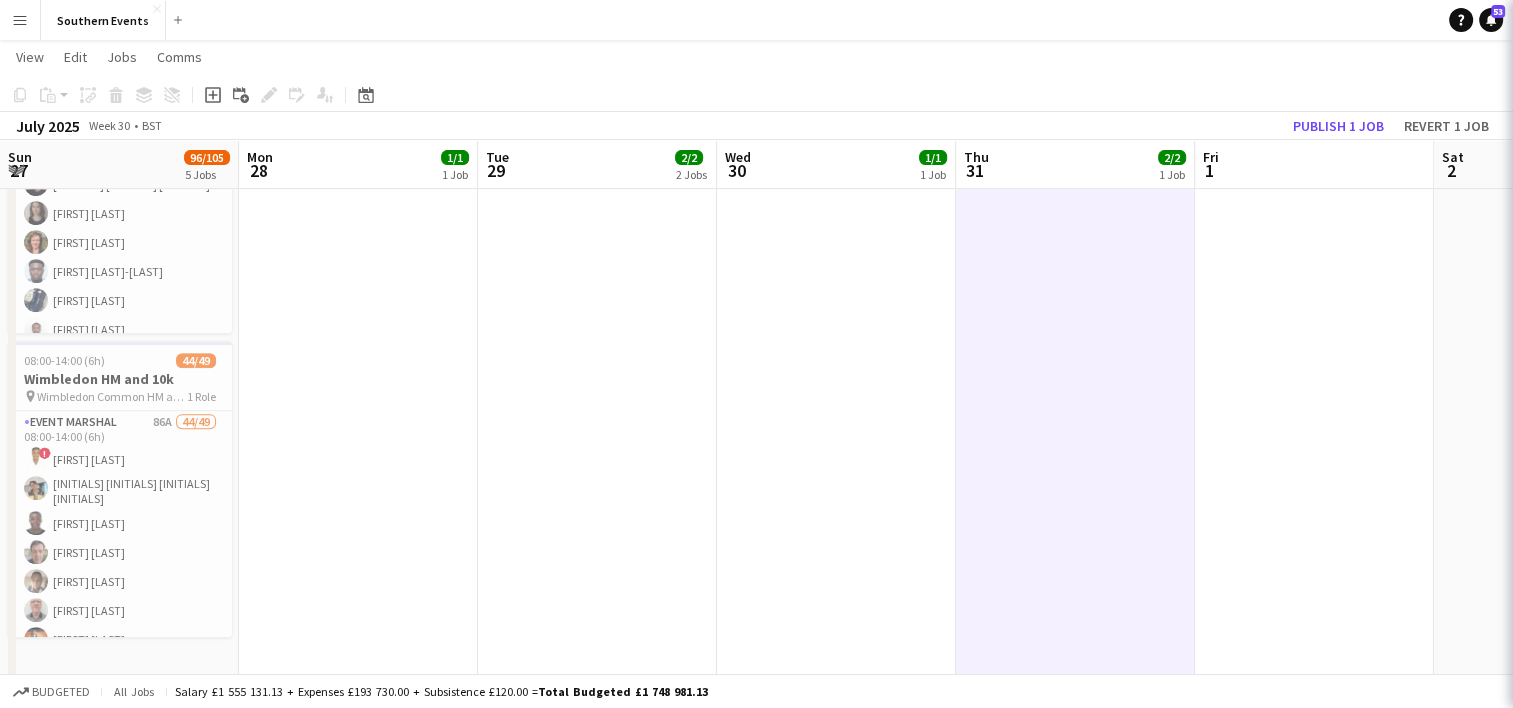 scroll, scrollTop: 560, scrollLeft: 0, axis: vertical 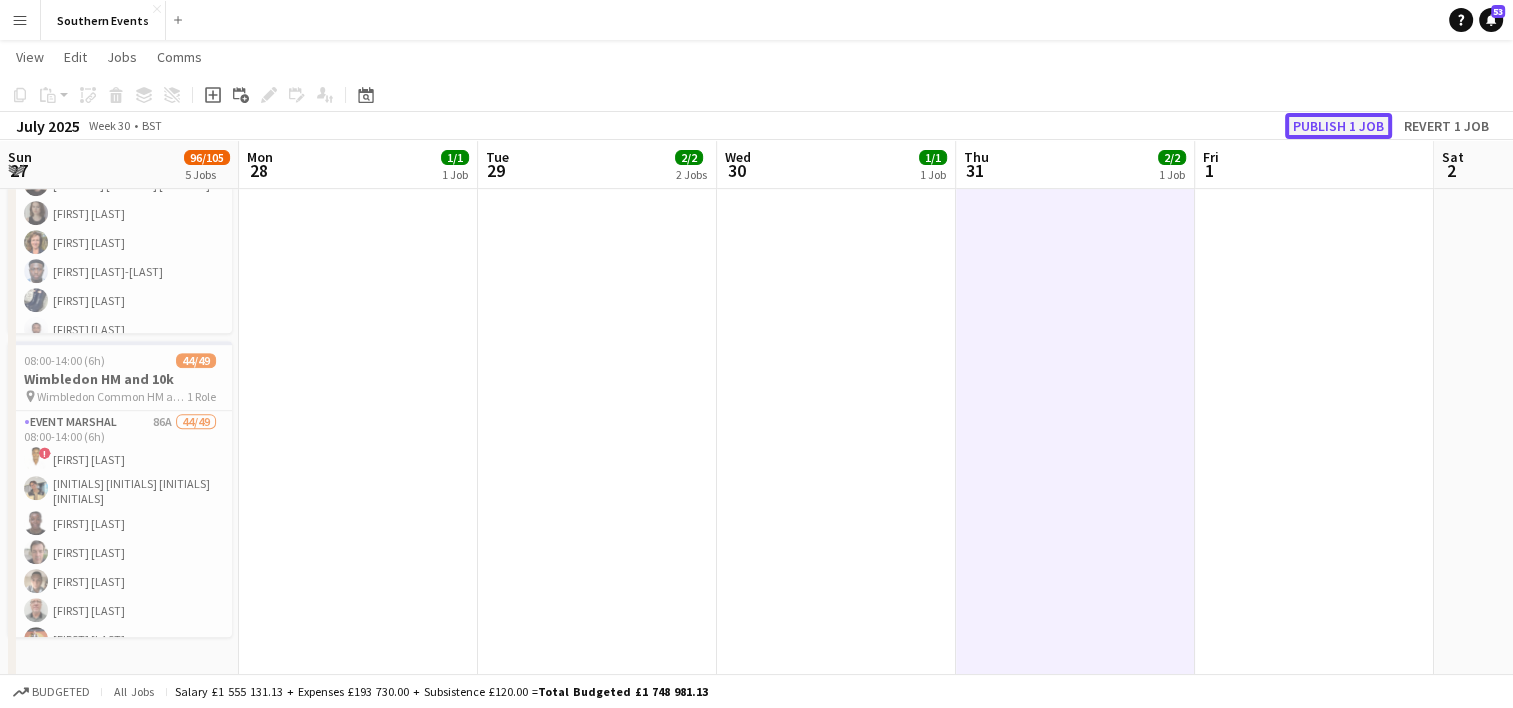 click on "Publish 1 job" 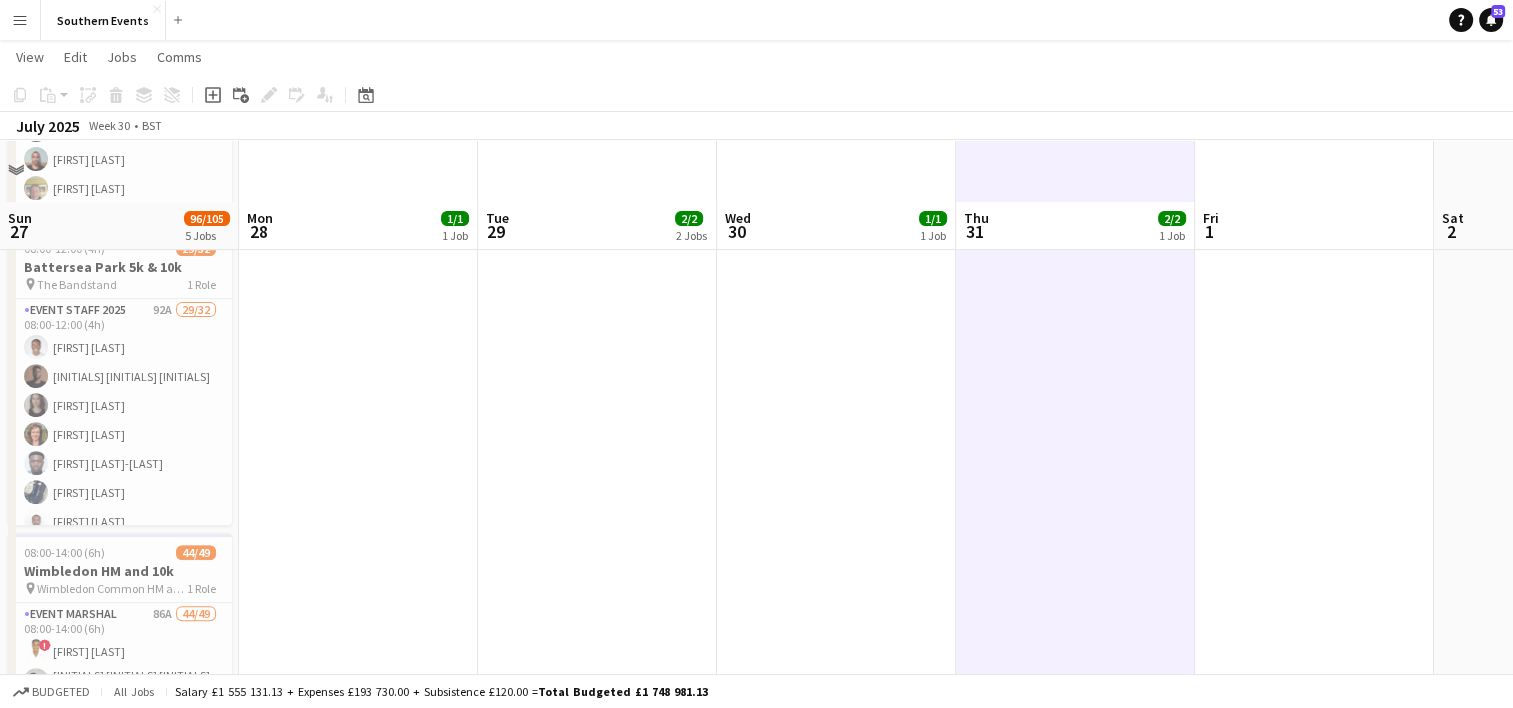 scroll, scrollTop: 356, scrollLeft: 0, axis: vertical 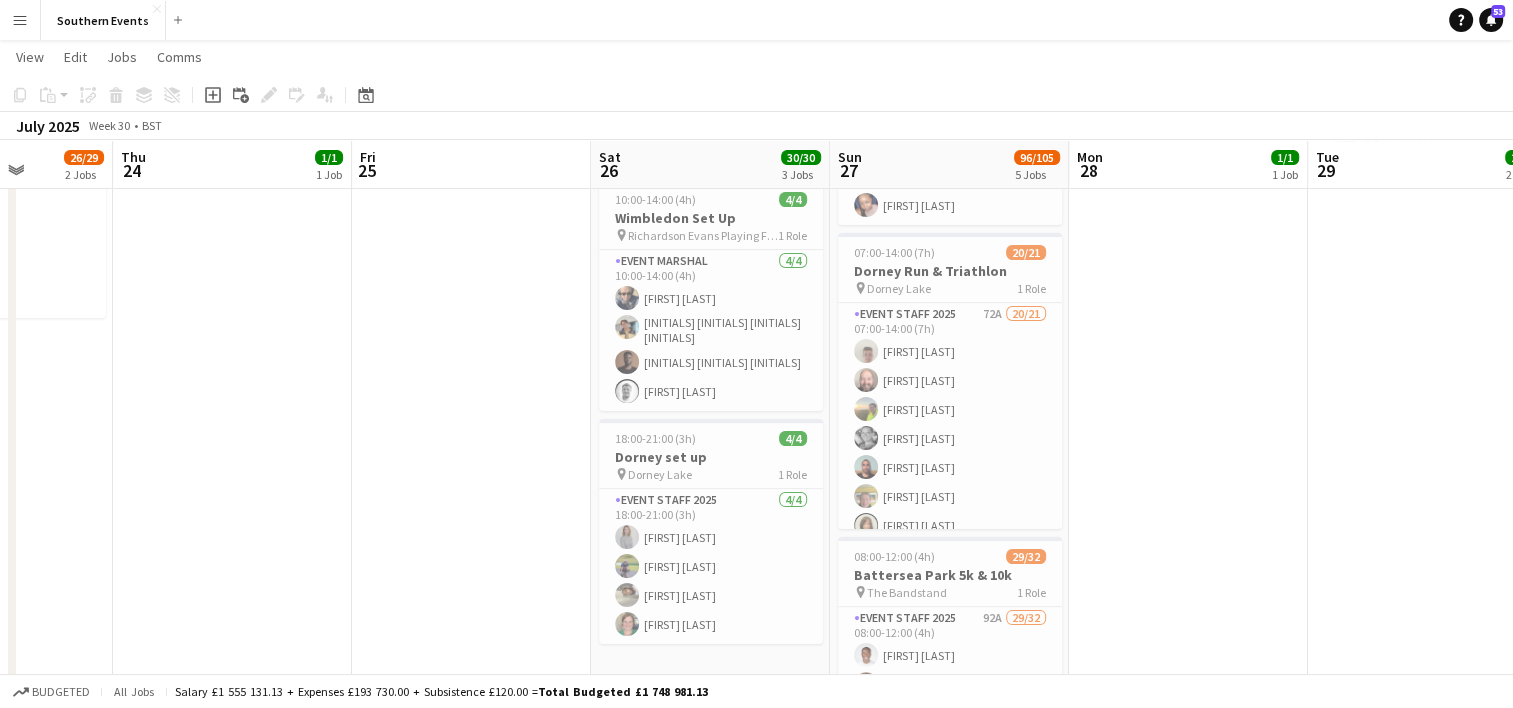 drag, startPoint x: 635, startPoint y: 448, endPoint x: 355, endPoint y: 413, distance: 282.17902 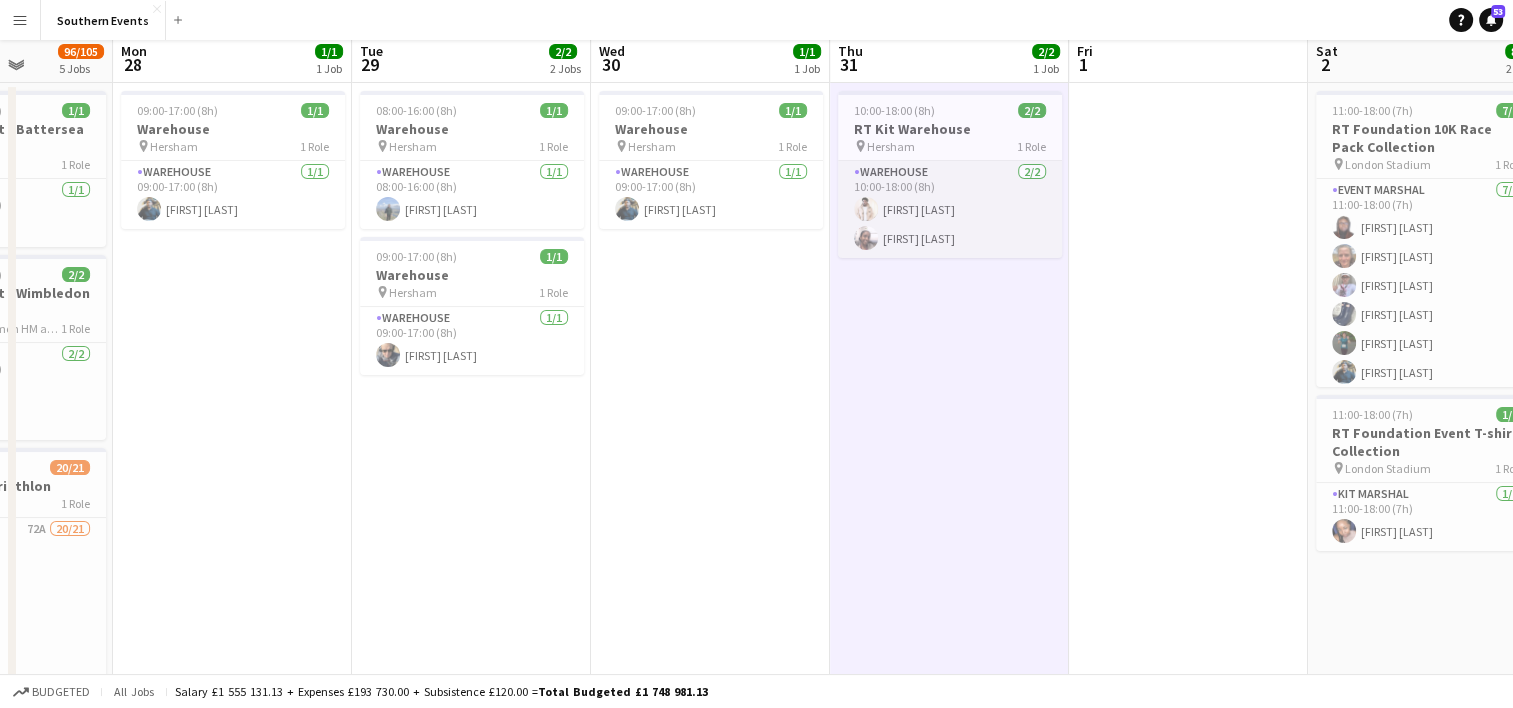 scroll, scrollTop: 0, scrollLeft: 0, axis: both 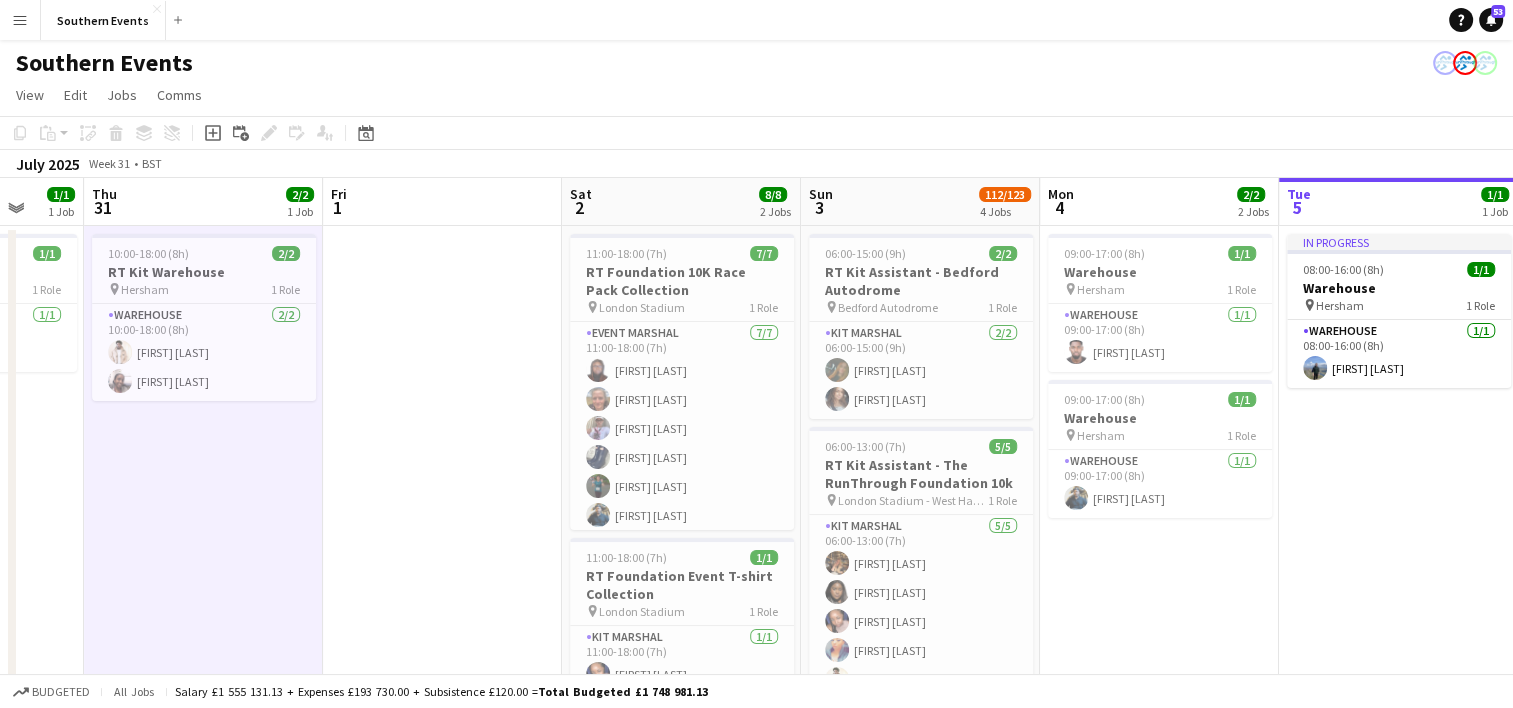 drag, startPoint x: 1104, startPoint y: 443, endPoint x: 488, endPoint y: 340, distance: 624.5518 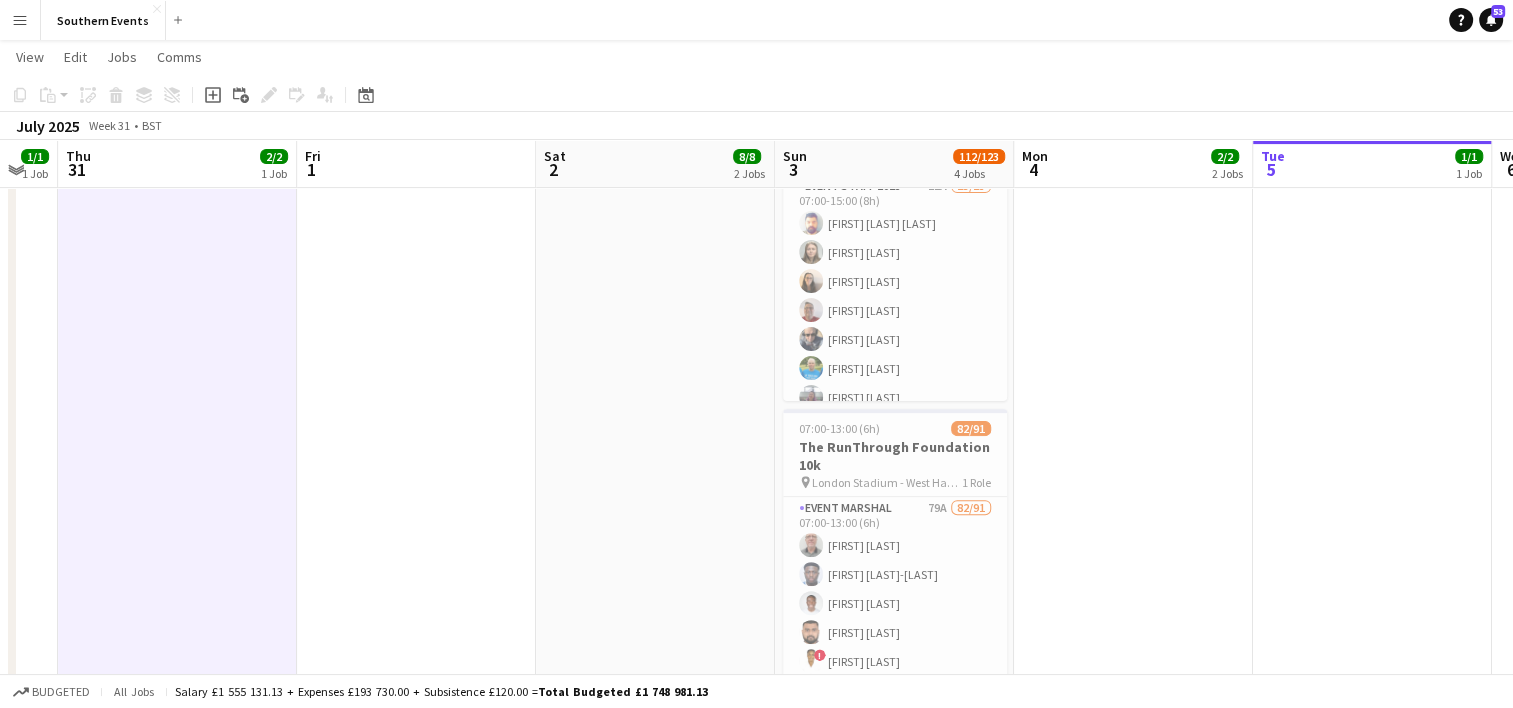 scroll, scrollTop: 862, scrollLeft: 0, axis: vertical 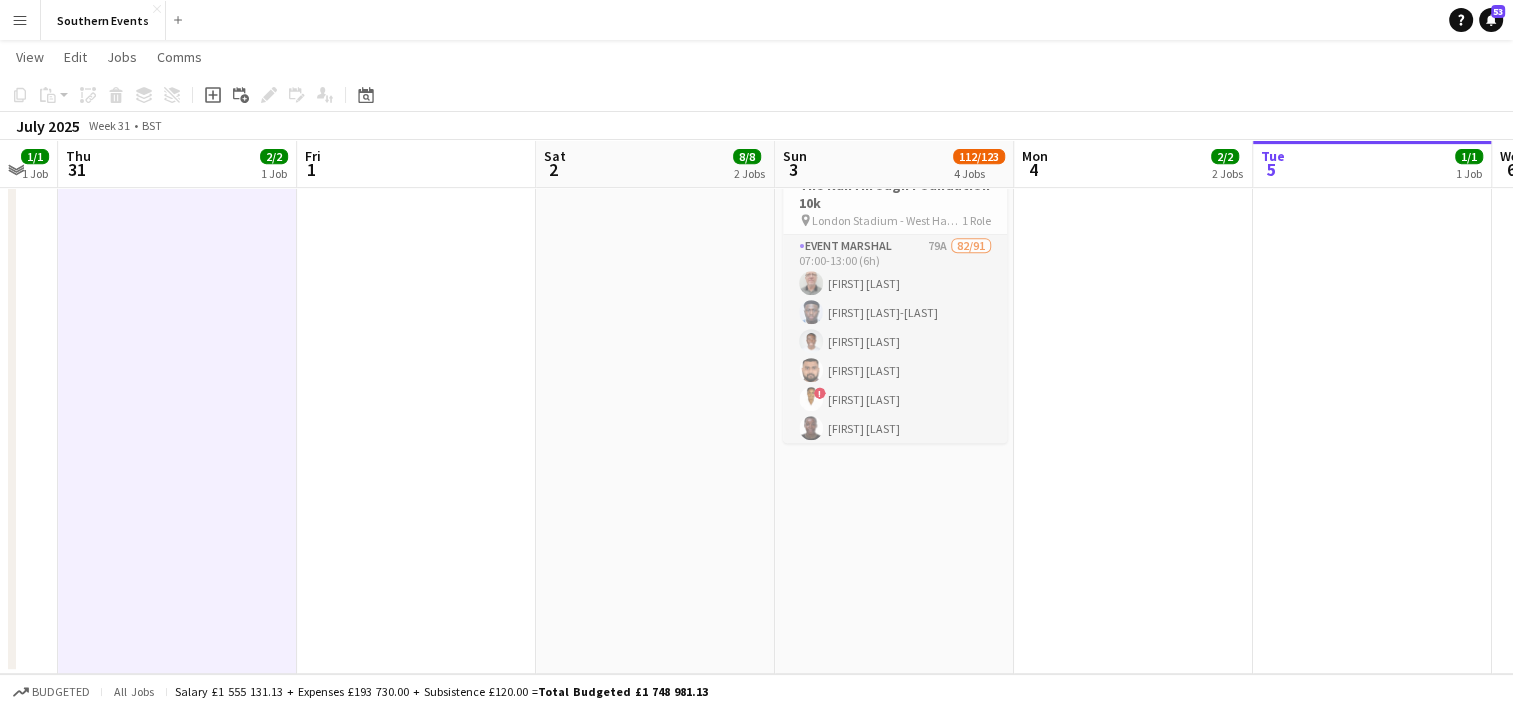 click on "Event Marshal 79A [NUM]/[NUM] [TIME]-[TIME] ([H]h[M]m) Peter Williams Elliot Yeboah-Agyemang Ekow Tachie-Mensah Nirajbhai Patel ! Esther Kissi Wendy Afua Kissi-Agyei stephanie gold ! Fatin Nabilah Bright Adusei Marcin Pisulski Haifa Hanapi Devyang Vaniya Rosario Merola Ben Joyce Donna Richards Fardeen Mulla Ali Saroosh Olamide Awogbadebo Isa Morais Javian Carvalho Abraham Acquaye Edmund Amoh Craig van Eyk Karen King Eddie-Rex Bisong Gracefield Anobaah Attoh Sophie Noble Natalia Khalish Dahsimar Frank Fudzie Batrisyia Muhammad Aminuddin Sourav Das Peter Axby Nick Marsh Harry Dodds Deqa Ali Gabriel Appiah Jessica Lister Fatima Bakar Ain Batrisyia Shaary Paul Martin Stuart Kirkwood Melinda Kirkwood Syris Vige Samuel Oppong-Nkrumah Ellen Williams Chiara Cristoni Mark Kipanda Makayla Paul Lukas Antanaitis sophie Omoata Ayemere Mbalu Kamara Gurpreet Kaur Sriram Rangarajan Bethany Lawrence Clare McCollum Richard Powell Dhanuvarsha Ramasamy Joanna Li Blessing Nsimba Alex Standen Leng Chan Dave Leakey Angela Leakey Zac Page" at bounding box center (895, 1574) 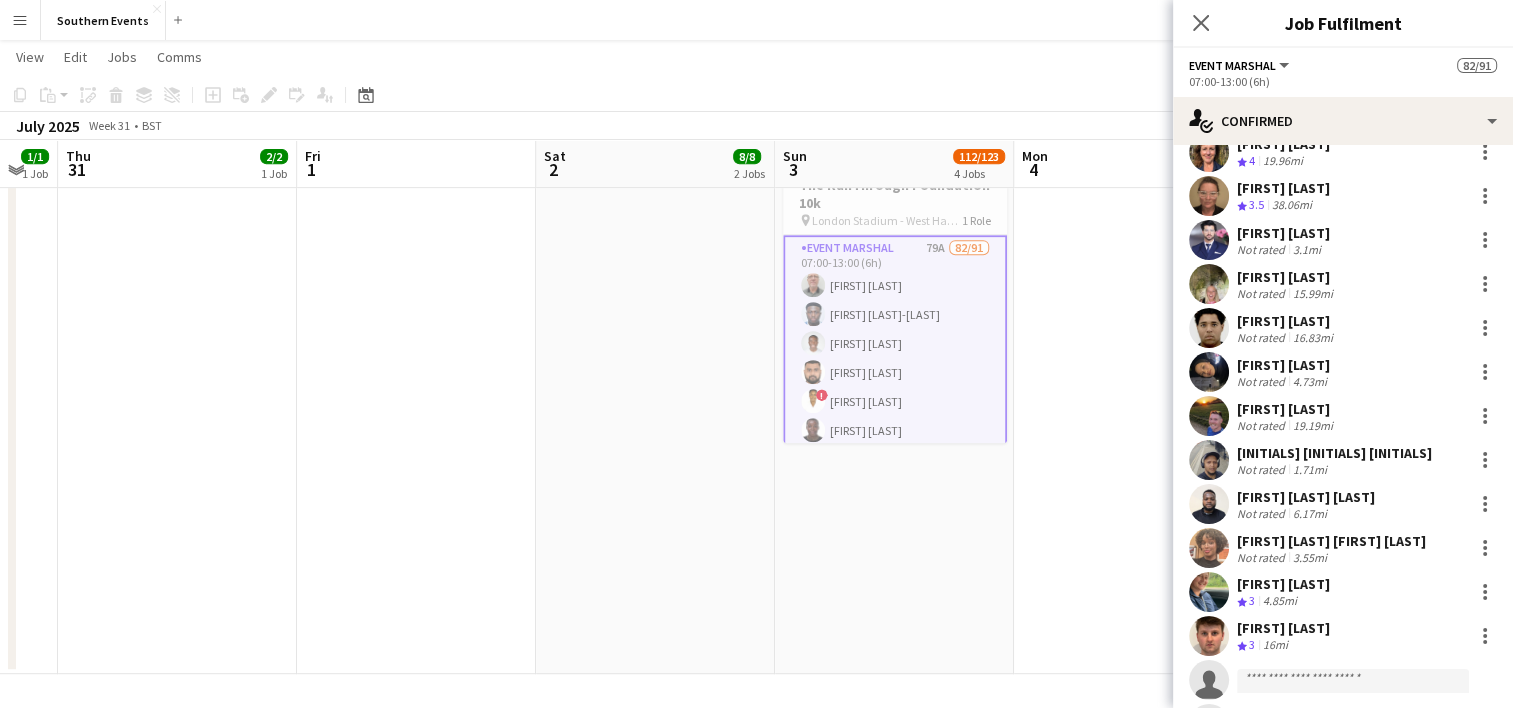 scroll, scrollTop: 2100, scrollLeft: 0, axis: vertical 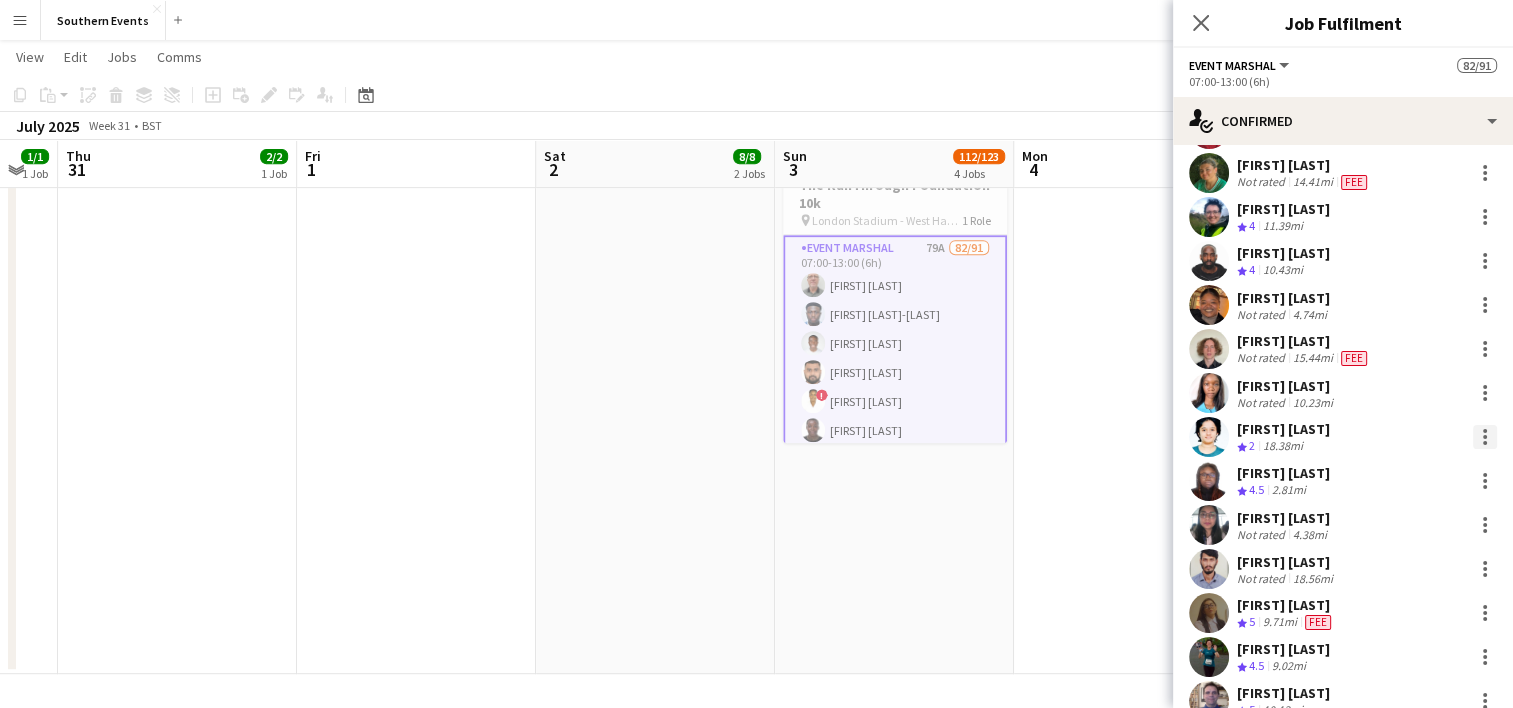 click at bounding box center (1485, 437) 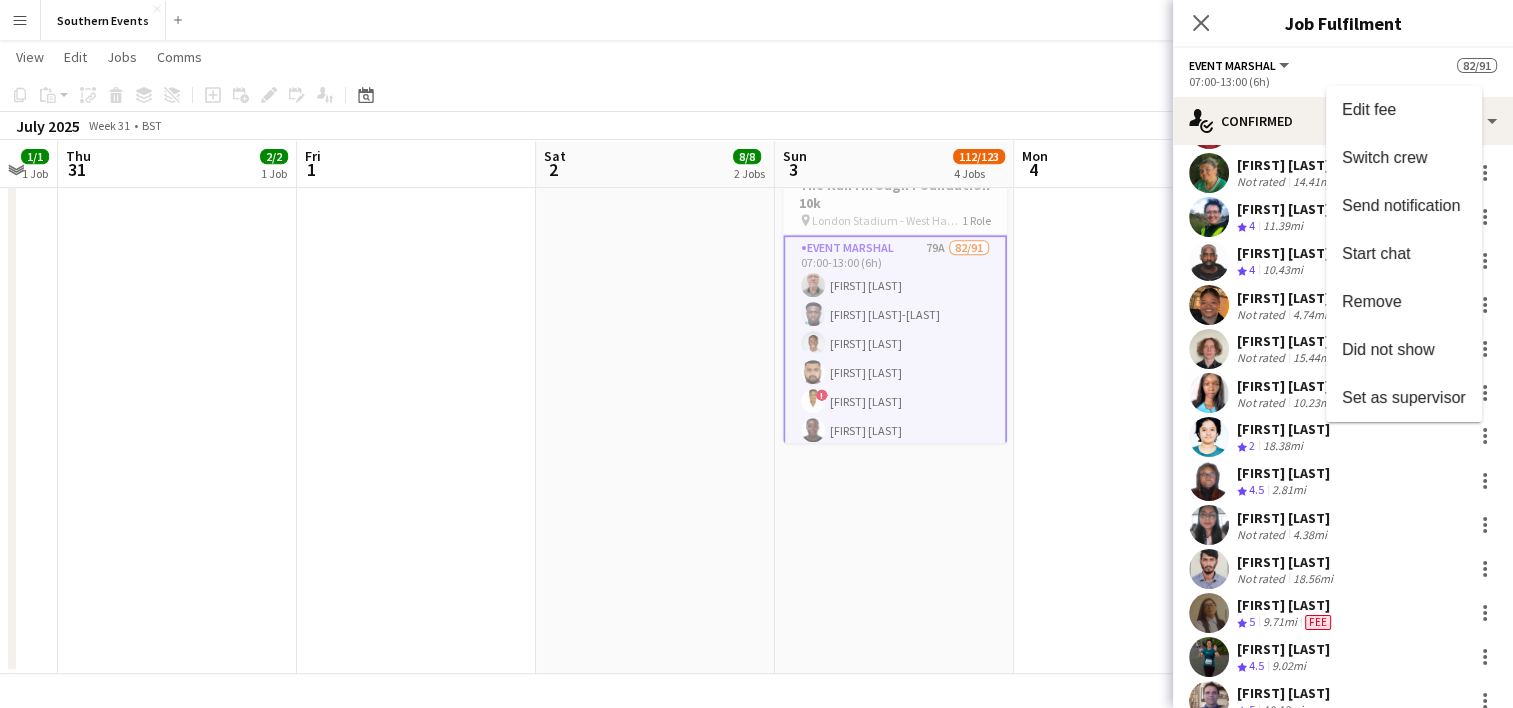 click at bounding box center (756, 354) 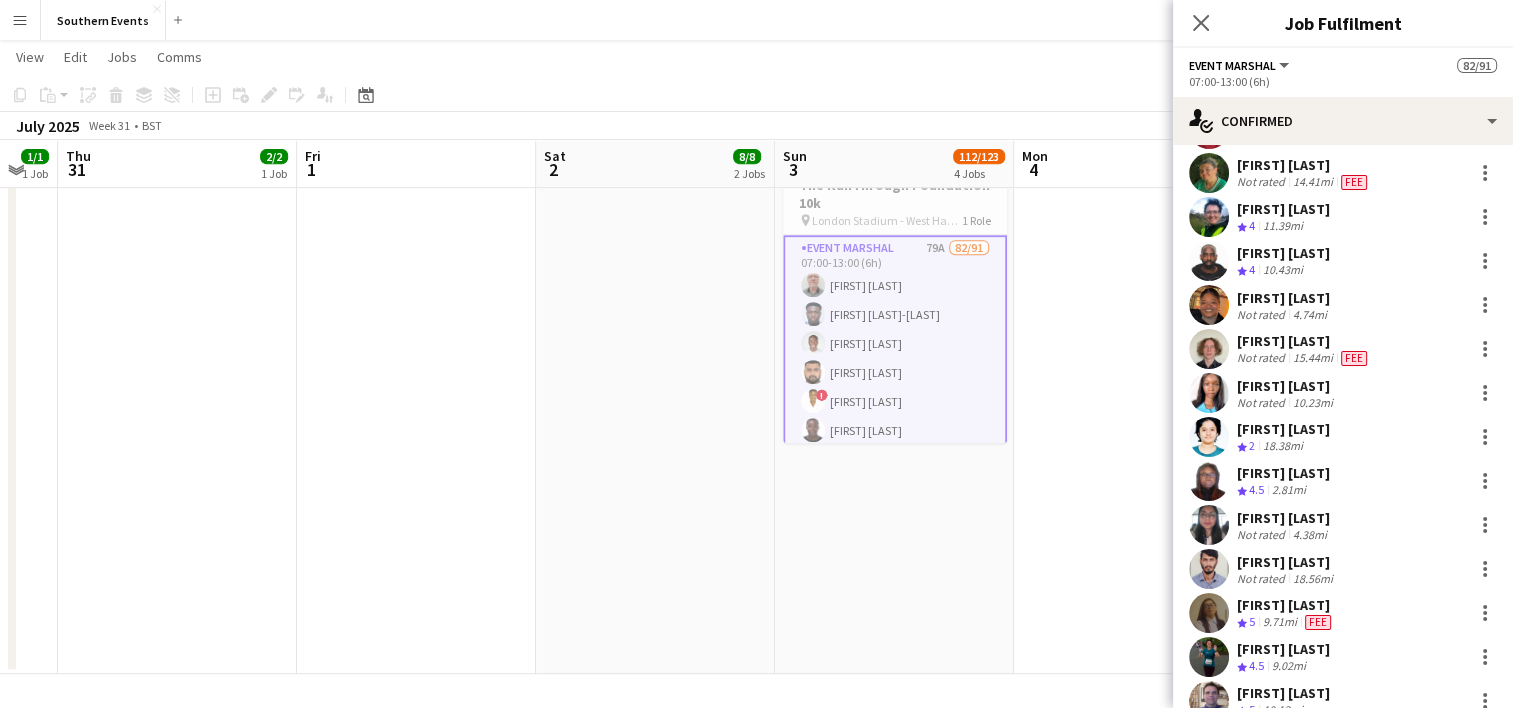click on "[FIRST] [LAST]" at bounding box center (1283, 429) 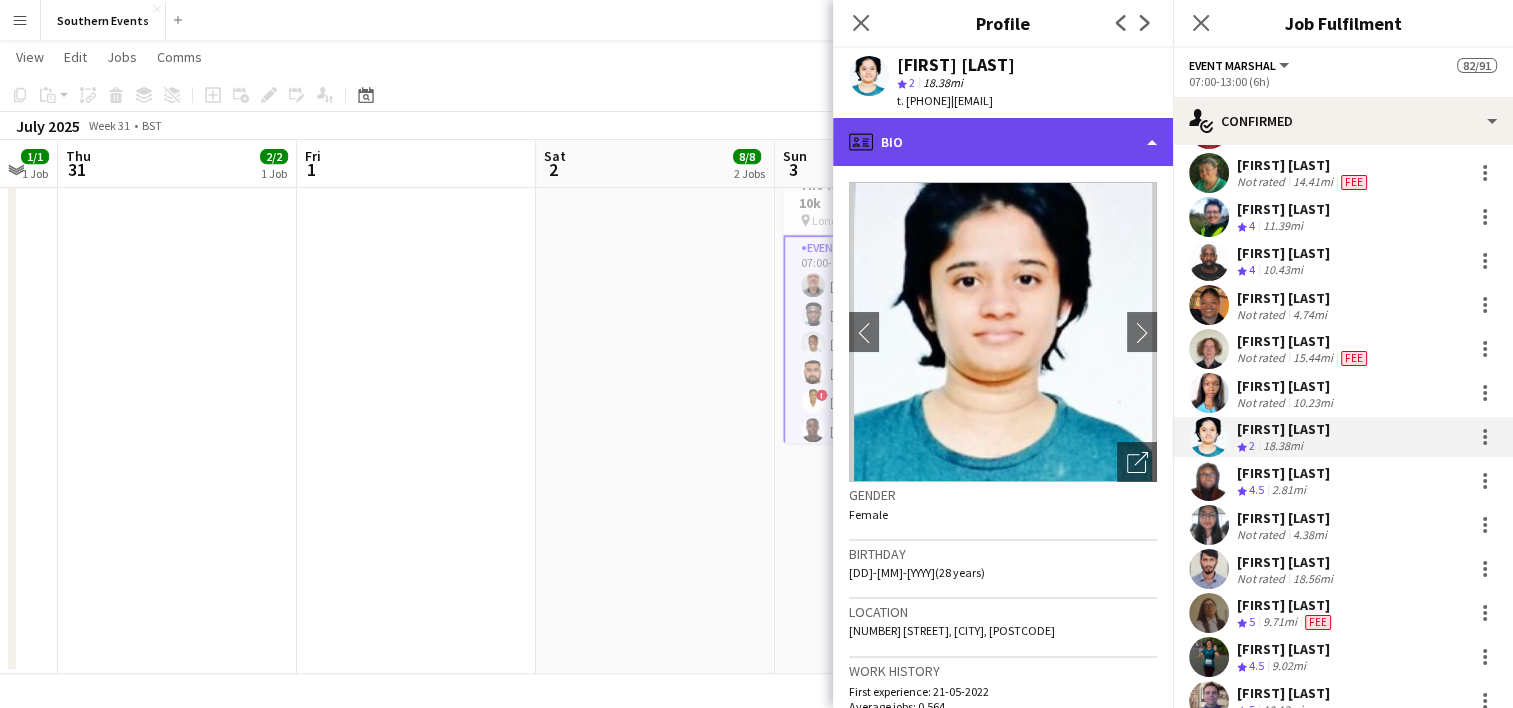click on "profile
Bio" 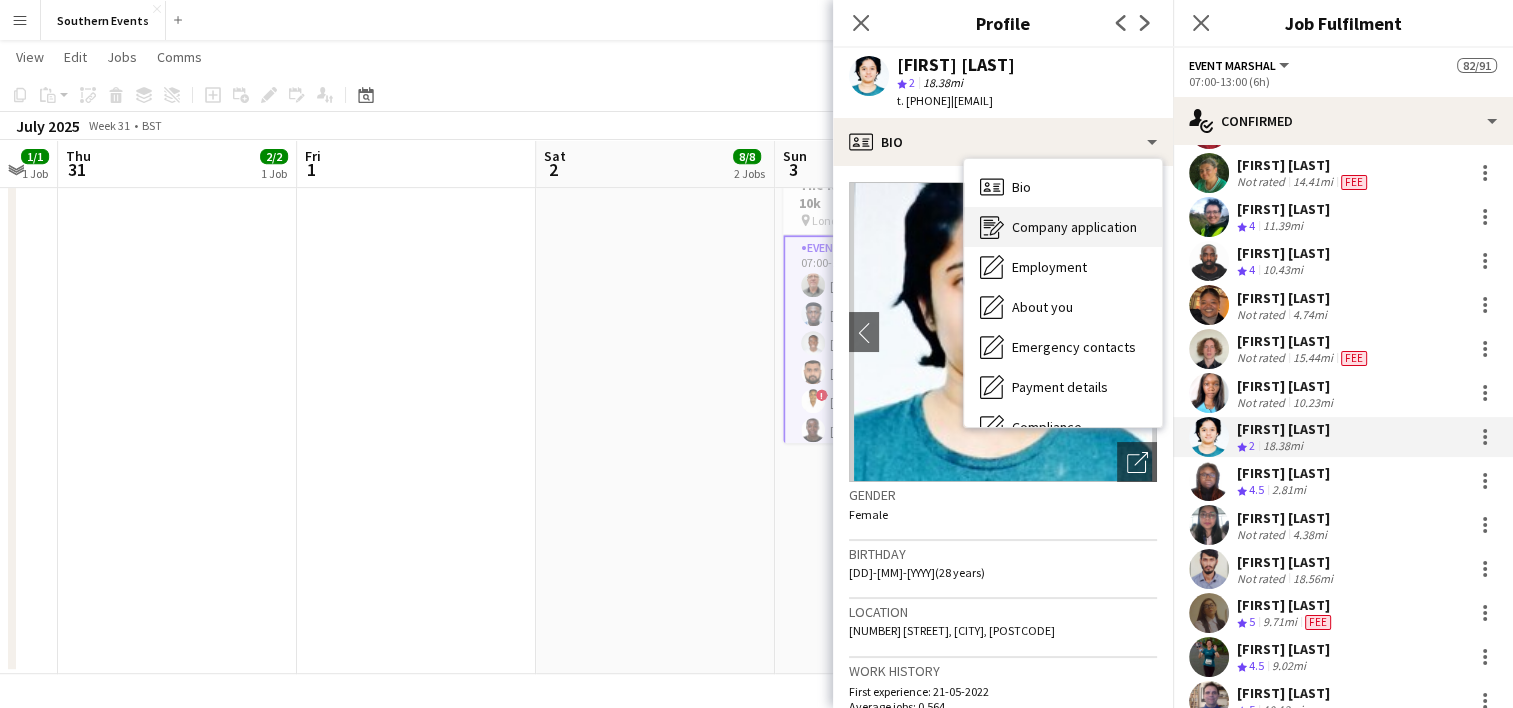 click on "Company application" at bounding box center [1074, 227] 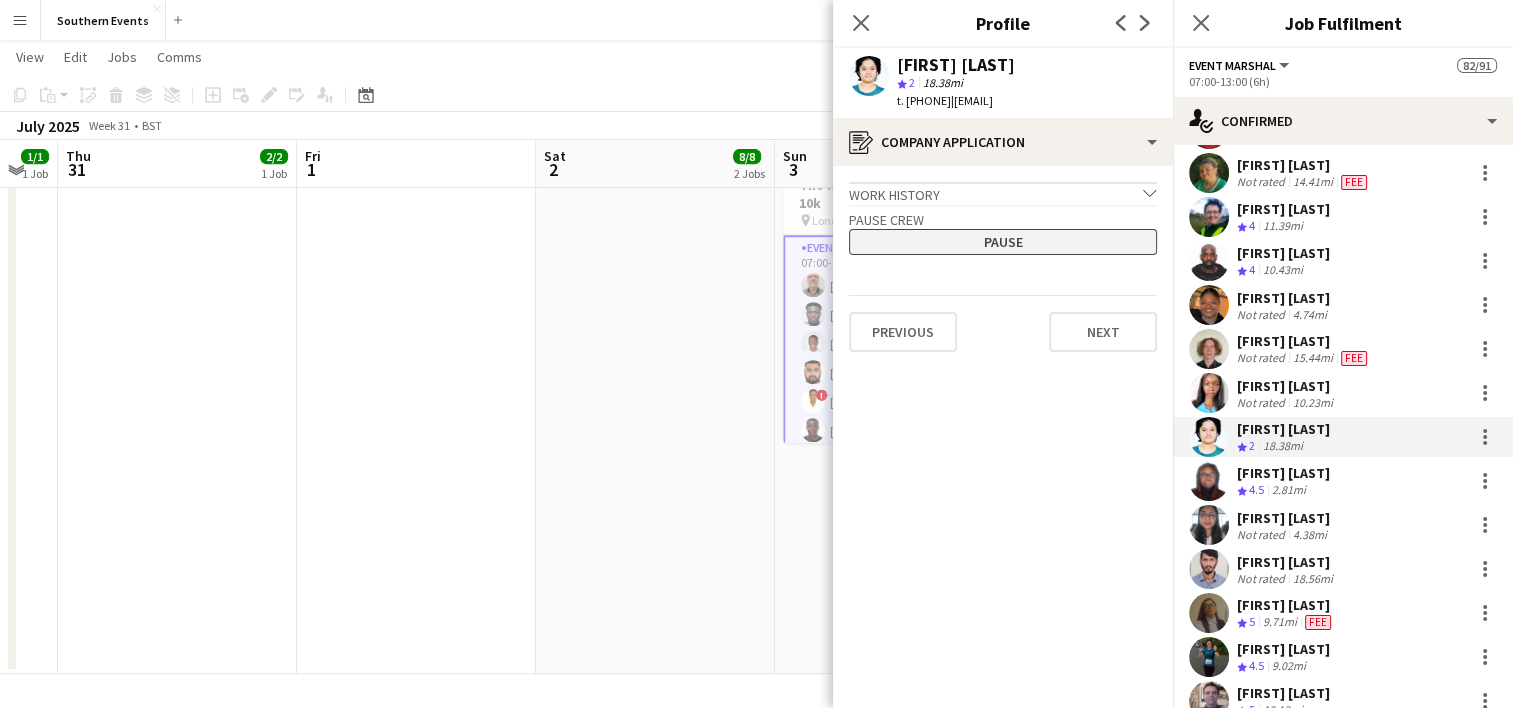 click on "Pause" 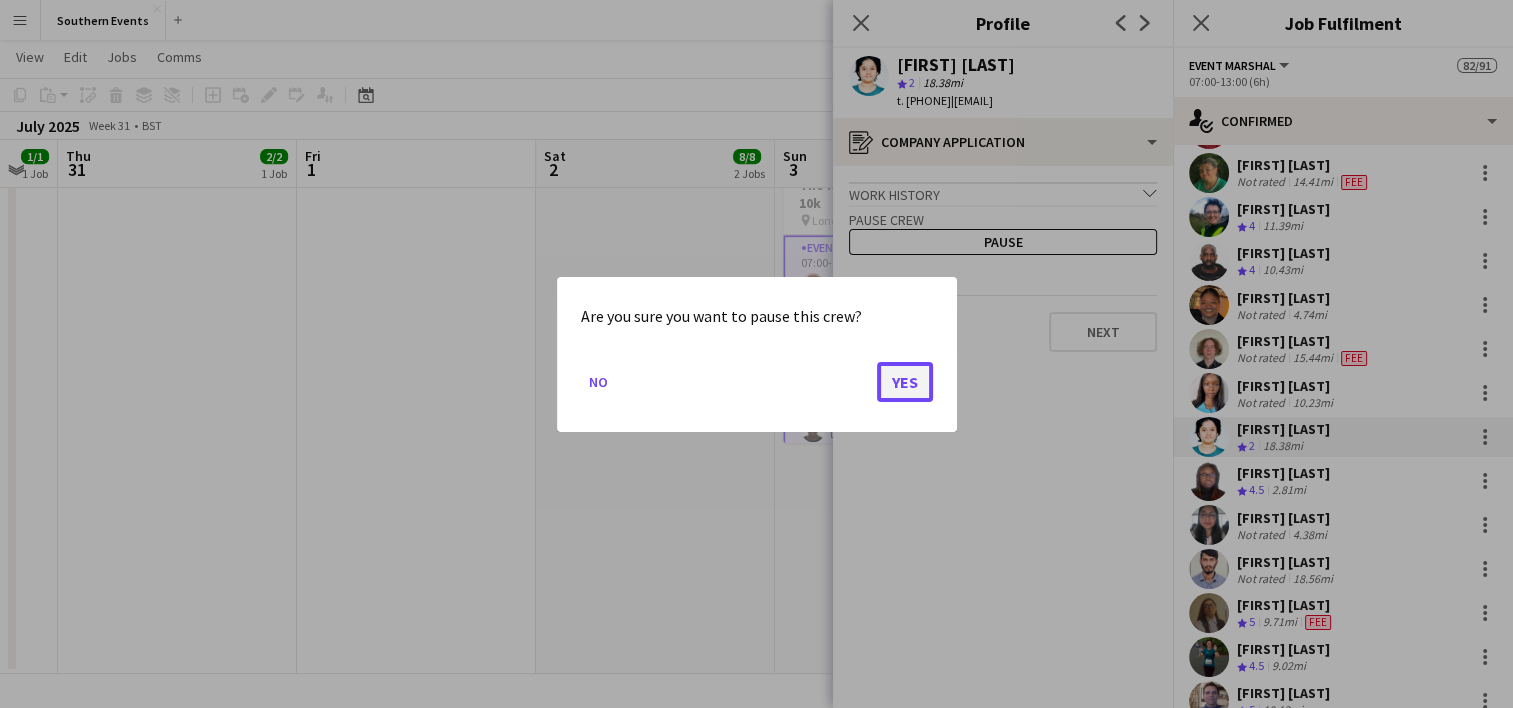 click on "Yes" 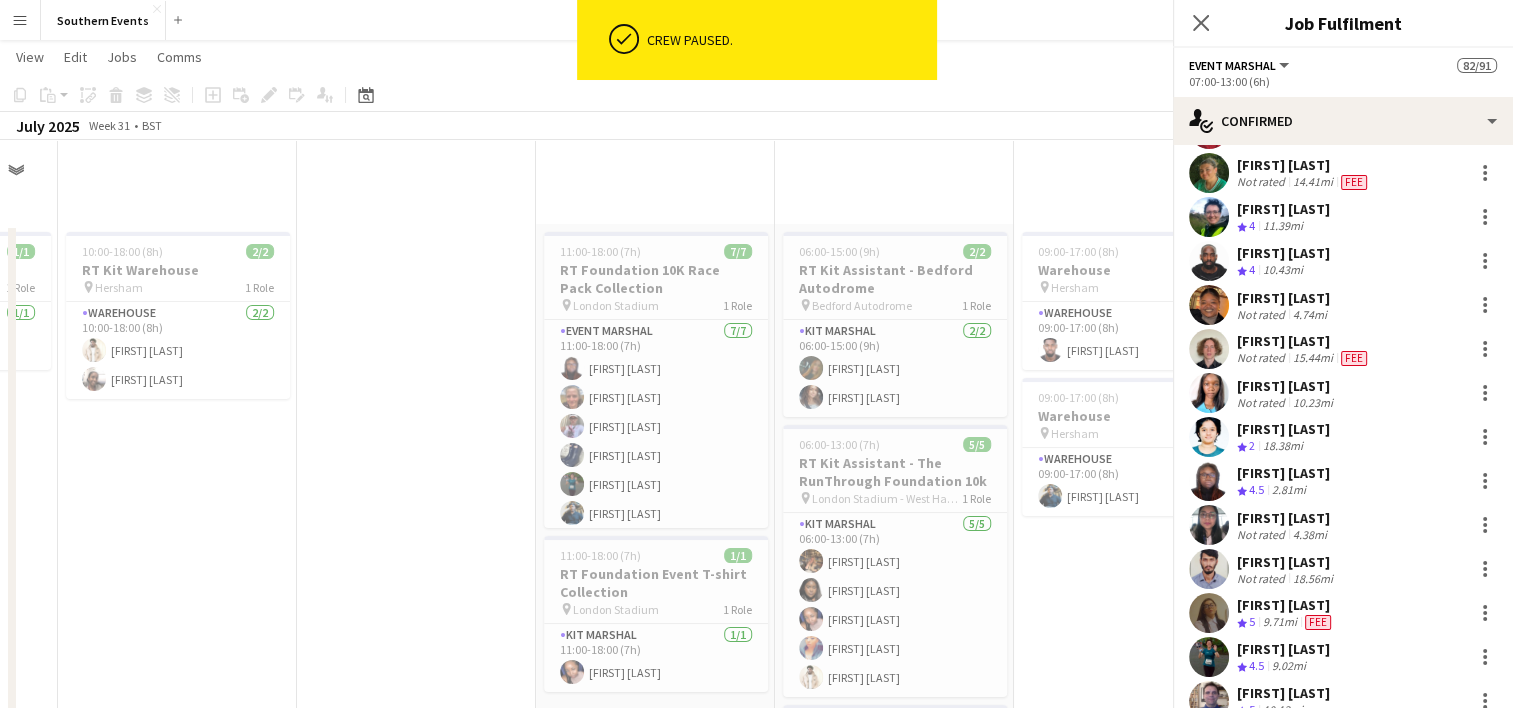 scroll, scrollTop: 862, scrollLeft: 0, axis: vertical 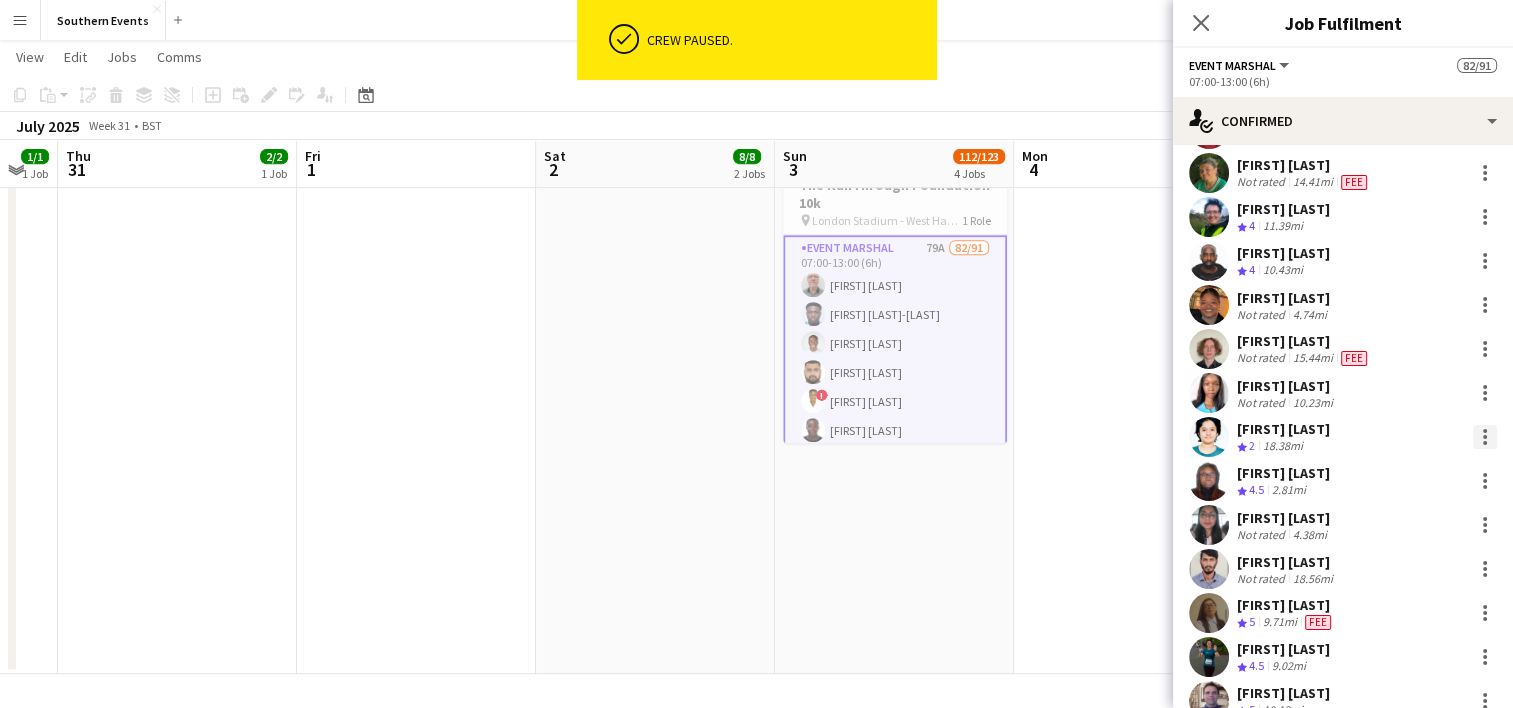 click at bounding box center [1485, 437] 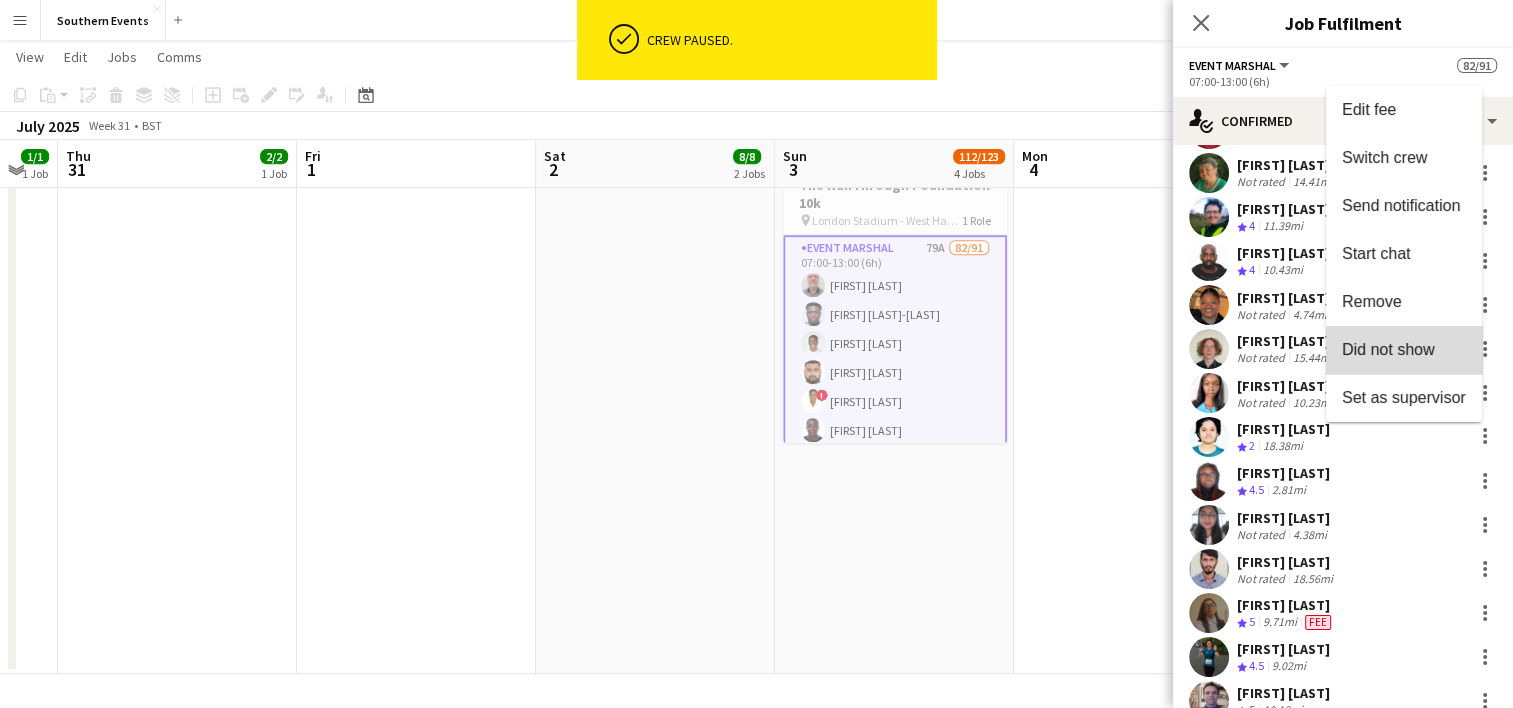 click on "Did not show" at bounding box center (1404, 350) 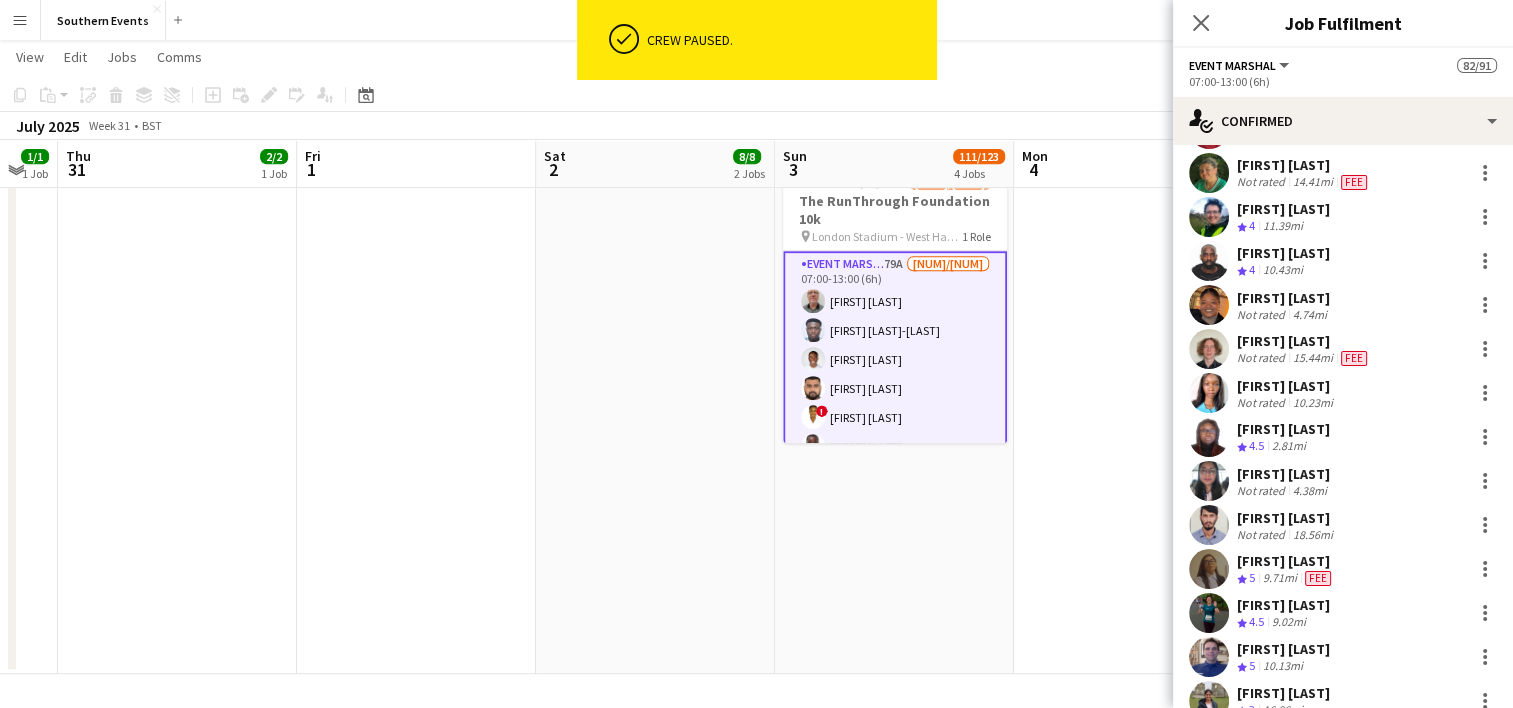 click on "[FIRST] [LAST] [FIRST] [LAST]     06:00-15:00 (9h)    2/2   RT Kit Assistant - Bedford Autodrome
pin
Bedford Autodrome   1 Role   Kit Marshal   2/2   06:00-15:00 (9h)
[FIRST] [LAST] [FIRST] [LAST]     06:00-13:00 (7h)    5/5   RT Kit Assistant - The RunThrough Foundation 10k
pin
London Stadium - West Ham United football stadium, [CITY] [POSTCODE], [COUNTRY]   1 Role   Kit Marshal   5/5   06:00-13:00 (7h)
[FIRST] [LAST] [FIRST] [LAST] [FIRST] [LAST] [FIRST] [LAST] [FIRST] [LAST]     07:00-15:00 (8h)    23/25   Bedford Autodrome
pin
Bedford Autodrome   1 Role   Event Staff 2025   21A   23/25   07:00-15:00 (8h)
[FIRST] [LAST] [FIRST] [LAST] [FIRST] [LAST] [FIRST] [LAST] [FIRST] [LAST] [FIRST] [LAST] [FIRST] [LAST] [FIRST] [LAST] [FIRST] [LAST] [FIRST] [LAST] [FIRST] [LAST] [FIRST] [LAST] [FIRST] [LAST] [FIRST] [LAST] [FIRST] [LAST] [FIRST] [LAST] [FIRST] [LAST] [FIRST] [LAST] [FIRST] [LAST] [FIRST] [LAST] [FIRST] [LAST] [FIRST] [LAST] [FIRST] [LAST]" at bounding box center (894, 18) 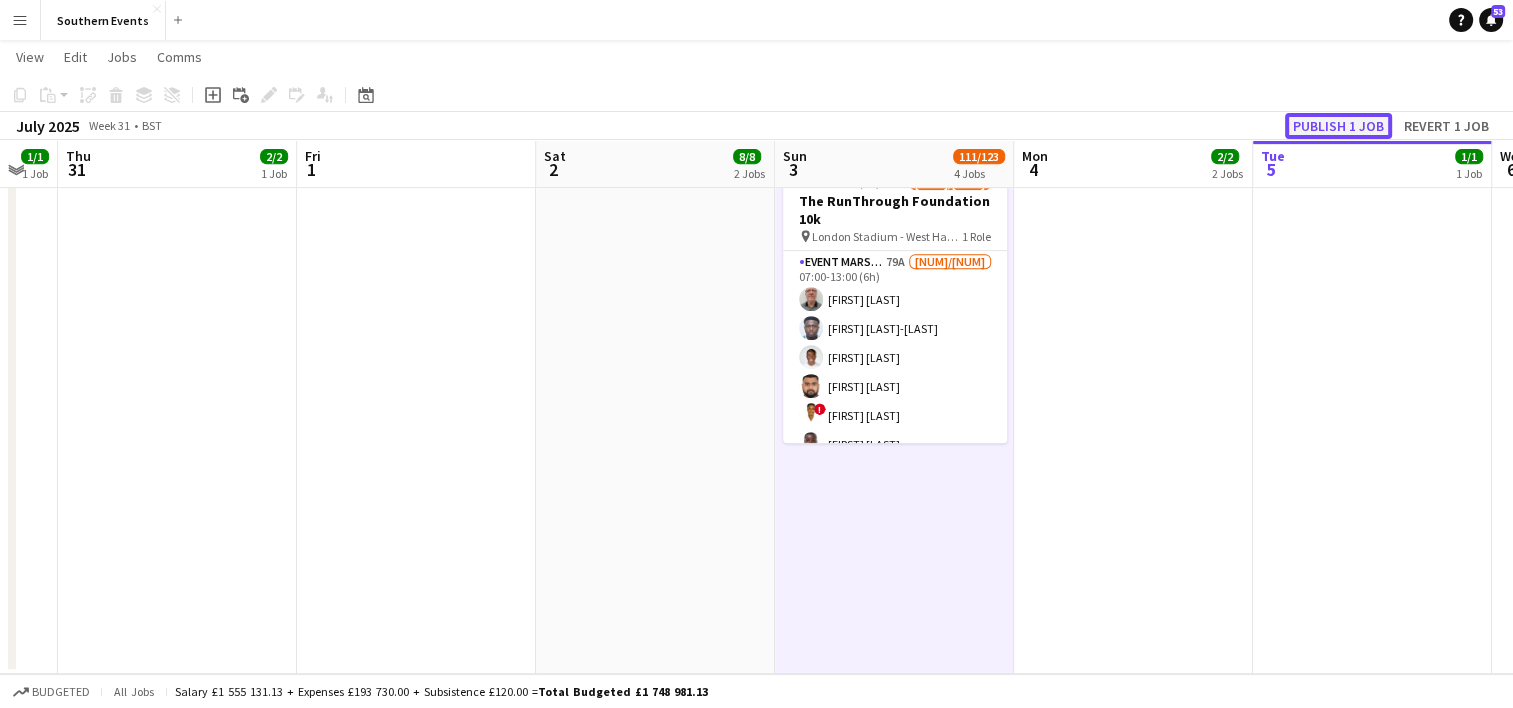 click on "Publish 1 job" 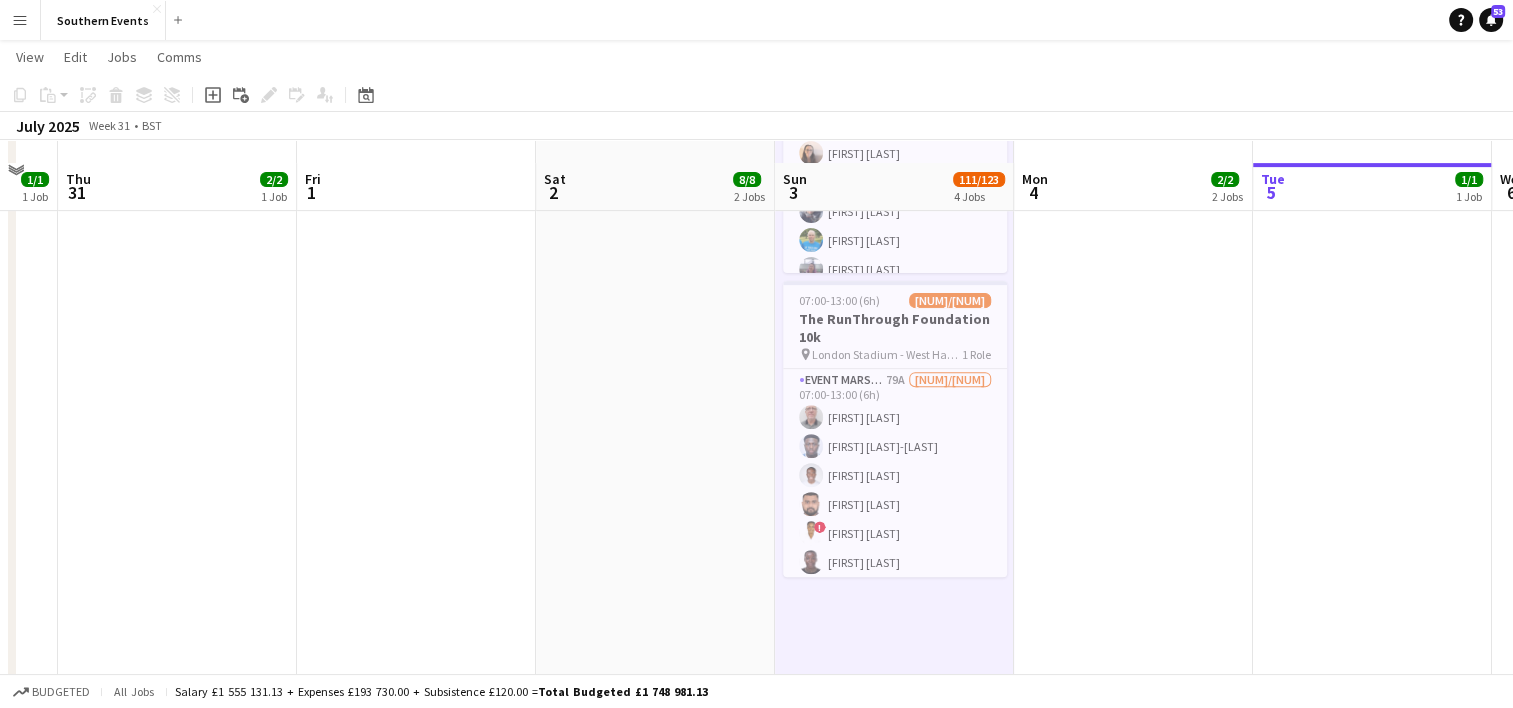 scroll, scrollTop: 762, scrollLeft: 0, axis: vertical 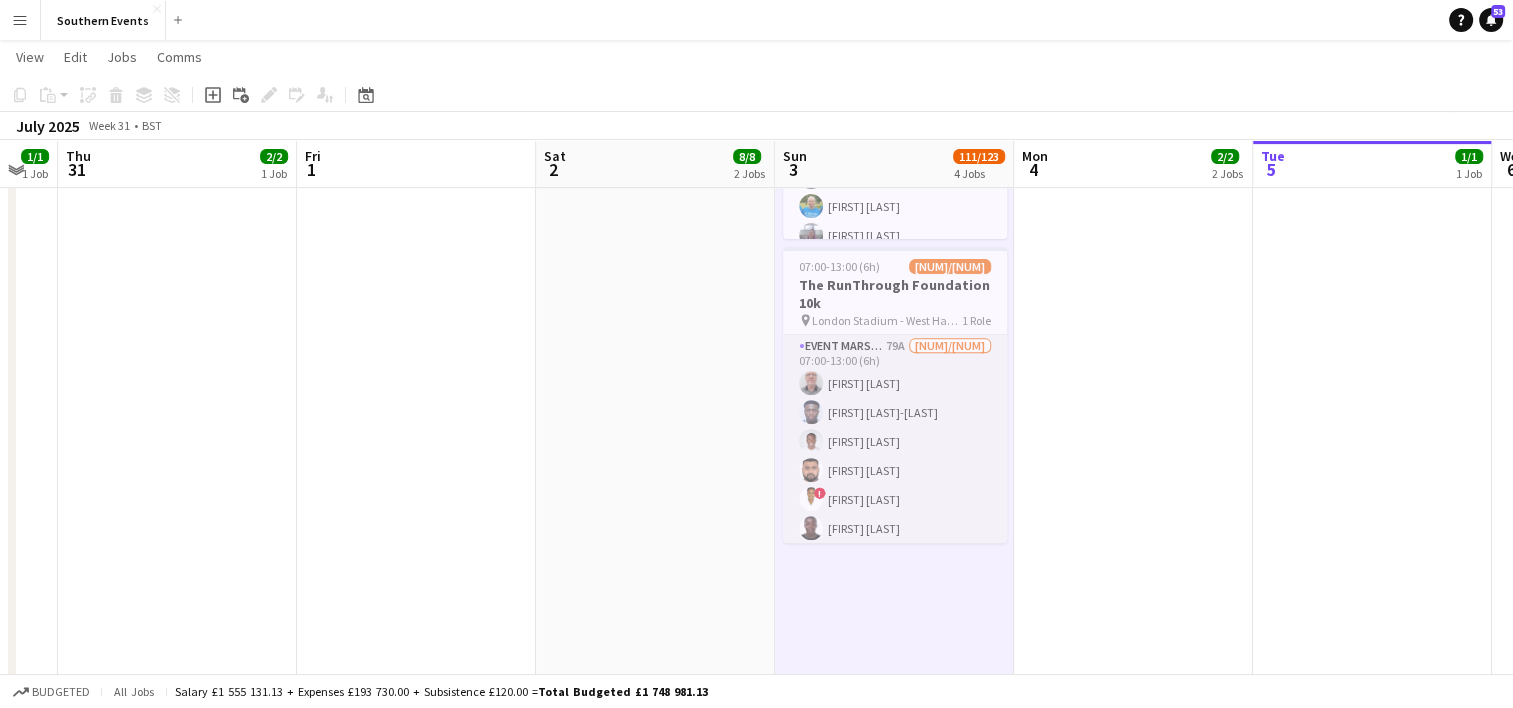 click on "Event Marshal 79A [NUM]/[NUM] [TIME]-[TIME] ([H]h[M]m) Peter Williams Elliot Yeboah-Agyemang Ekow Tachie-Mensah Nirajbhai Patel ! Esther Kissi Wendy Afua Kissi-Agyei stephanie gold ! Fatin Nabilah Bright Adusei Marcin Pisulski Haifa Hanapi Devyang Vaniya Rosario Merola Ben Joyce Donna Richards Fardeen Mulla Ali Saroosh Olamide Awogbadebo Isa Morais Javian Carvalho Abraham Acquaye Edmund Amoh Craig van Eyk Karen King Eddie-Rex Bisong Gracefield Anobaah Attoh Sophie Noble Natalia Khalish Dahsimar Frank Fudzie Batrisyia Muhammad Aminuddin Sourav Das Peter Axby Nick Marsh Harry Dodds Deqa Ali Gabriel Appiah Jessica Lister Fatima Bakar Ain Batrisyia Shaary Paul Martin Stuart Kirkwood Melinda Kirkwood Syris Vige Samuel Oppong-Nkrumah Ellen Williams Chiara Cristoni Mark Kipanda Makayla Paul Lukas Antanaitis sophie Omoata Ayemere Mbalu Kamara Gurpreet Kaur Sriram Rangarajan Bethany Lawrence Clare McCollum Richard Powell Dhanuvarsha Ramasamy Joanna Li Blessing Nsimba Alex Standen Leng Chan Dave Leakey Angela Leakey Zac Page" at bounding box center [895, 1674] 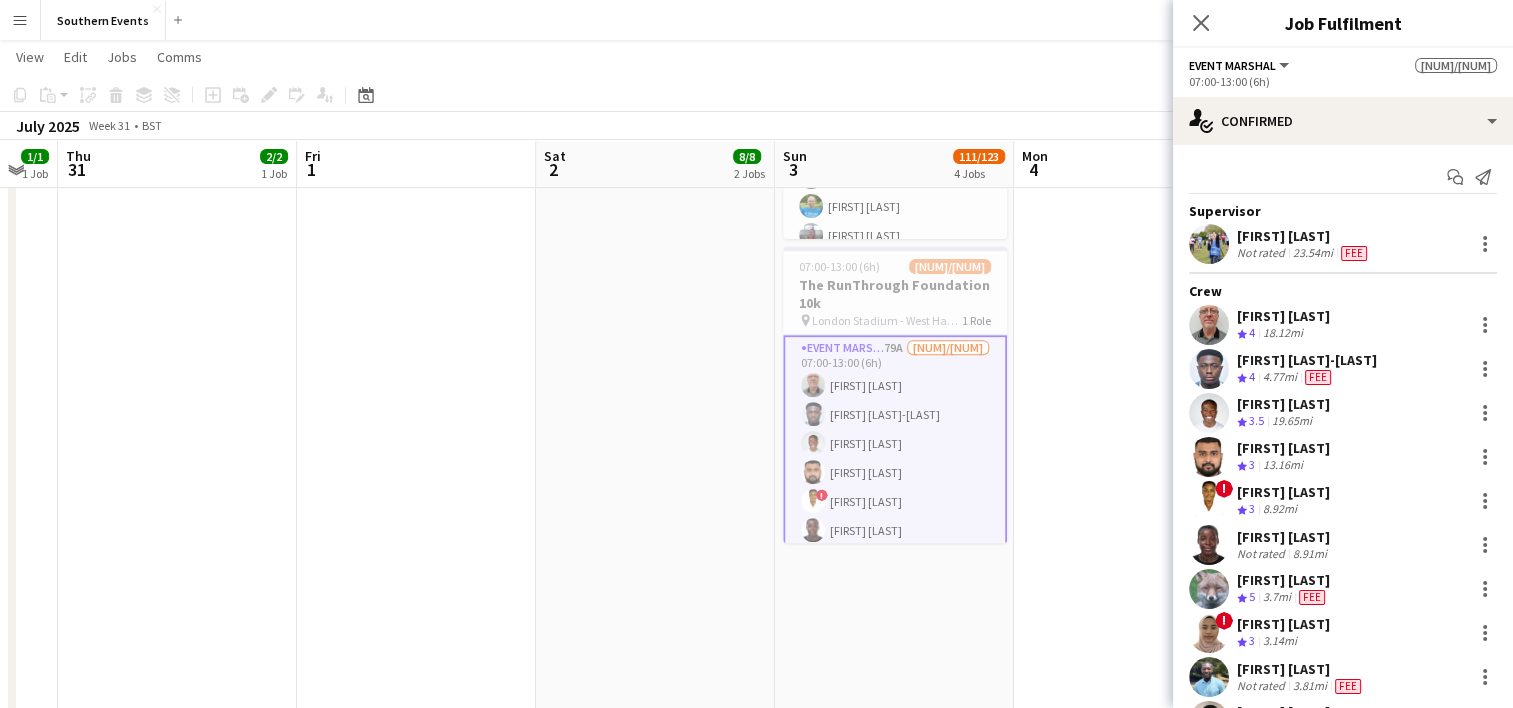 scroll, scrollTop: 1032, scrollLeft: 0, axis: vertical 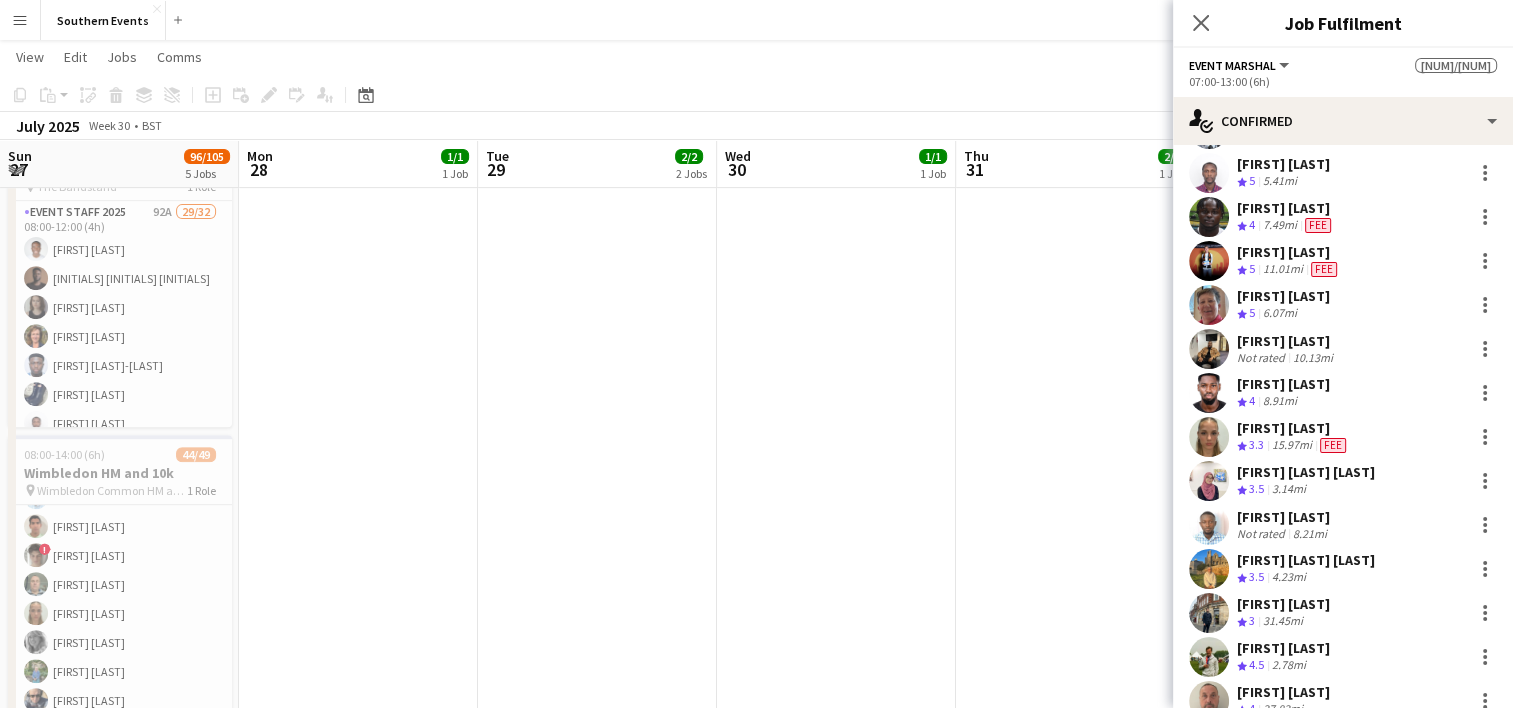 click on "[FIRST] [LAST]
Crew rating
3.3   15.97mi   Fee" at bounding box center [1343, 437] 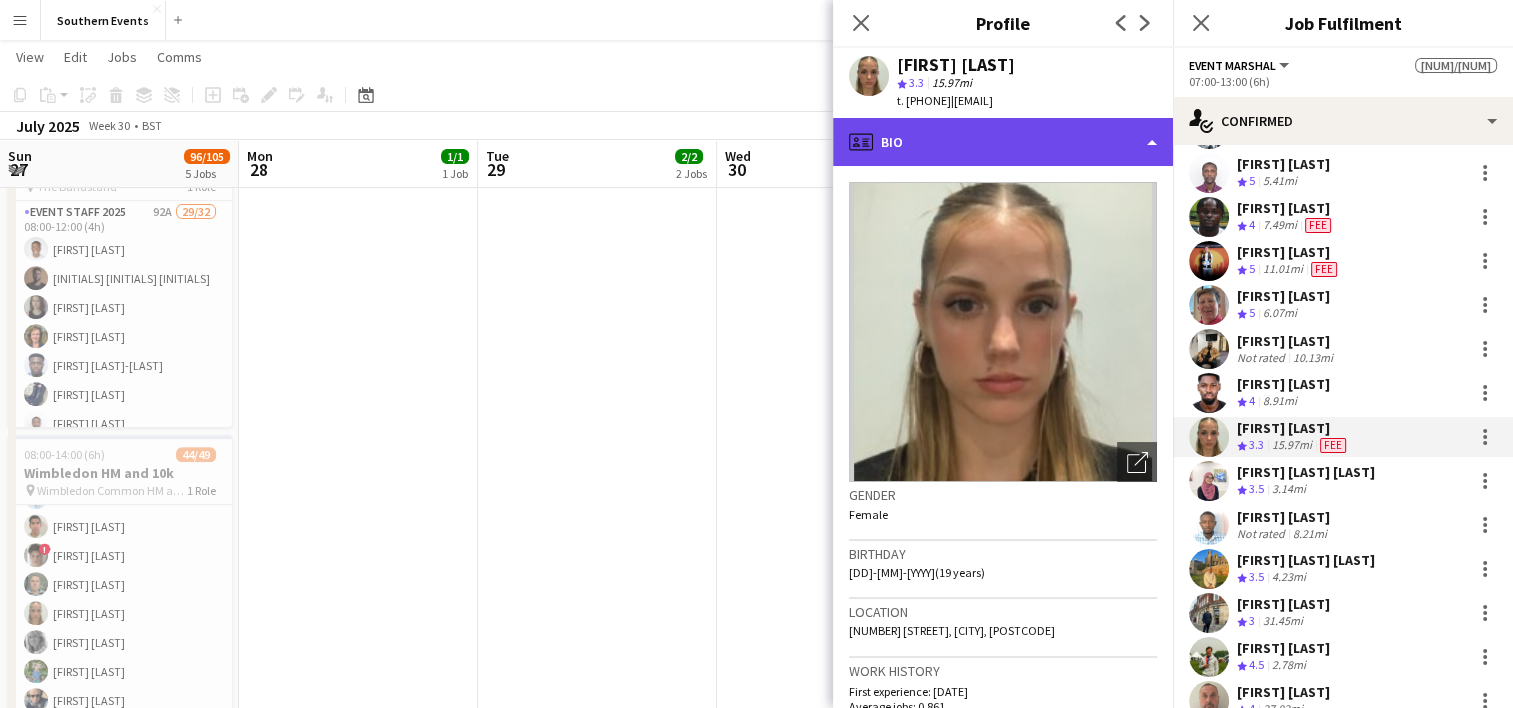 click on "profile
Bio" 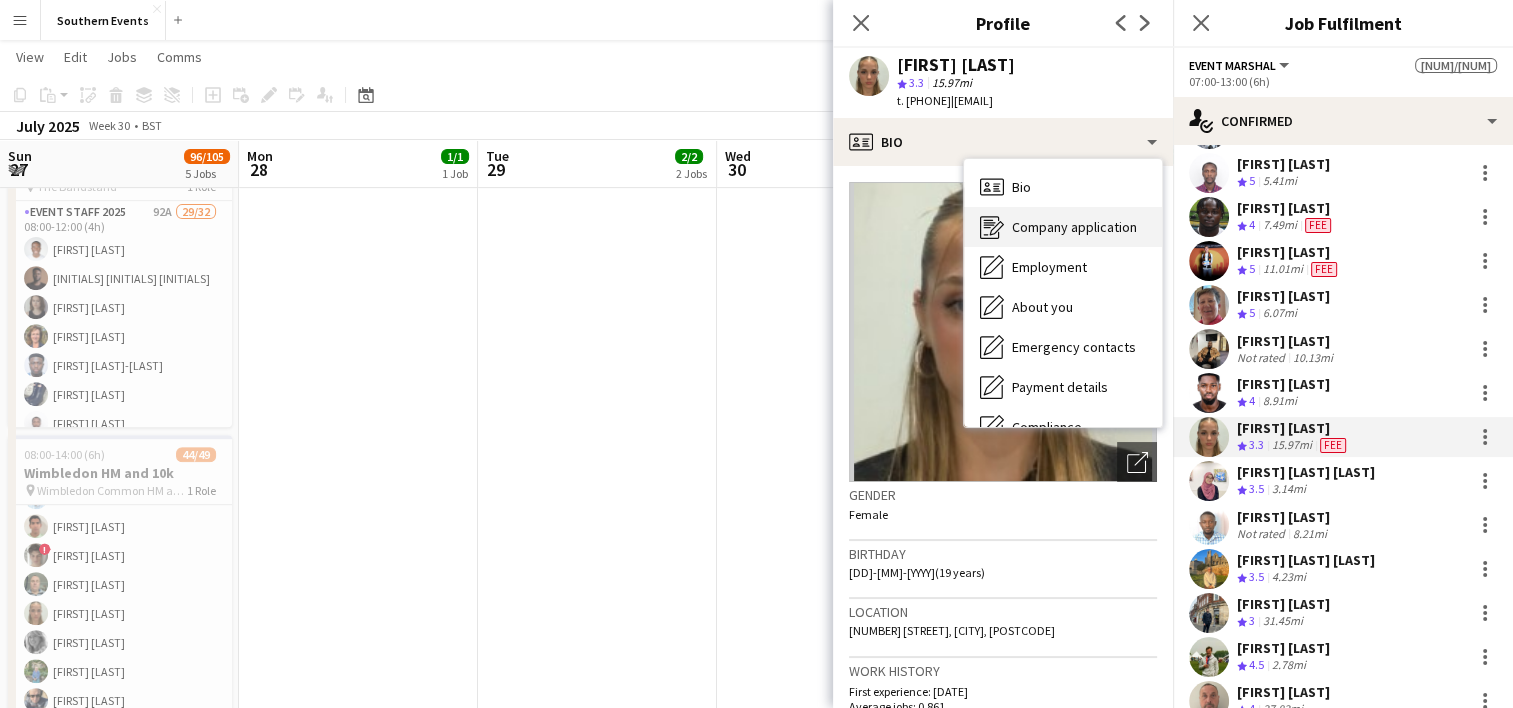 click on "Company application
Company application" at bounding box center (1063, 227) 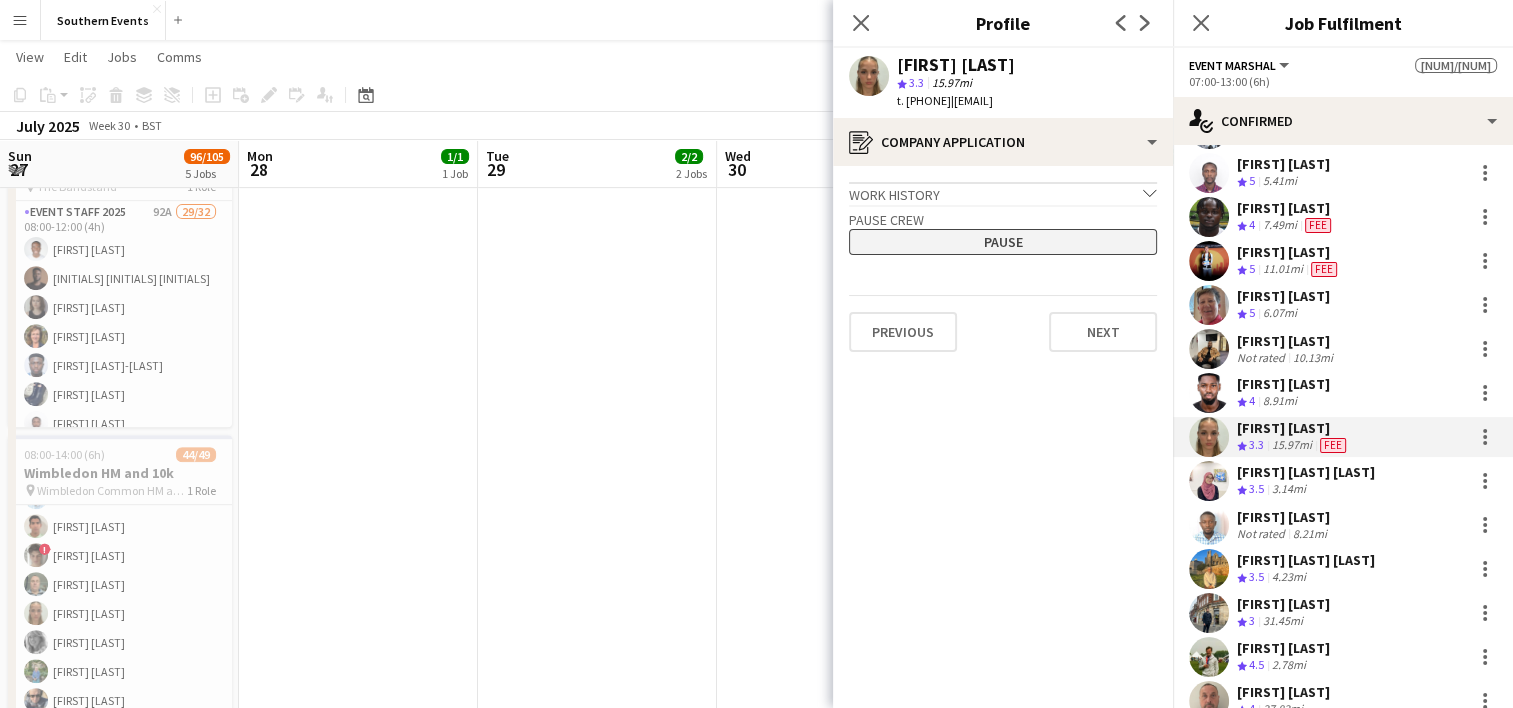 click on "Pause" 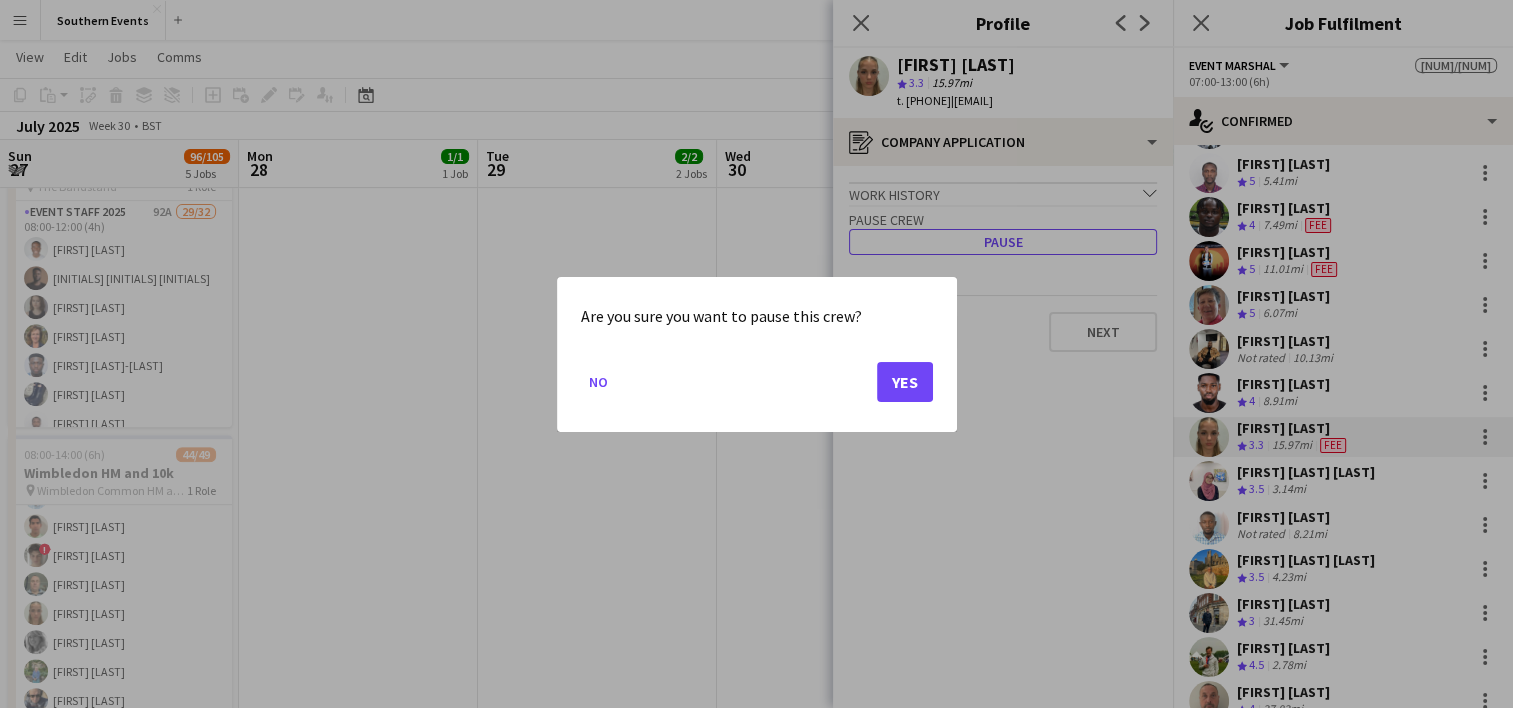 scroll, scrollTop: 0, scrollLeft: 0, axis: both 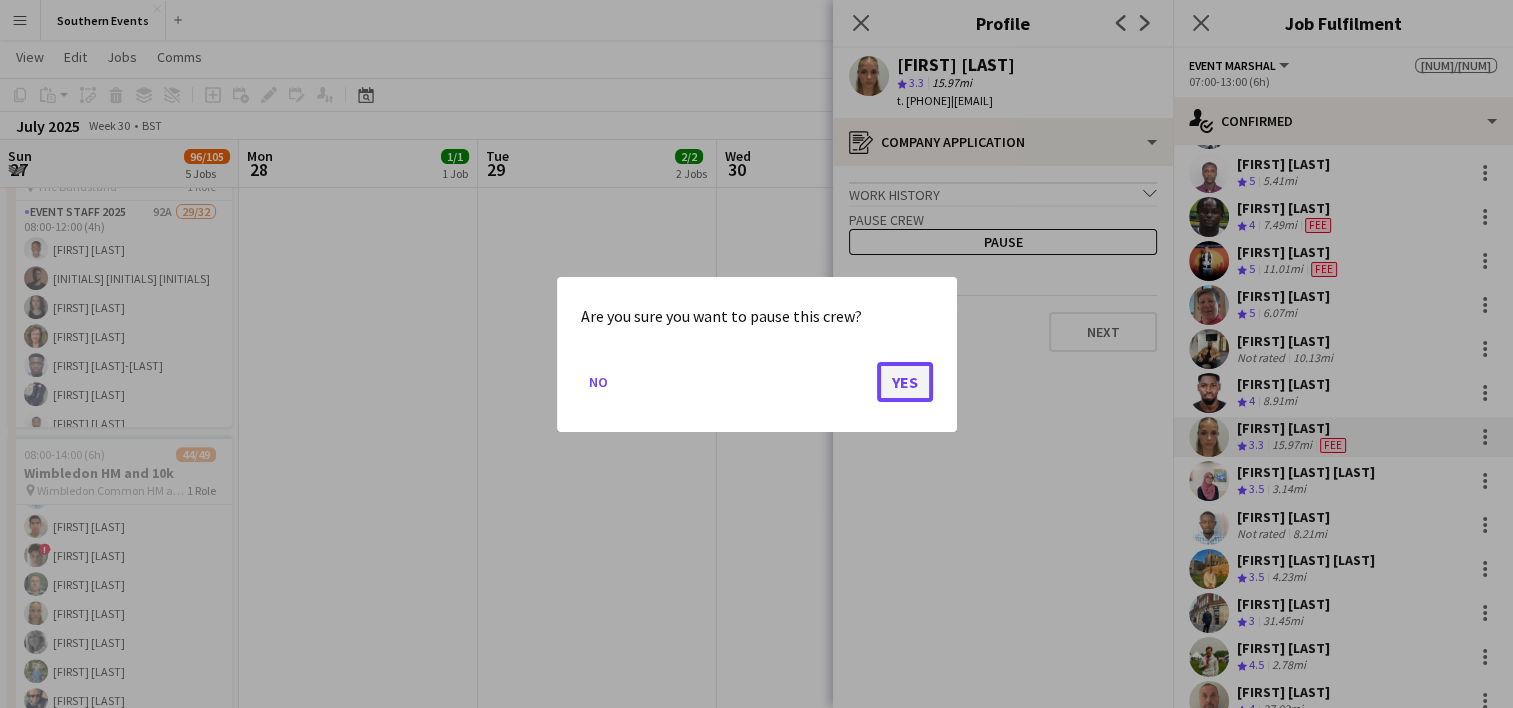 click on "Yes" 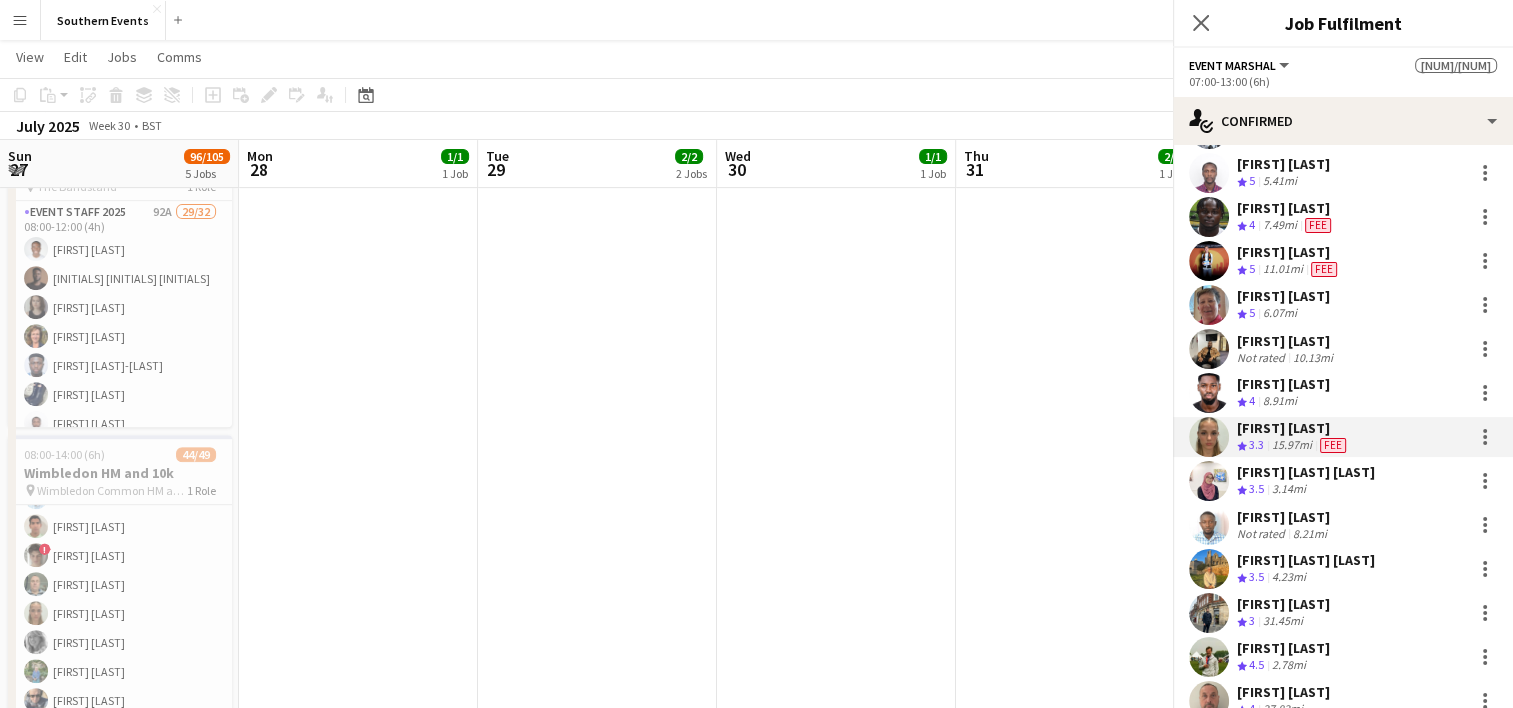 scroll, scrollTop: 762, scrollLeft: 0, axis: vertical 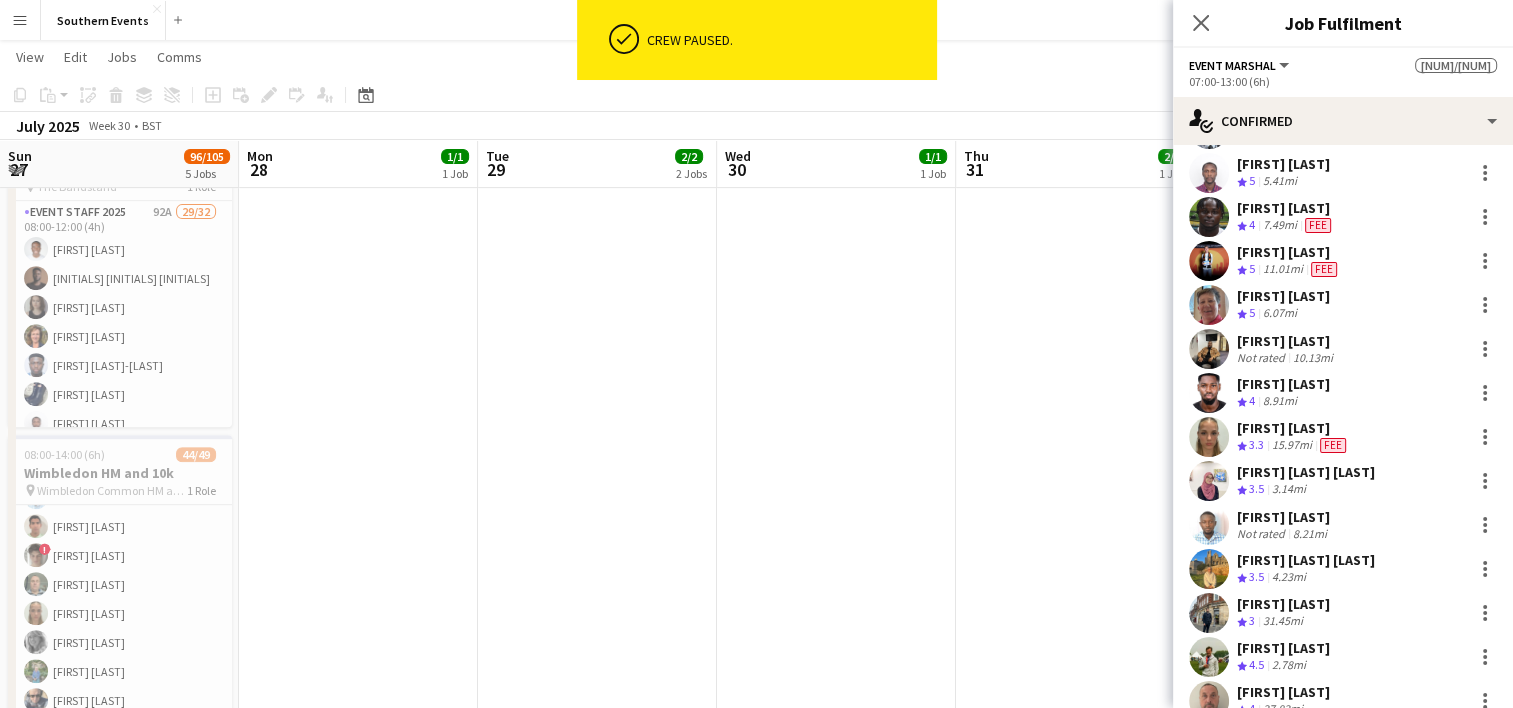 click on "[FIRST] [LAST]
Crew rating
3.3   15.97mi   Fee" at bounding box center (1343, 437) 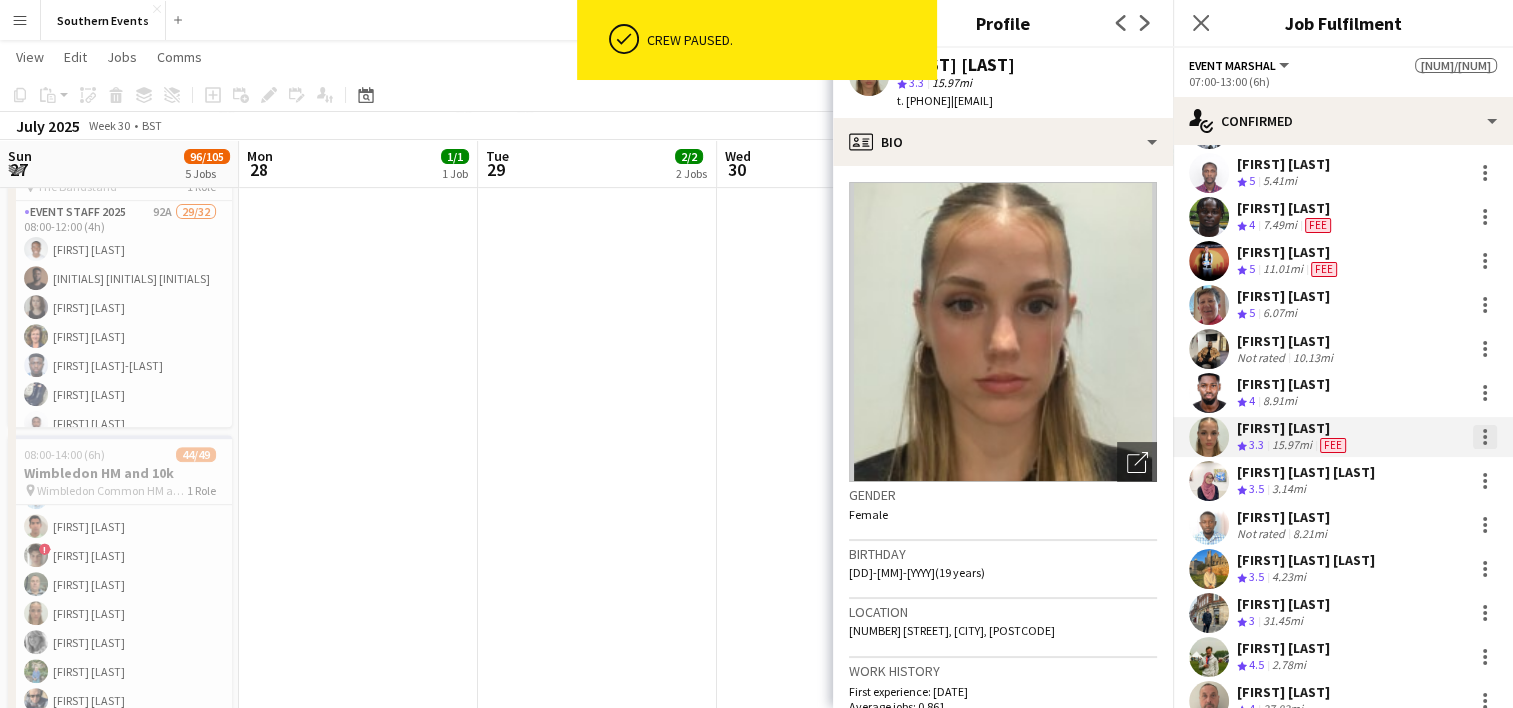 click at bounding box center [1485, 437] 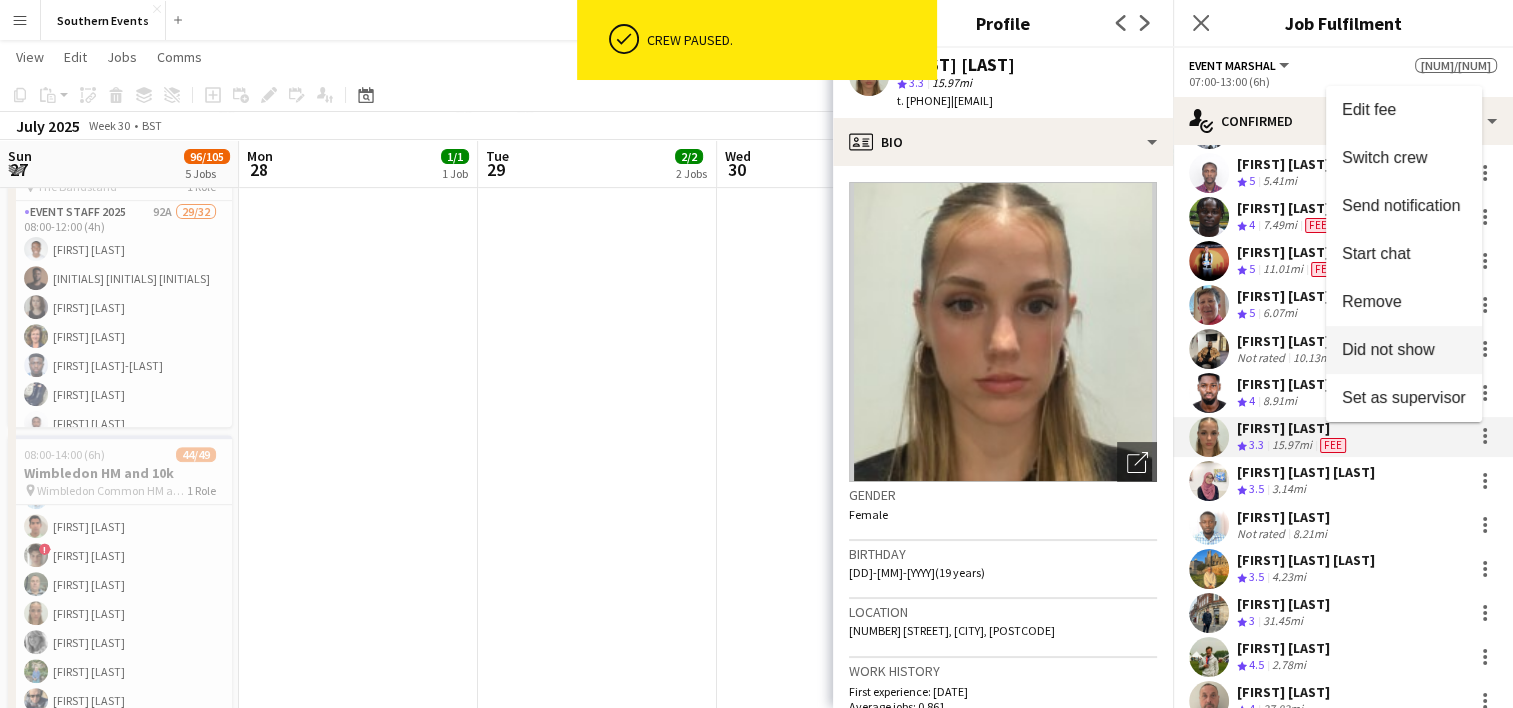 click on "Did not show" at bounding box center [1388, 349] 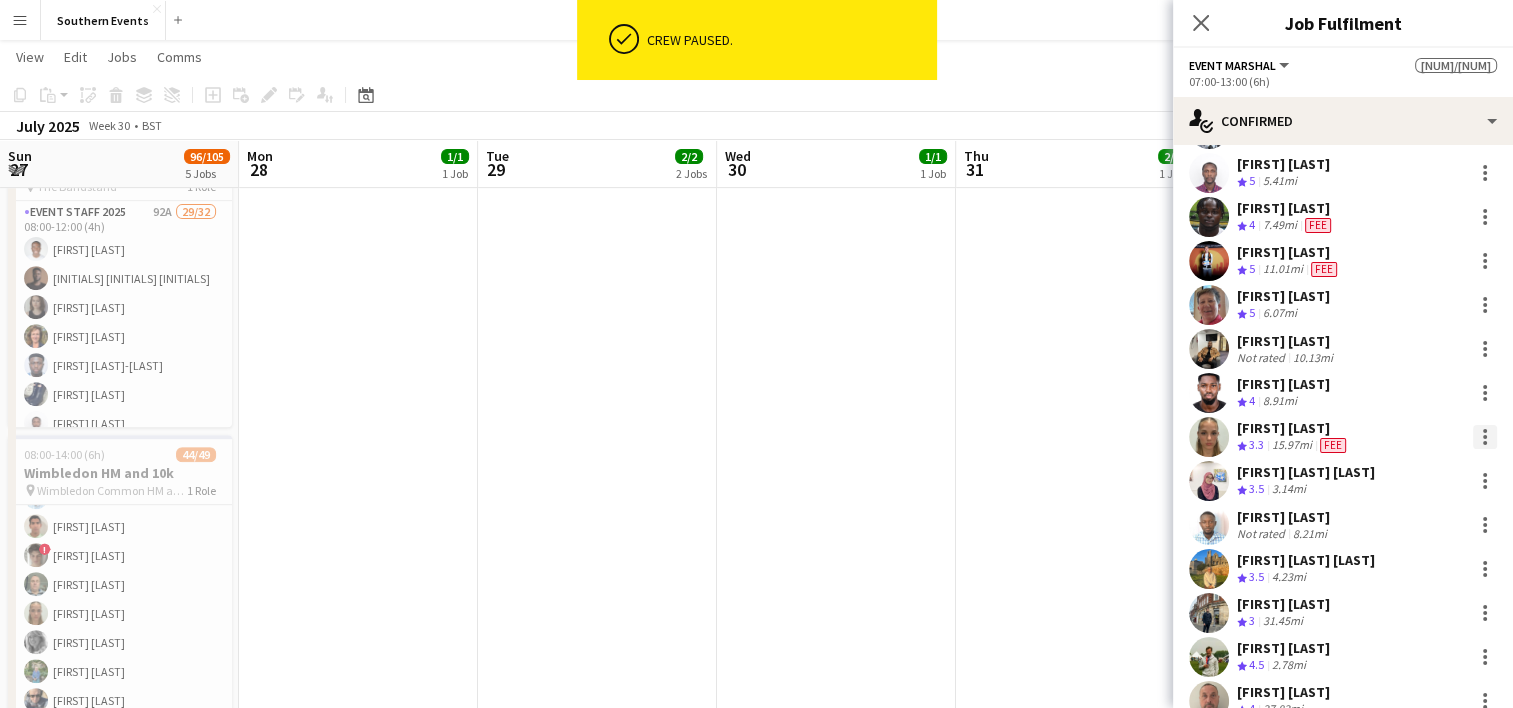 click at bounding box center [1485, 437] 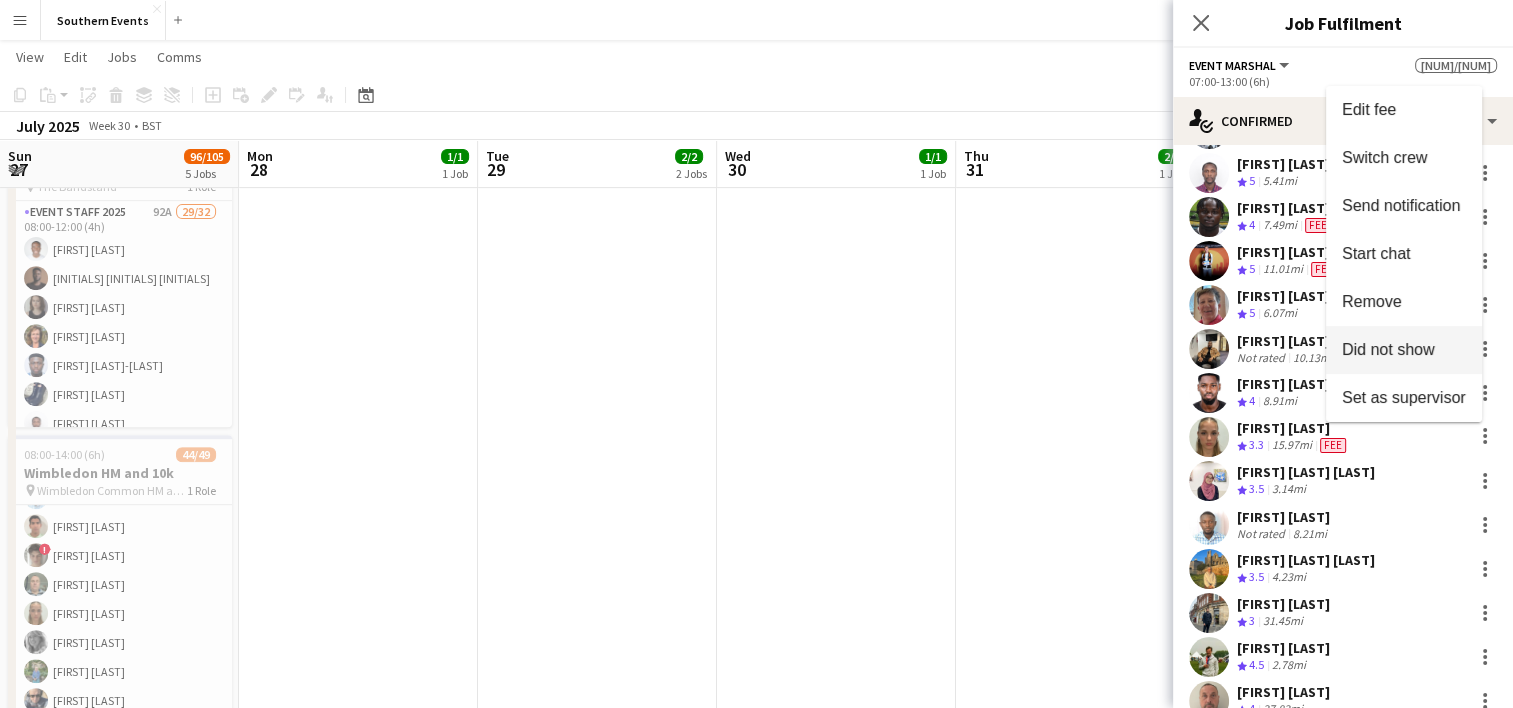 click on "Did not show" at bounding box center (1388, 349) 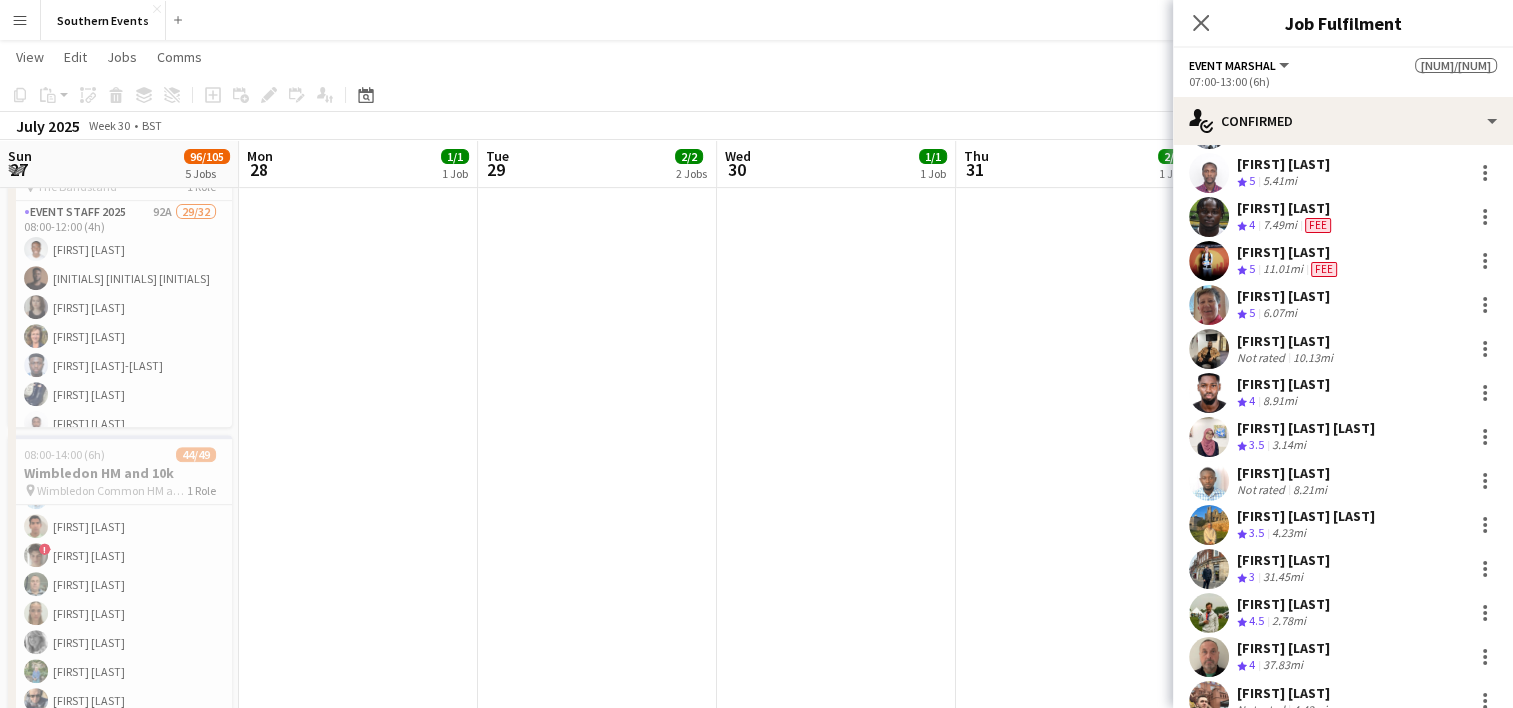 click on "[TIME]-[TIME] ([H]h[M]m) [NUM]/[NUM] RT Kit Warehouse pin Hersham [NUM] Role Warehouse [NUM]/[NUM] [TIME]-[TIME] ([H]h[M]m) Jaydon Young Sara Abdul" at bounding box center (1075, 118) 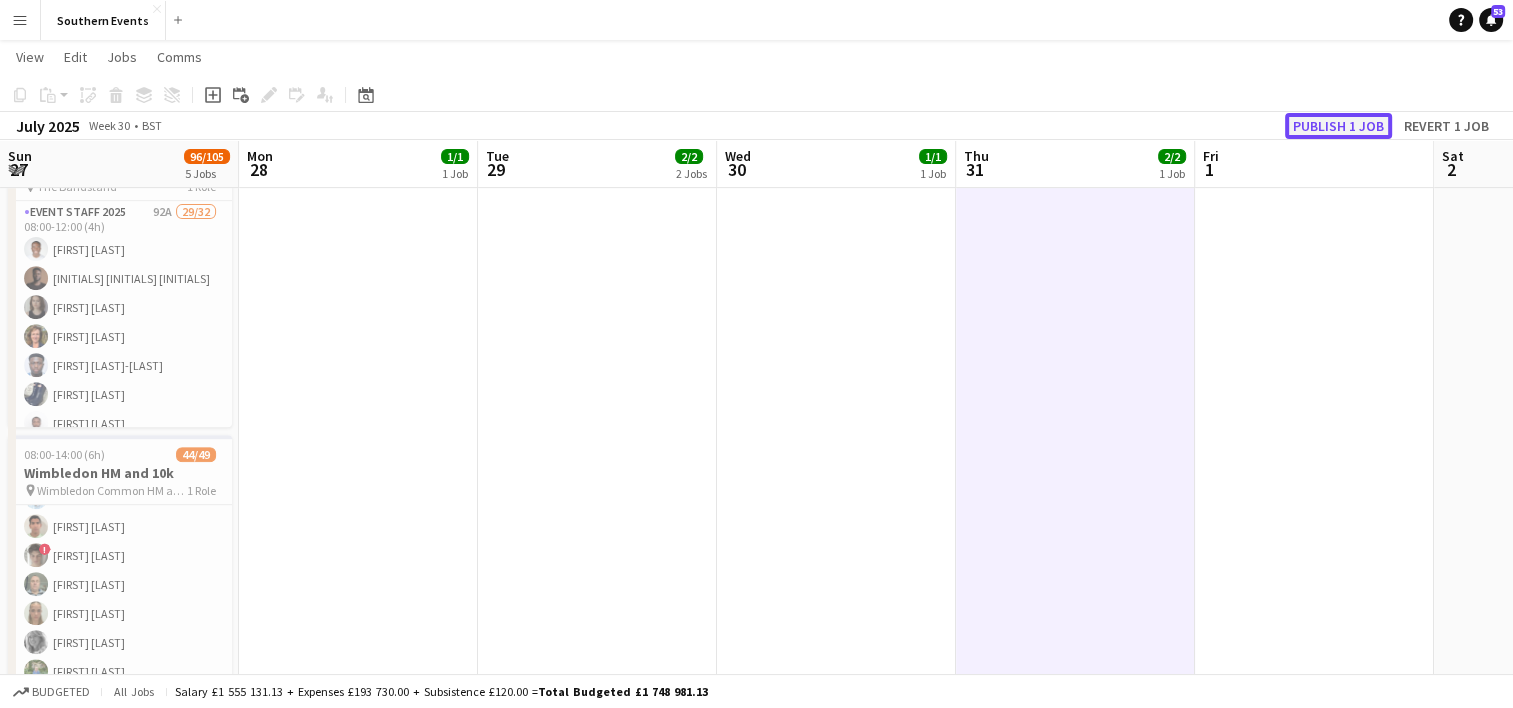 click on "Publish 1 job" 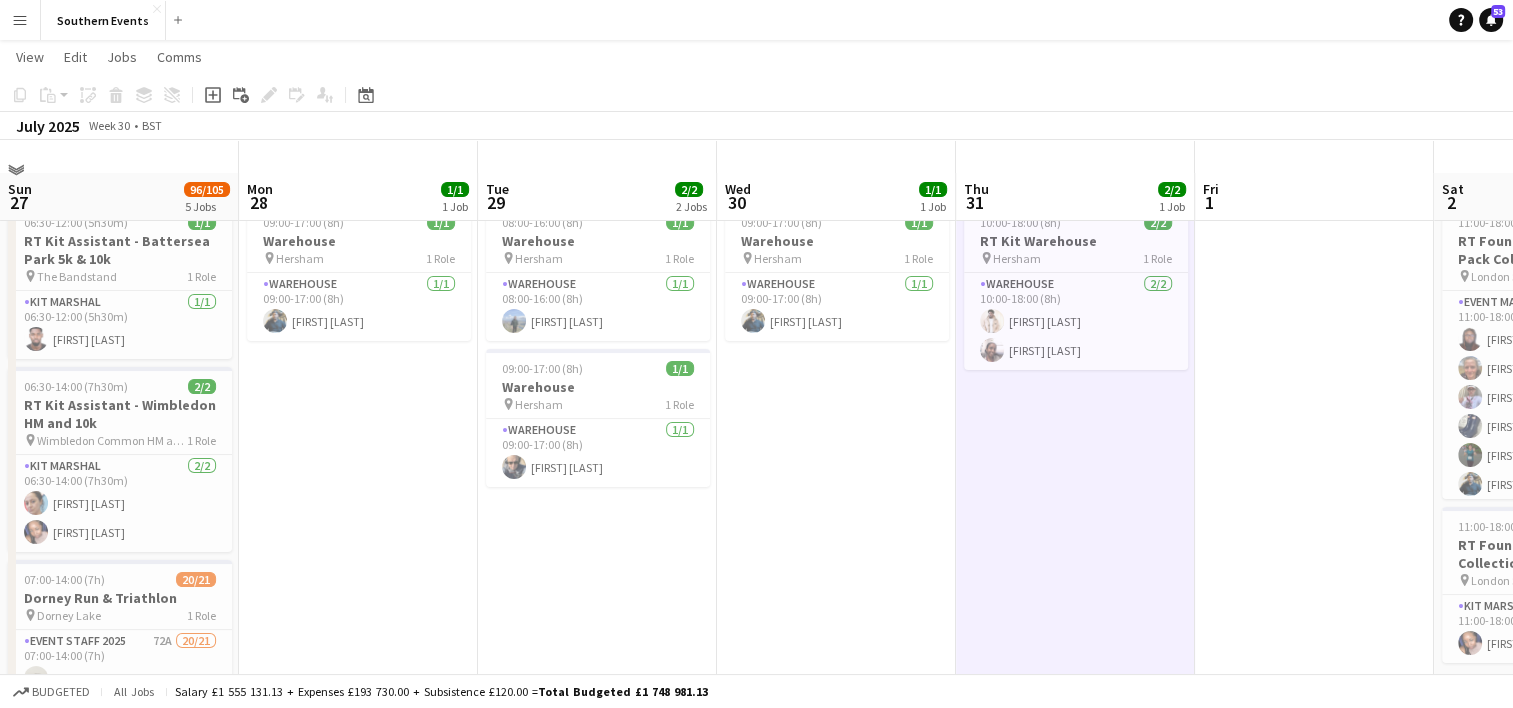 scroll, scrollTop: 0, scrollLeft: 0, axis: both 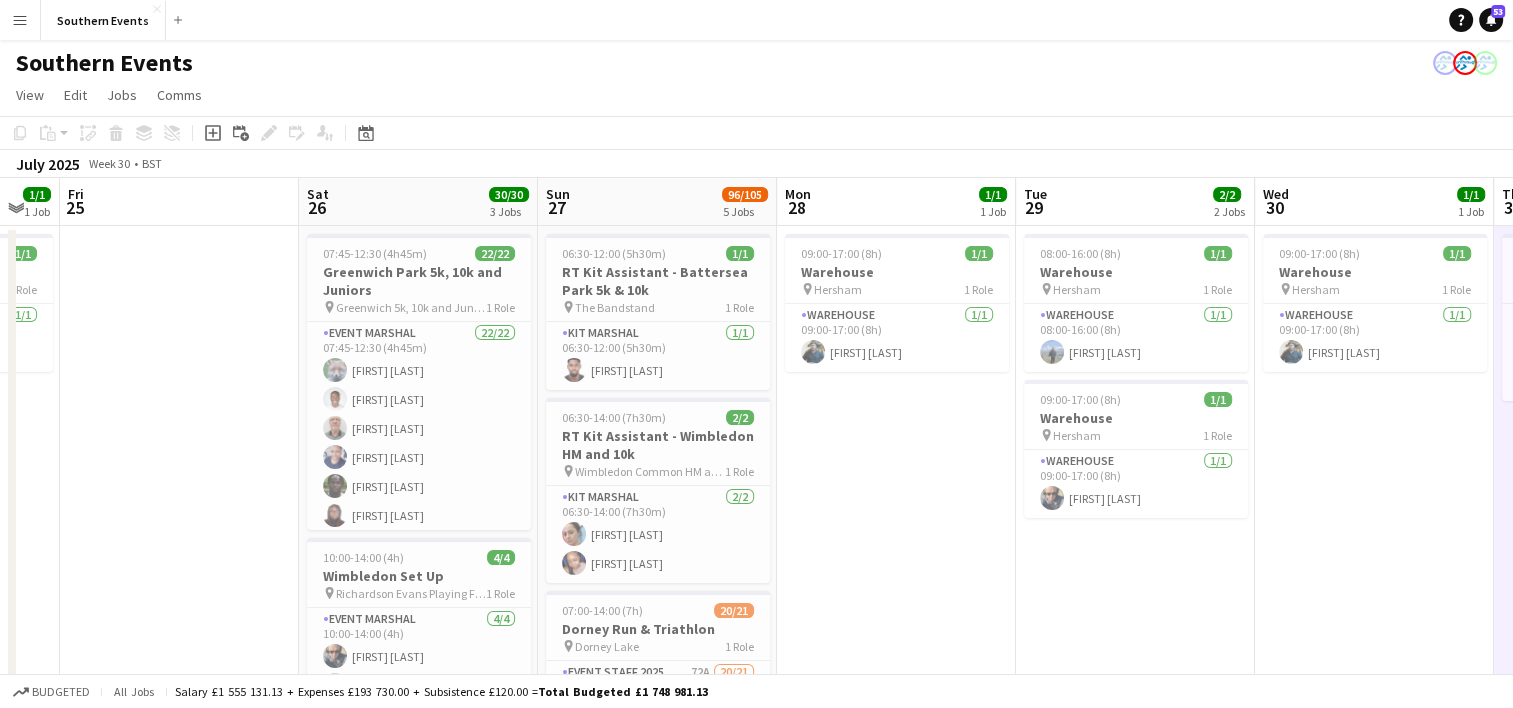 drag, startPoint x: 852, startPoint y: 500, endPoint x: 1390, endPoint y: 411, distance: 545.3118 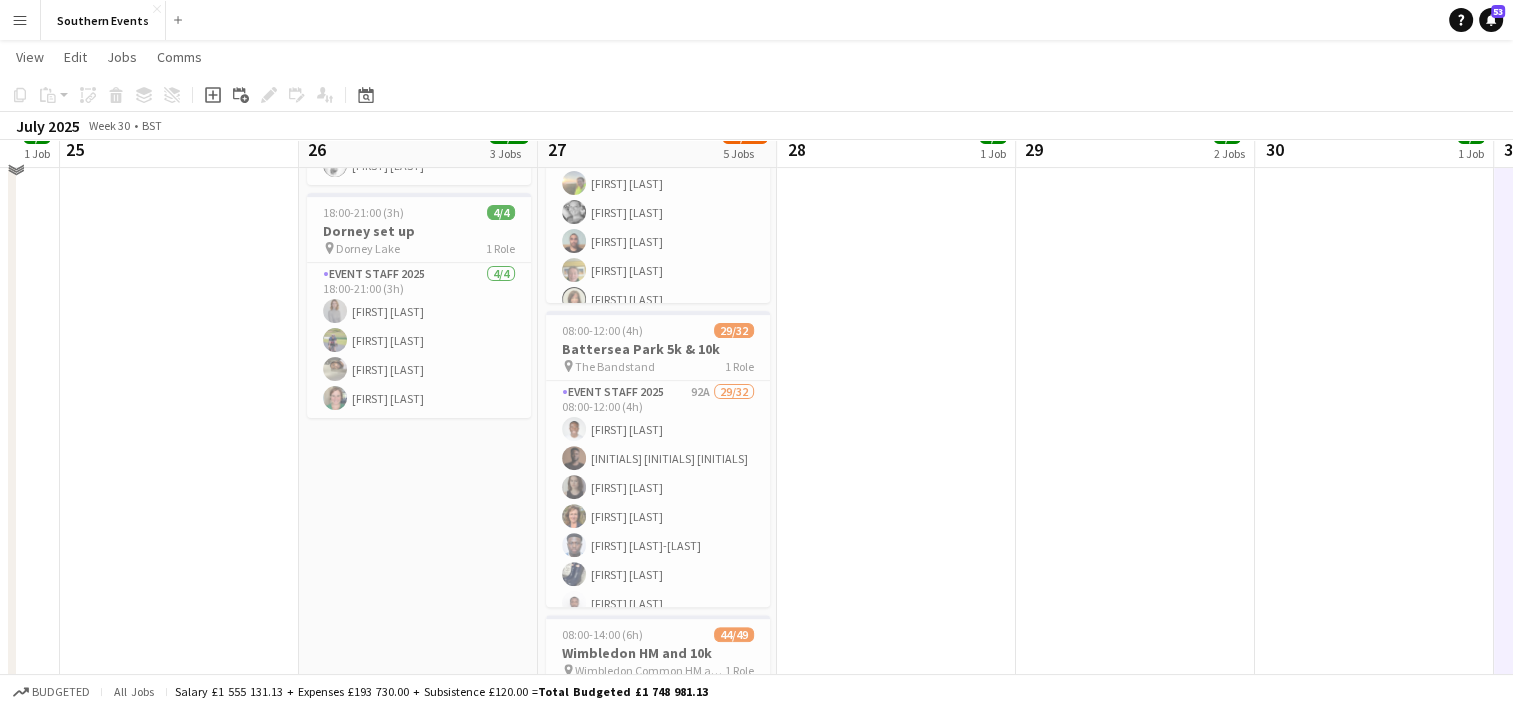 scroll, scrollTop: 562, scrollLeft: 0, axis: vertical 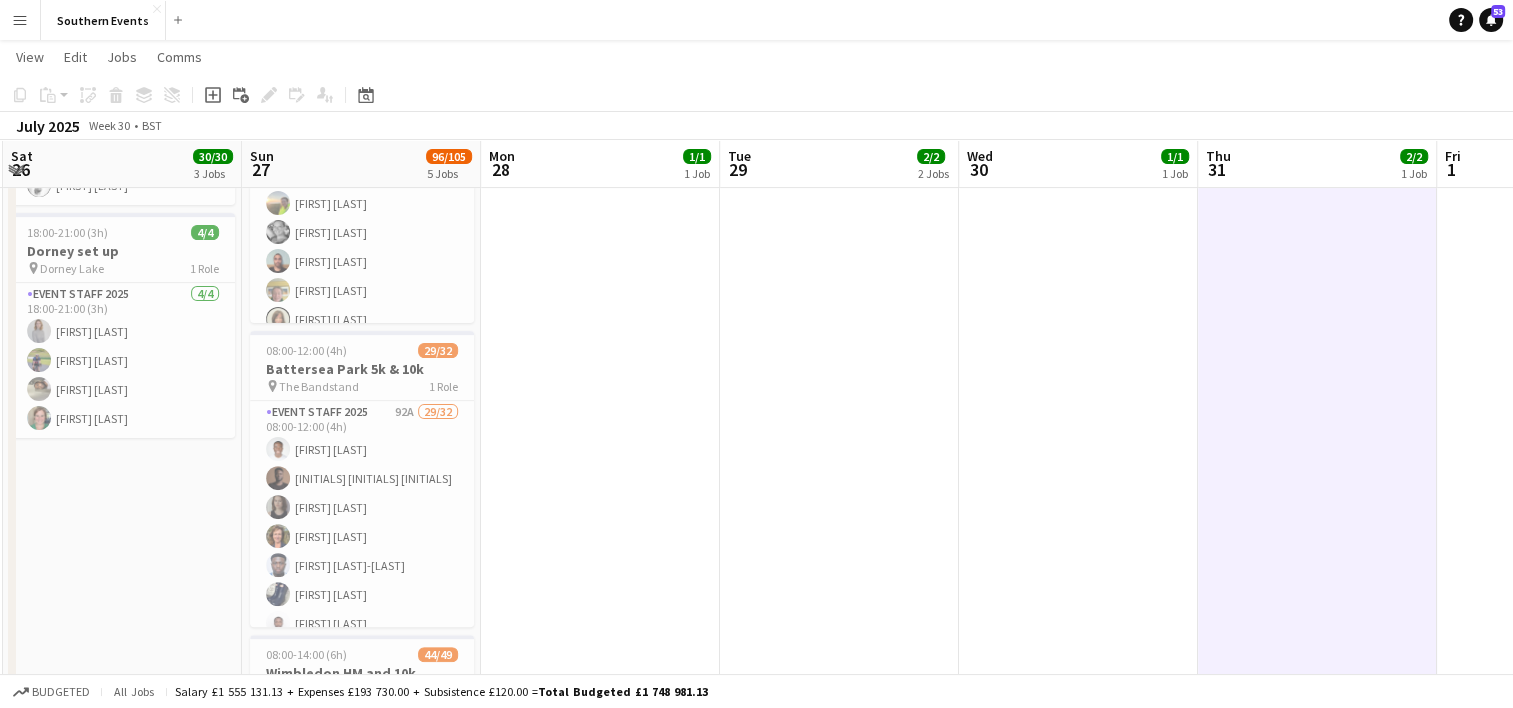 drag, startPoint x: 975, startPoint y: 442, endPoint x: 439, endPoint y: 476, distance: 537.0773 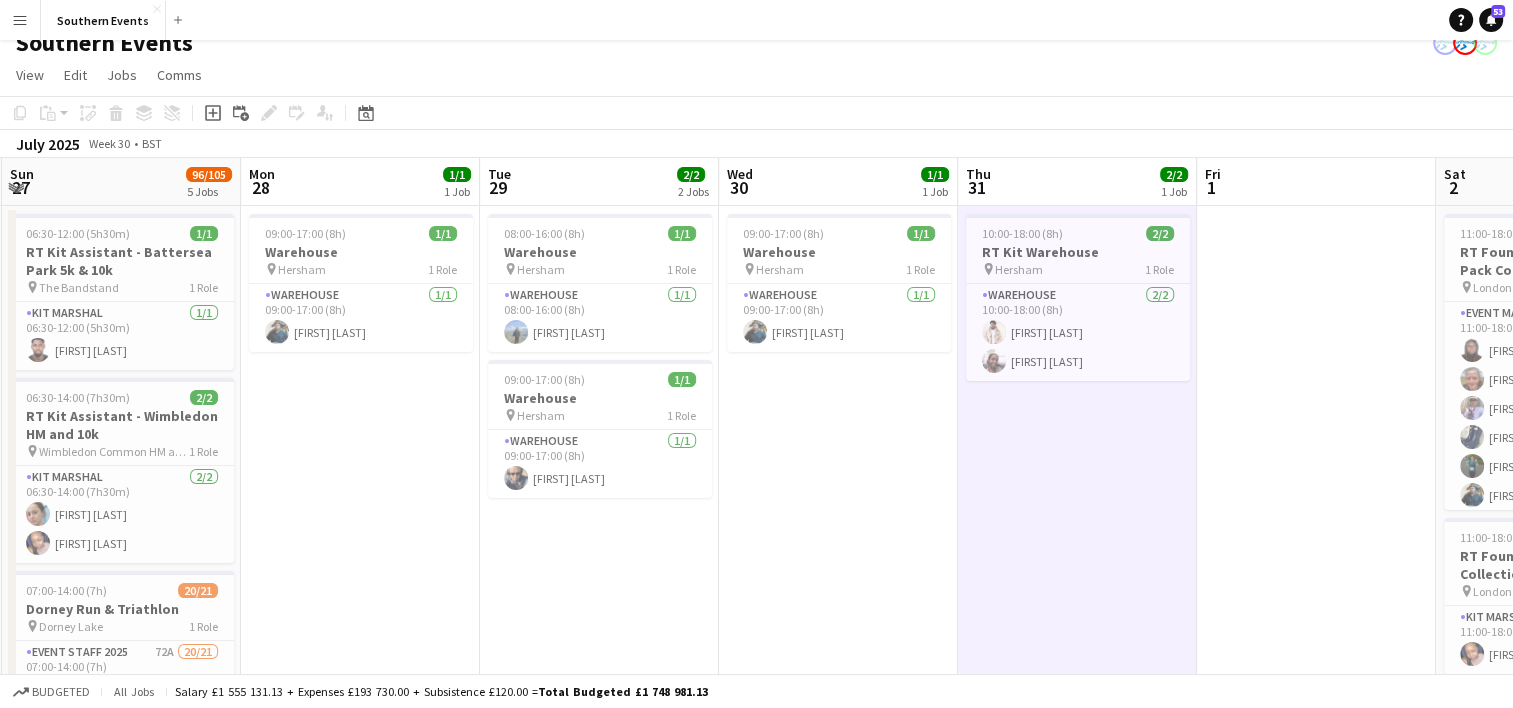 scroll, scrollTop: 0, scrollLeft: 0, axis: both 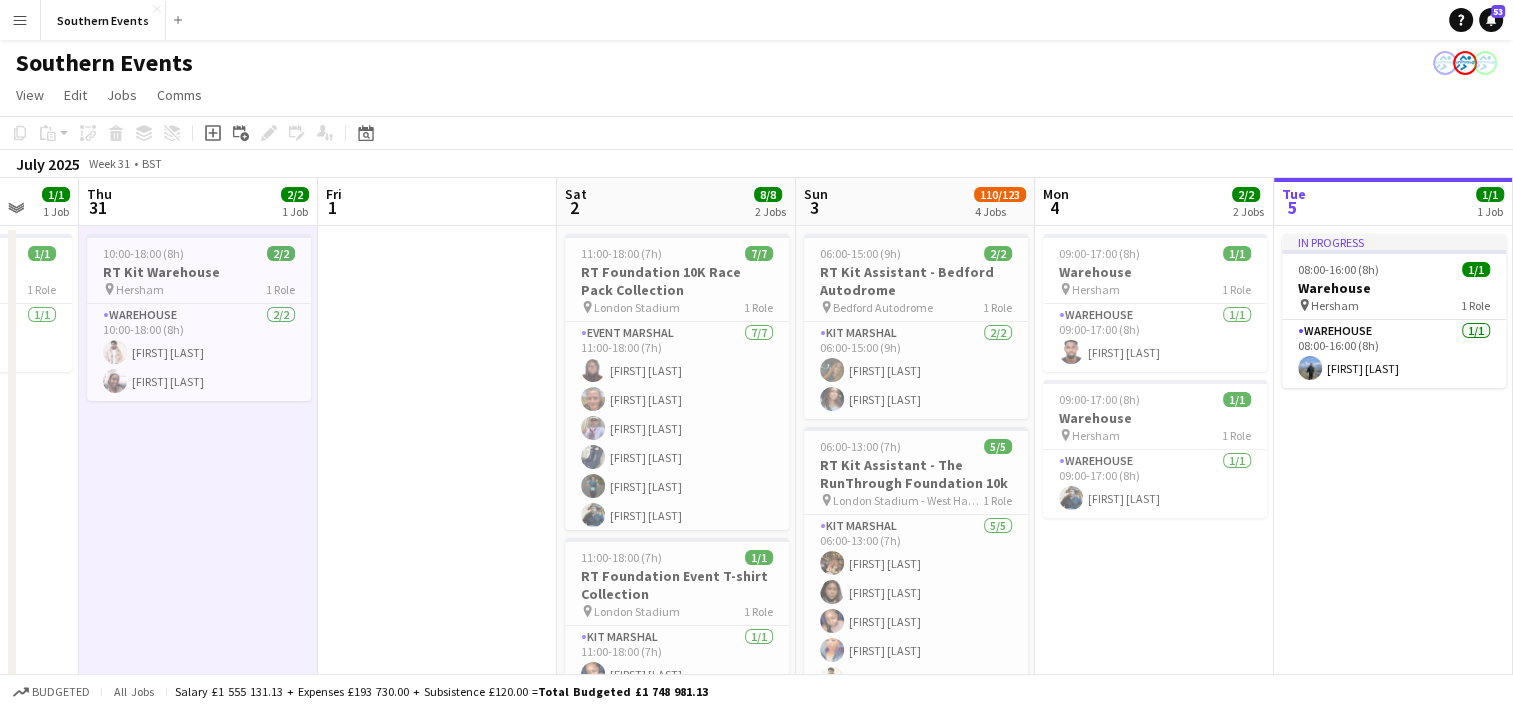 drag, startPoint x: 1255, startPoint y: 411, endPoint x: 376, endPoint y: 381, distance: 879.5118 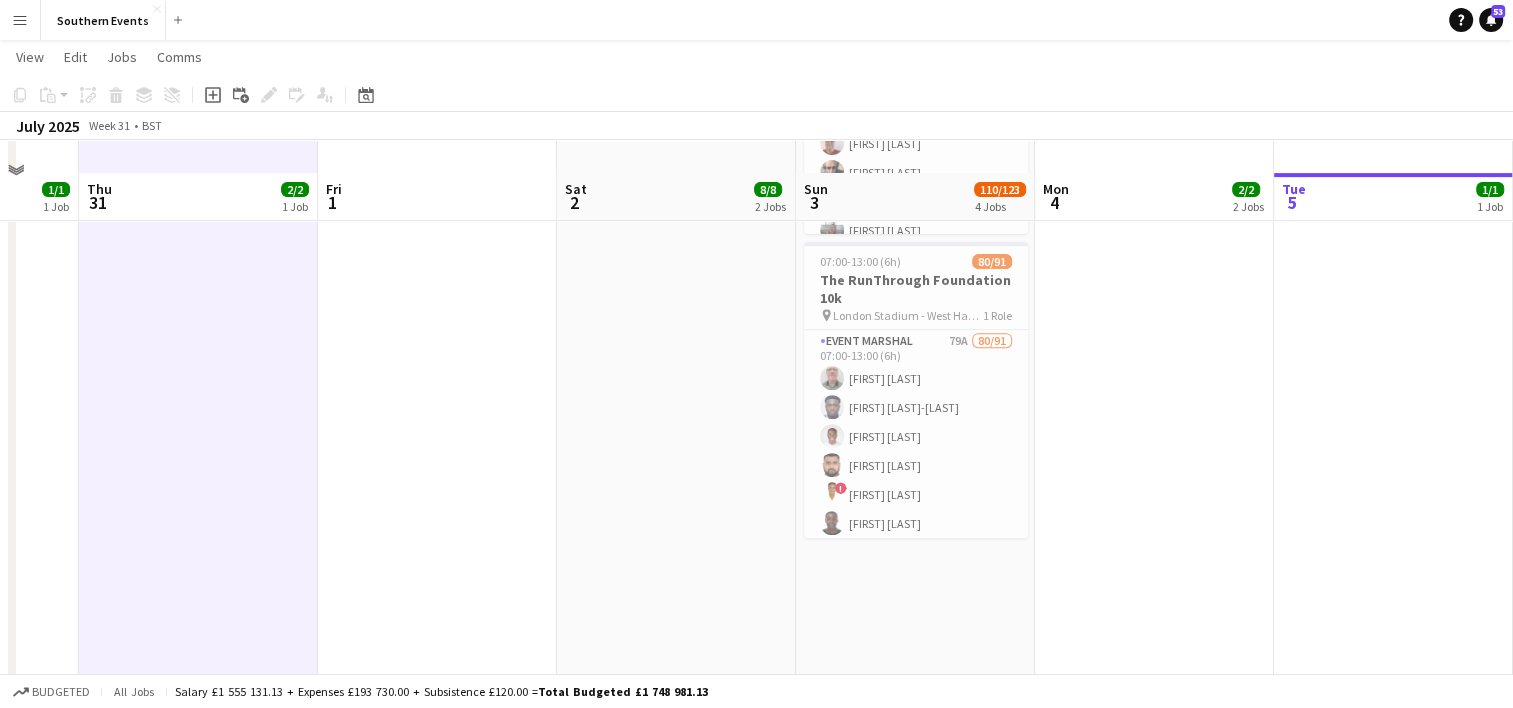 scroll, scrollTop: 800, scrollLeft: 0, axis: vertical 